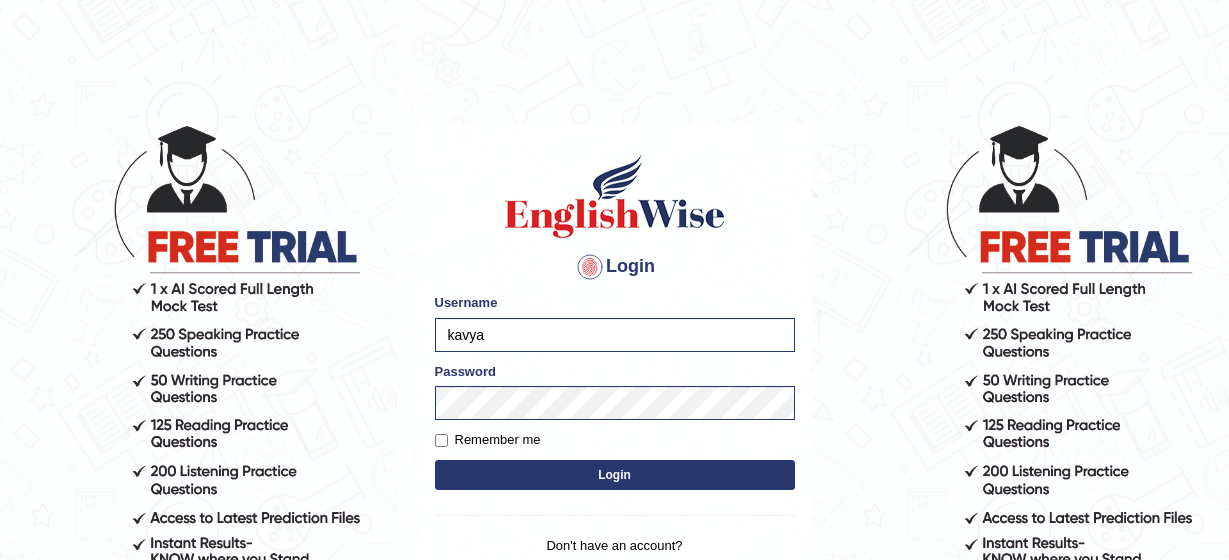 scroll, scrollTop: 0, scrollLeft: 0, axis: both 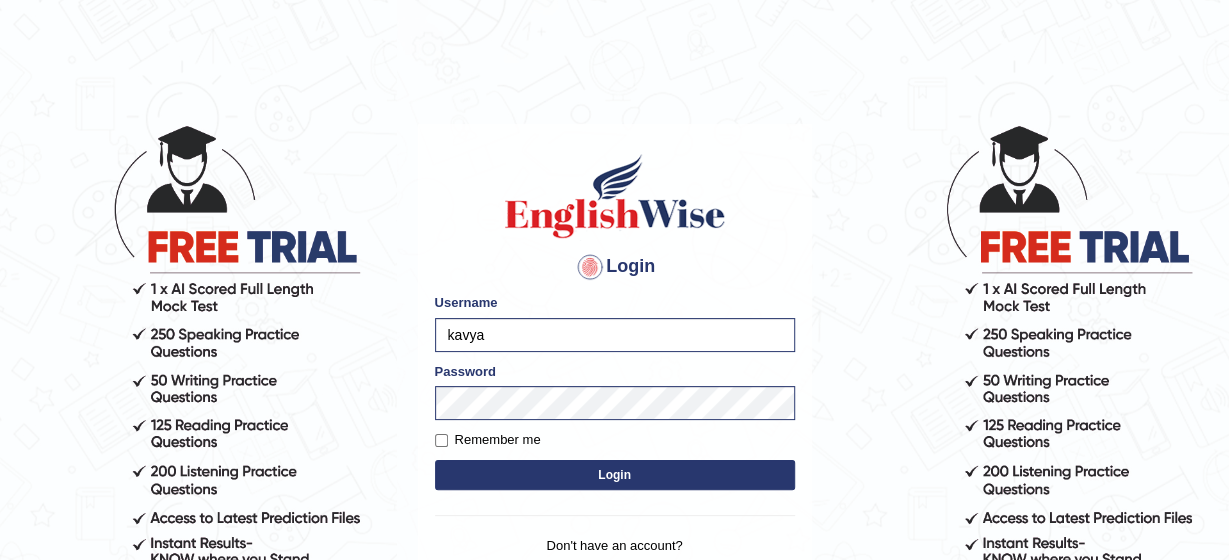 click on "Login" at bounding box center [615, 475] 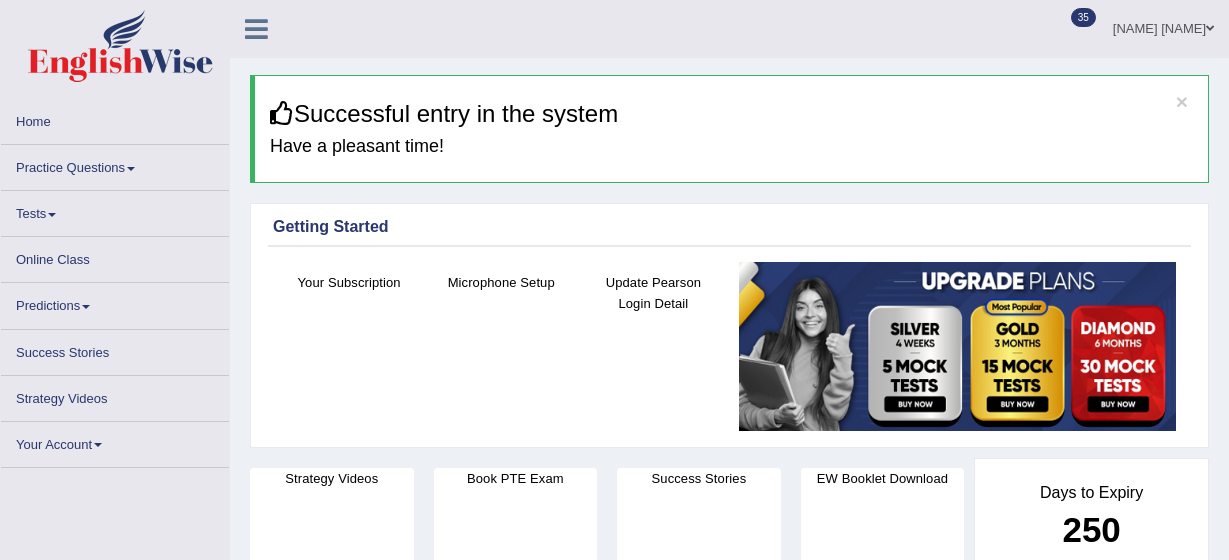 scroll, scrollTop: 0, scrollLeft: 0, axis: both 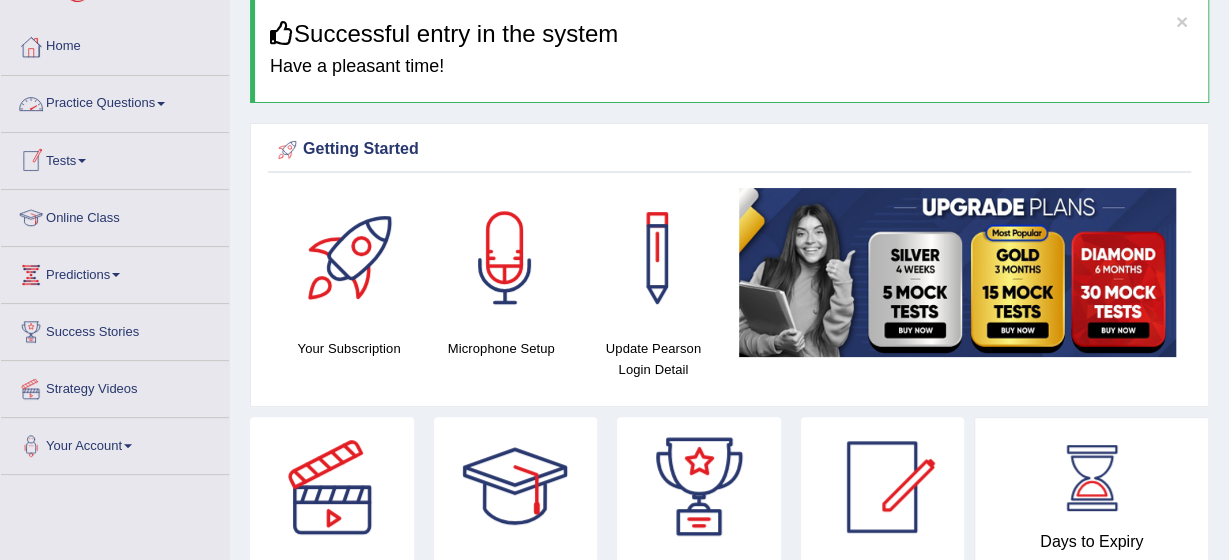 click on "Practice Questions" at bounding box center [115, 101] 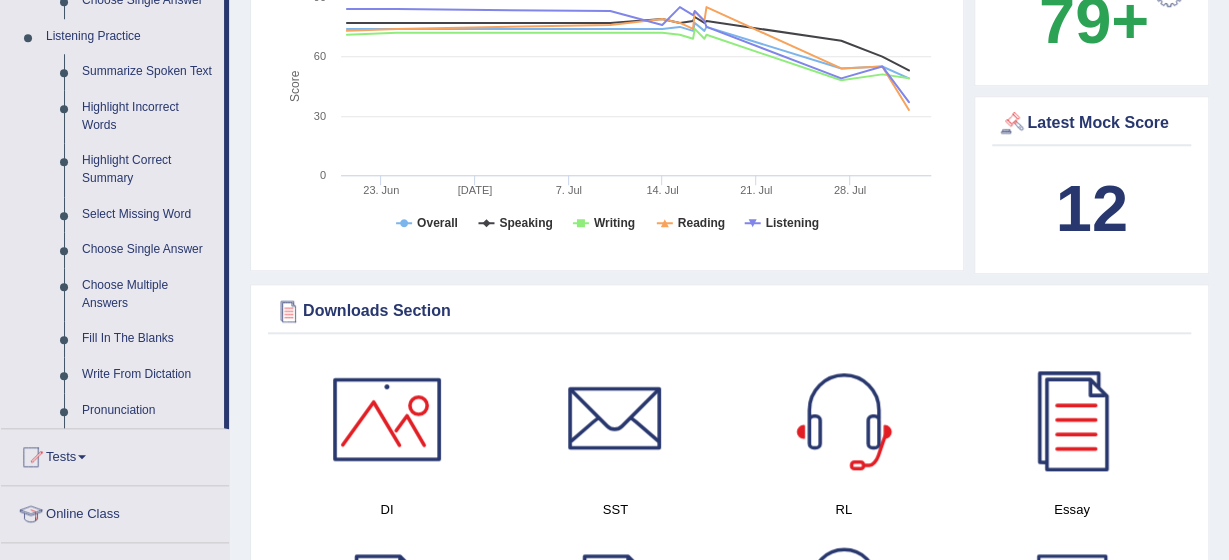 scroll, scrollTop: 893, scrollLeft: 0, axis: vertical 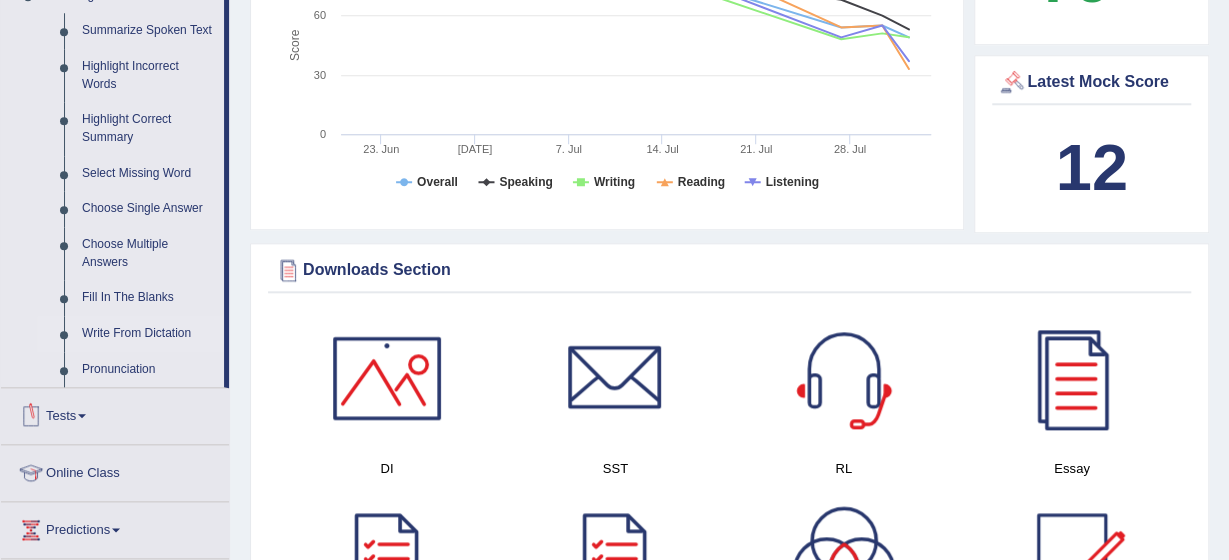 click on "Write From Dictation" at bounding box center [148, 334] 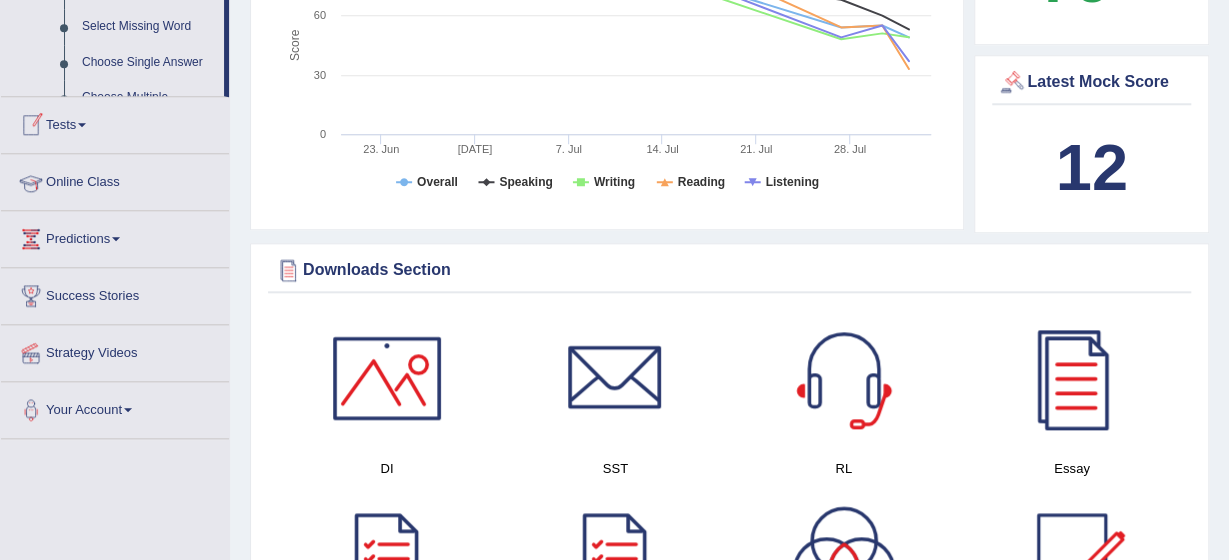 click on "Home
Practice Questions   Speaking Practice Read Aloud
Repeat Sentence
Describe Image
Re-tell Lecture
Answer Short Question
Summarize Group Discussion
Respond To A Situation
Writing Practice  Summarize Written Text
Write Essay
Reading Practice  Reading & Writing: Fill In The Blanks
Choose Multiple Answers
Re-order Paragraphs
Fill In The Blanks
Choose Single Answer
Listening Practice  Summarize Spoken Text
Highlight Incorrect Words
Highlight Correct Summary
Select Missing Word
Choose Single Answer
Choose Multiple Answers
Fill In The Blanks
Write From Dictation
Pronunciation
Tests  Take Practice Sectional Test
Take Mock Test
History
Online Class
Predictions  Latest Predictions
Success Stories
Strategy Videos
Your Account  Notifications
Microphone Setup
Change Password
Manage Subscription
Pearson Login Details
Update Profile" at bounding box center (115, -178) 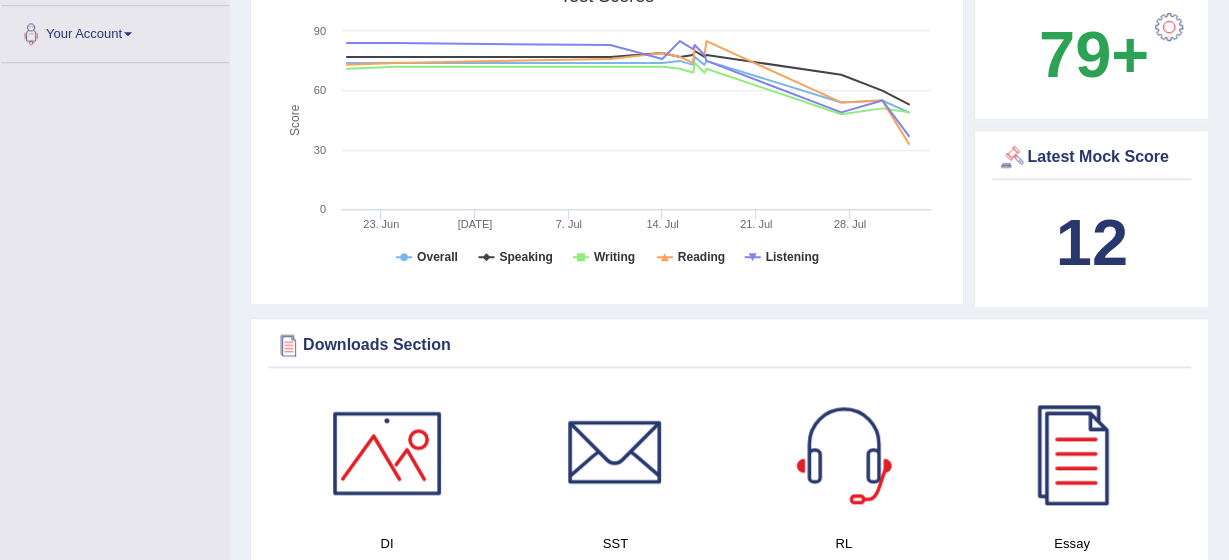 scroll, scrollTop: 1454, scrollLeft: 0, axis: vertical 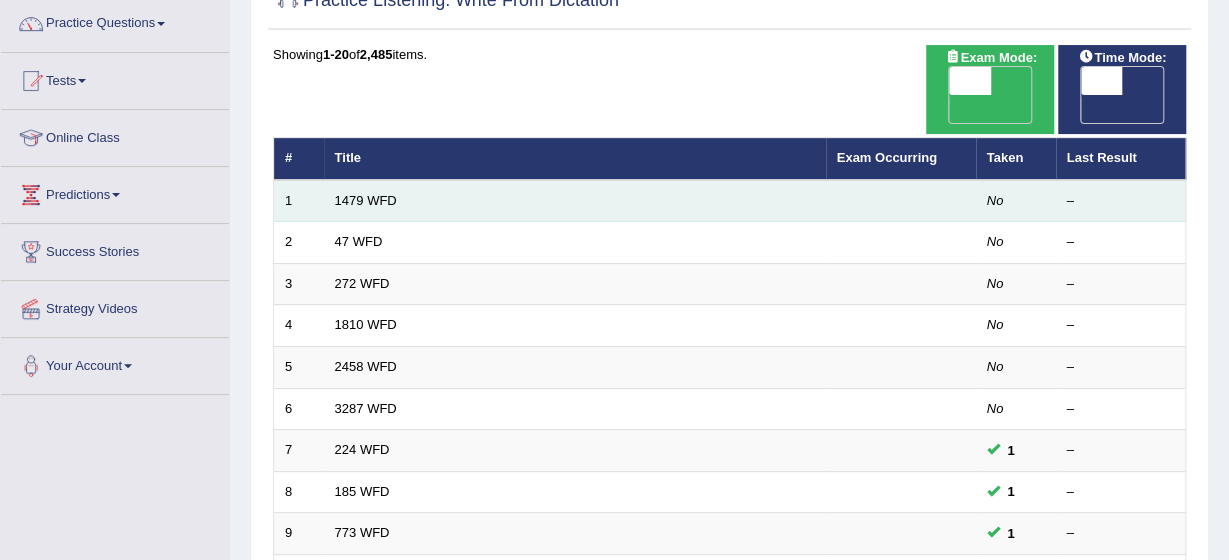 click on "1479 WFD" at bounding box center [575, 201] 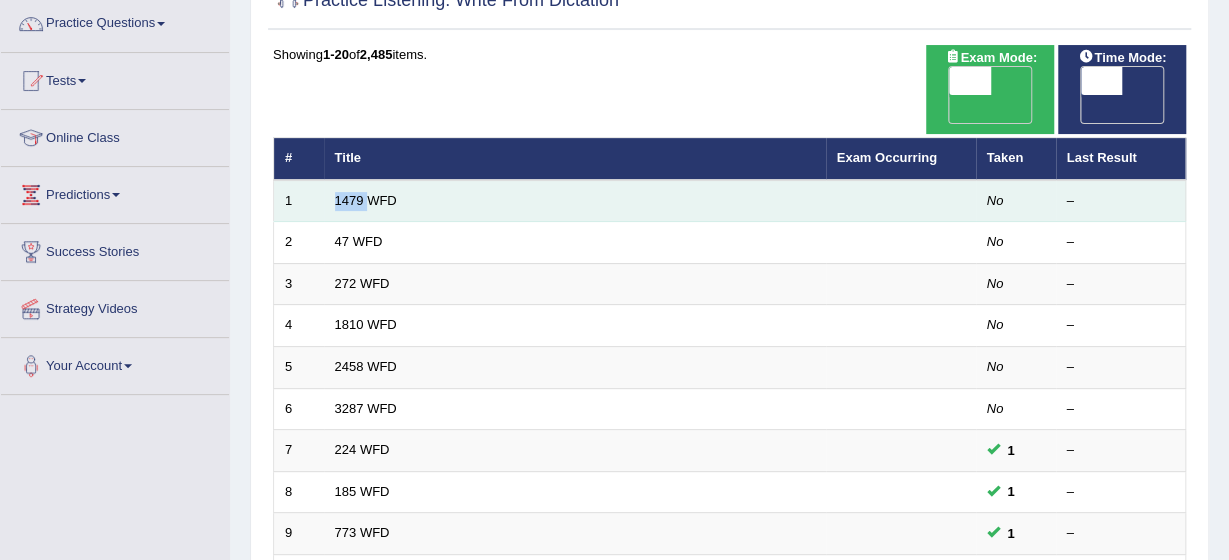 click on "1479 WFD" at bounding box center [575, 201] 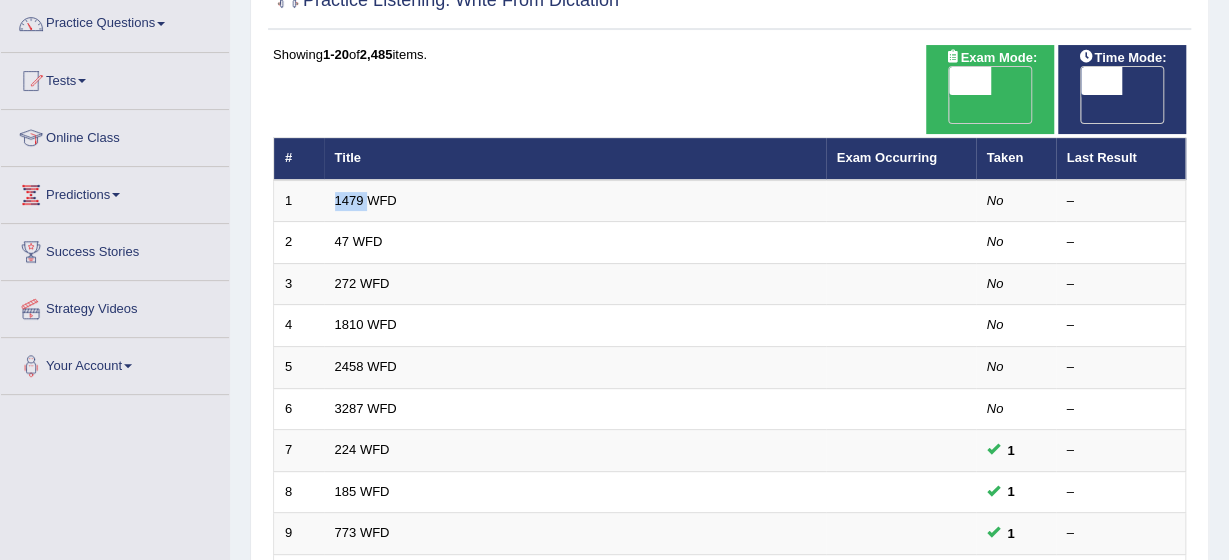 click on "OFF" at bounding box center [1060, 109] 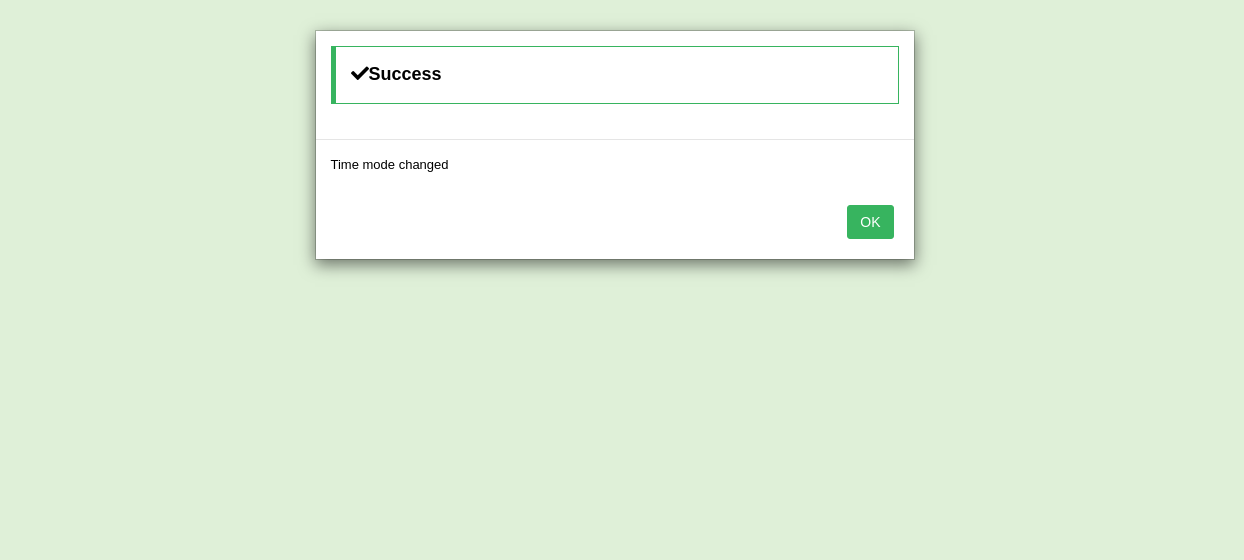 click on "OK" at bounding box center (870, 222) 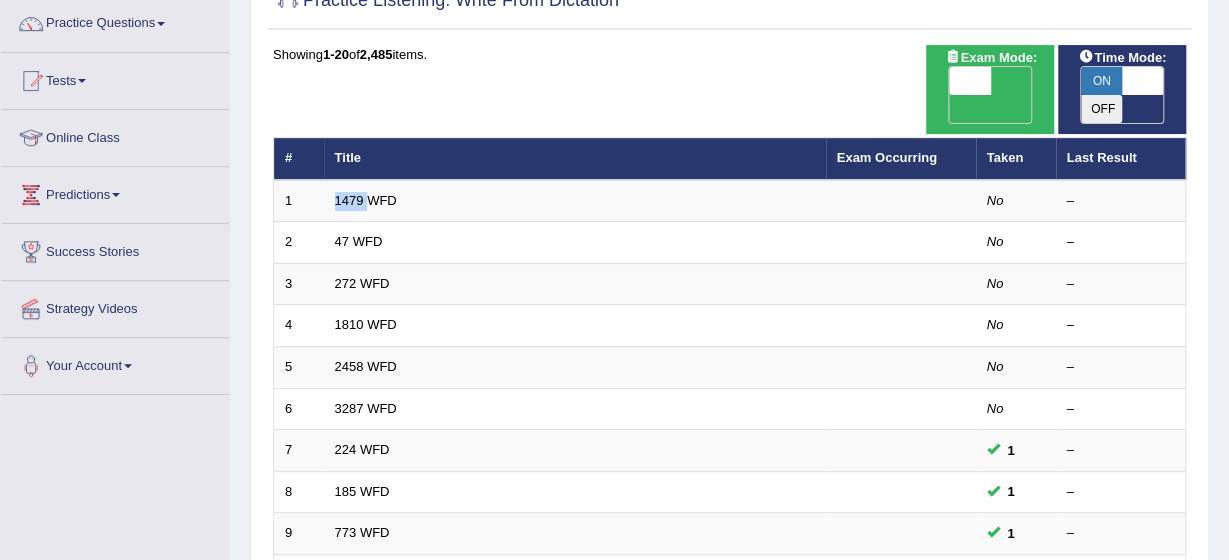 click on "OFF" at bounding box center (929, 109) 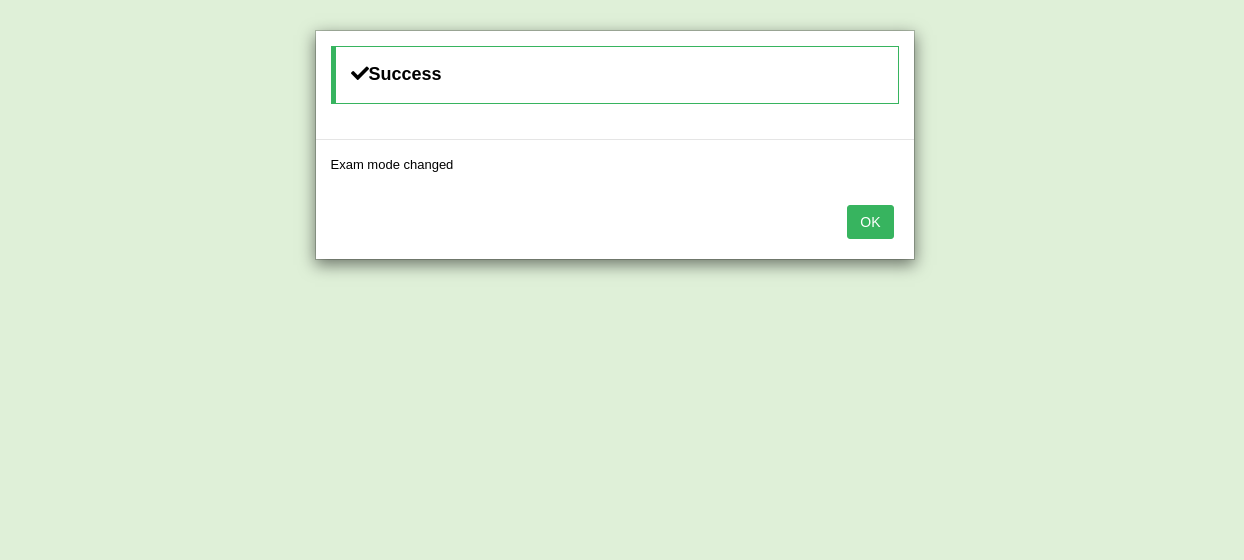 click on "OK" at bounding box center (870, 222) 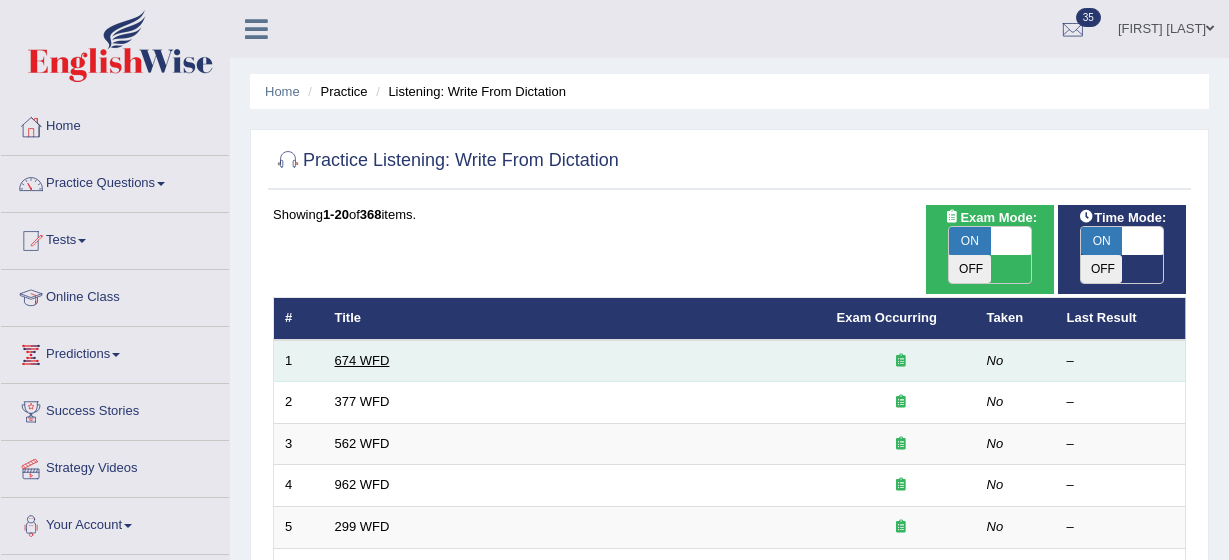 scroll, scrollTop: 175, scrollLeft: 0, axis: vertical 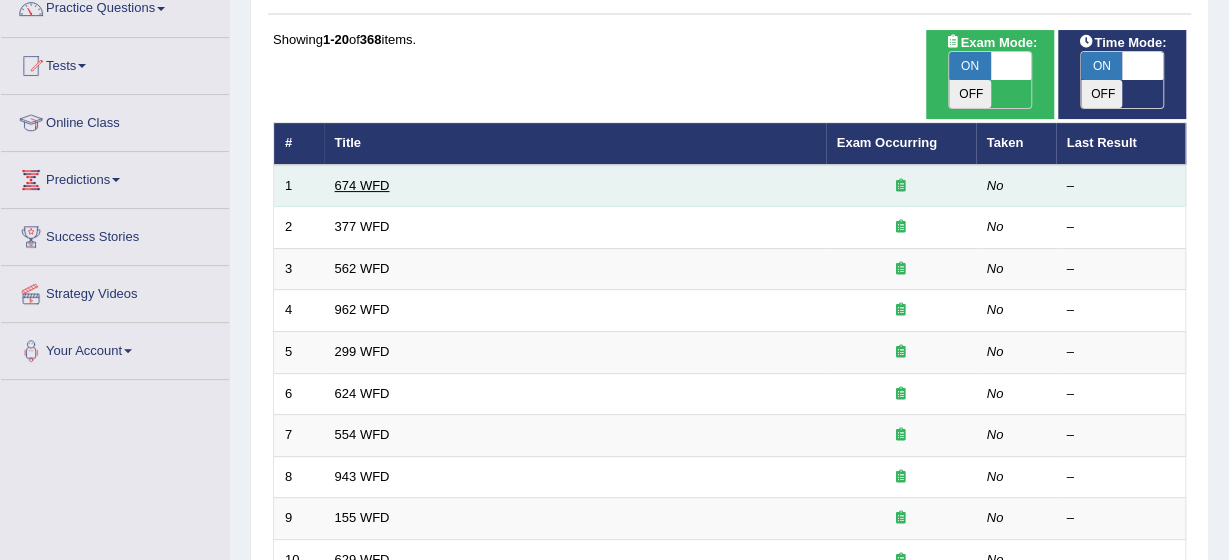 click on "674 WFD" at bounding box center (362, 185) 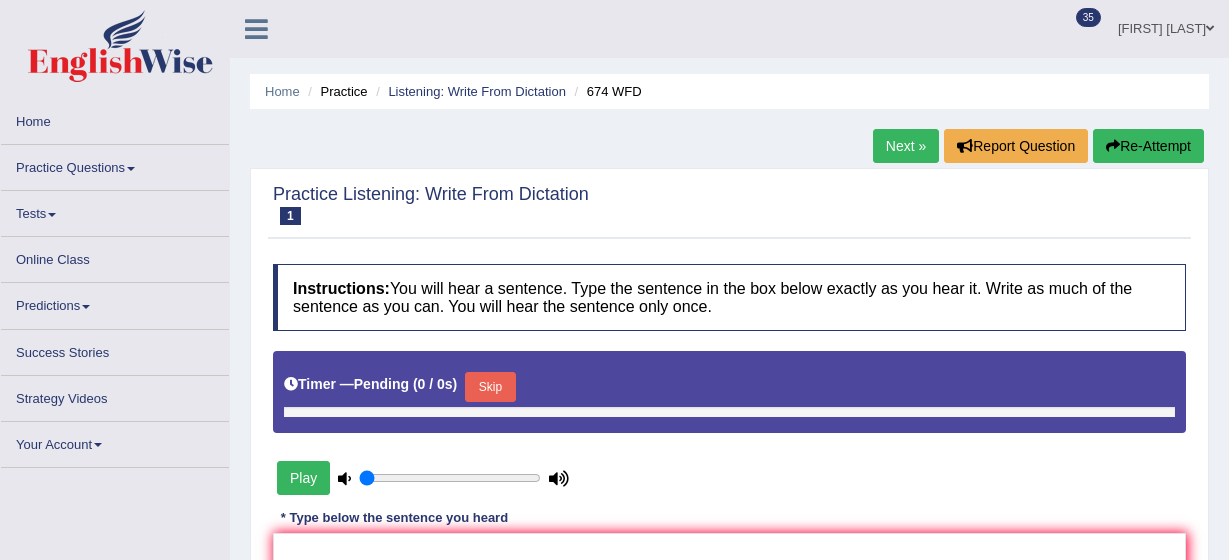 scroll, scrollTop: 0, scrollLeft: 0, axis: both 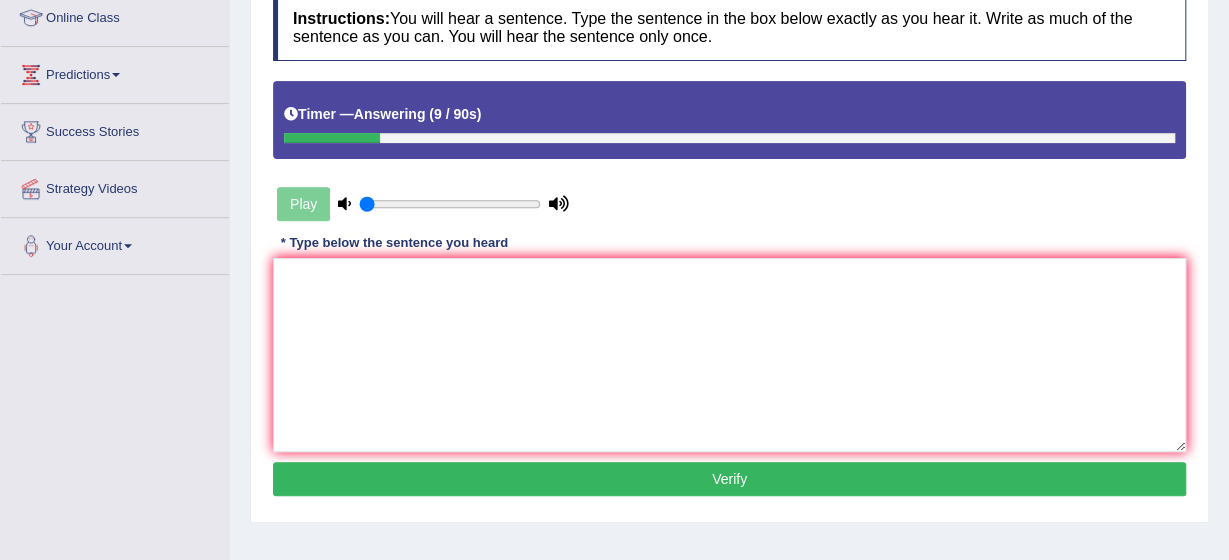 click on "Play" at bounding box center (423, 204) 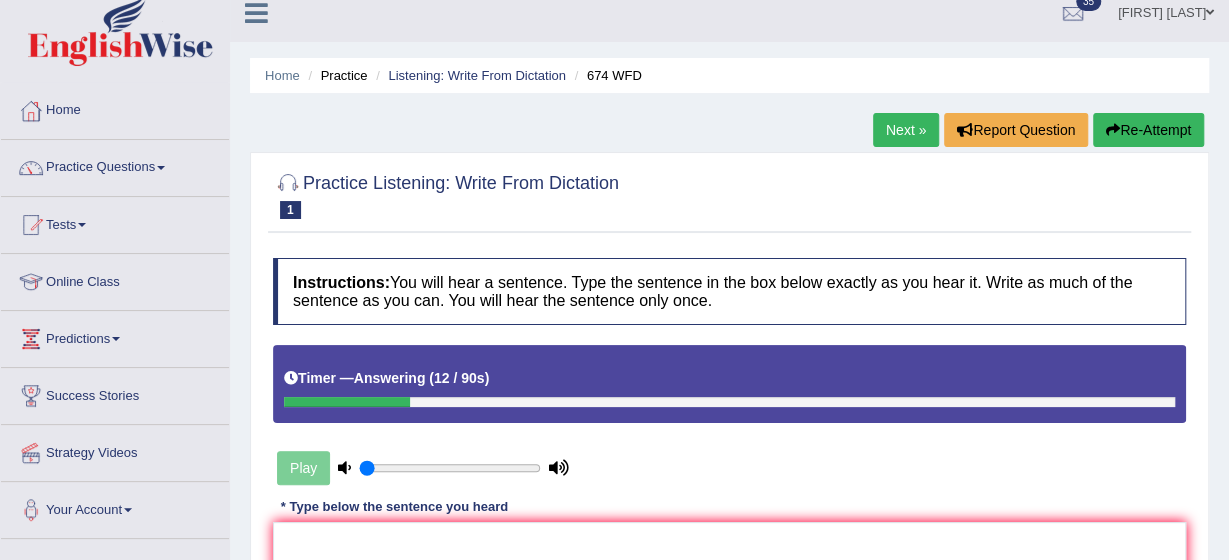 scroll, scrollTop: 0, scrollLeft: 0, axis: both 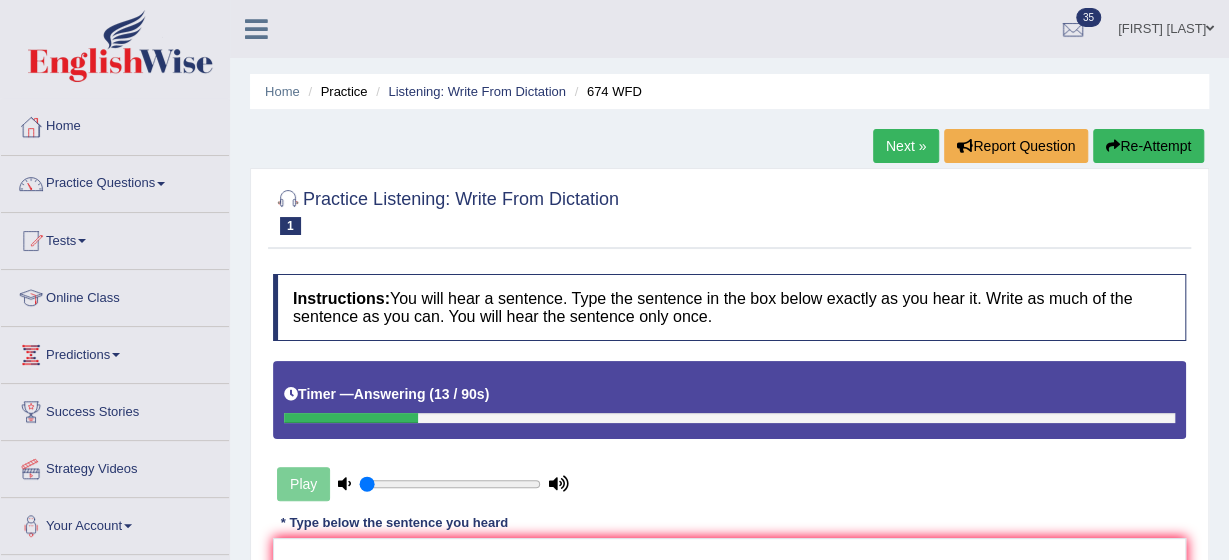 click on "Re-Attempt" at bounding box center [1148, 146] 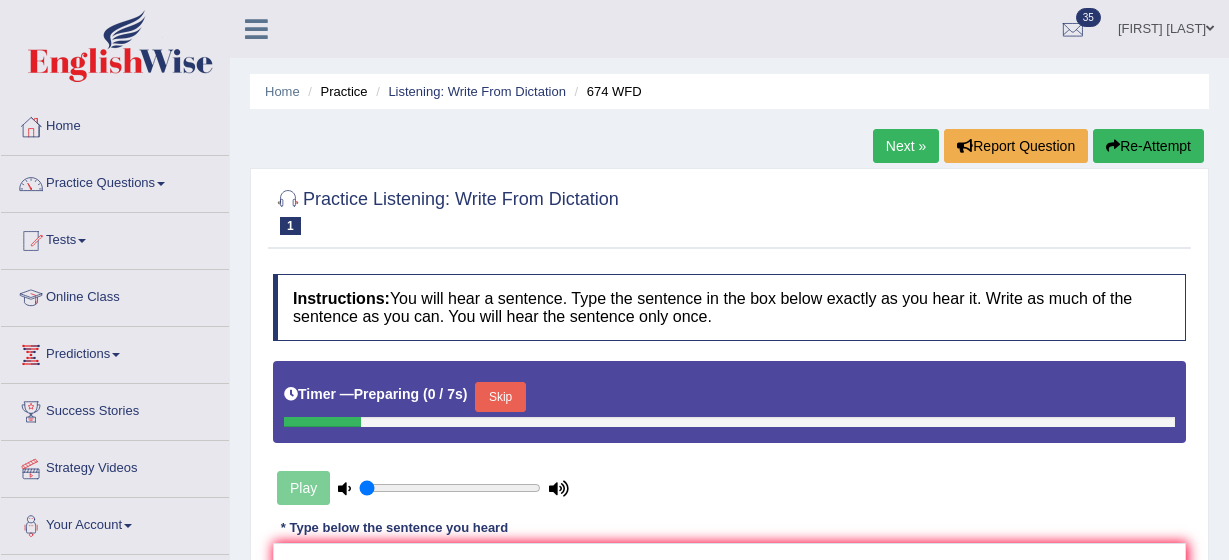 scroll, scrollTop: 0, scrollLeft: 0, axis: both 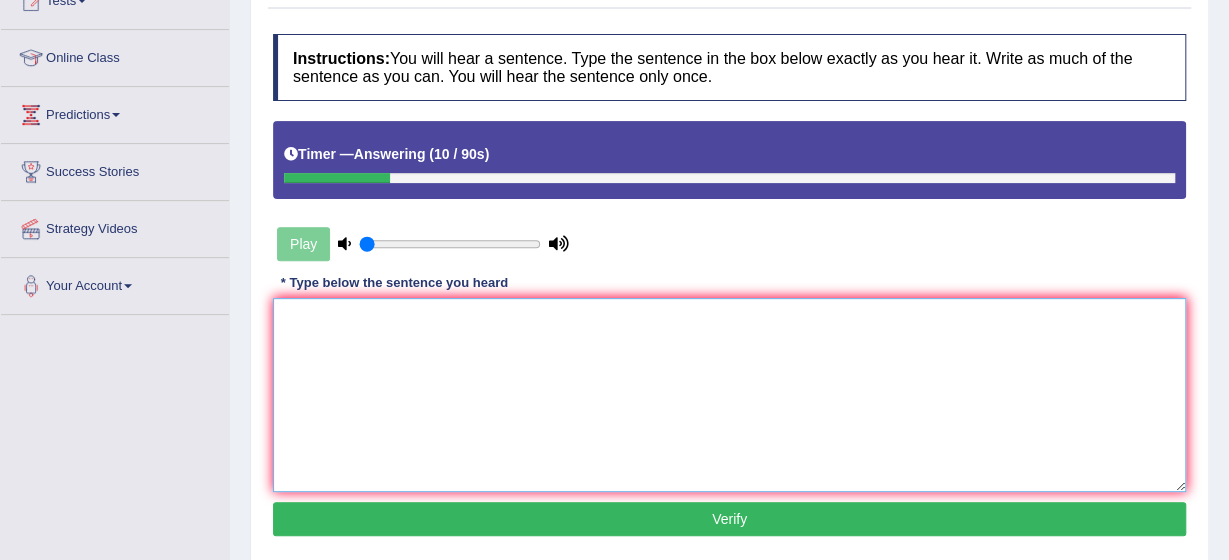 click at bounding box center (729, 395) 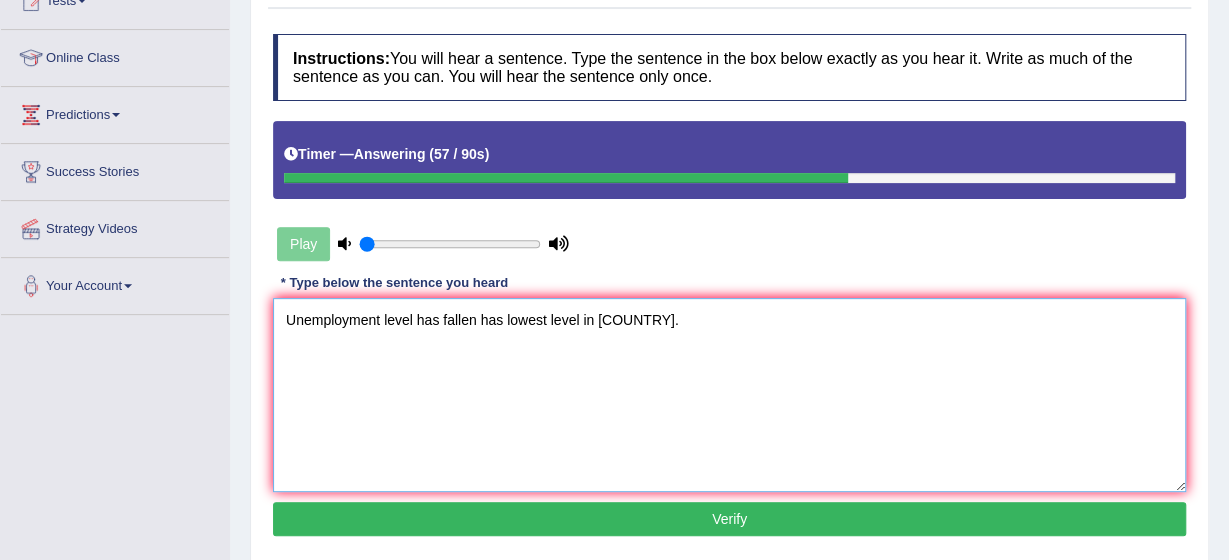 type on "Unemployment level has fallen has lowest level in [COUNTRY]." 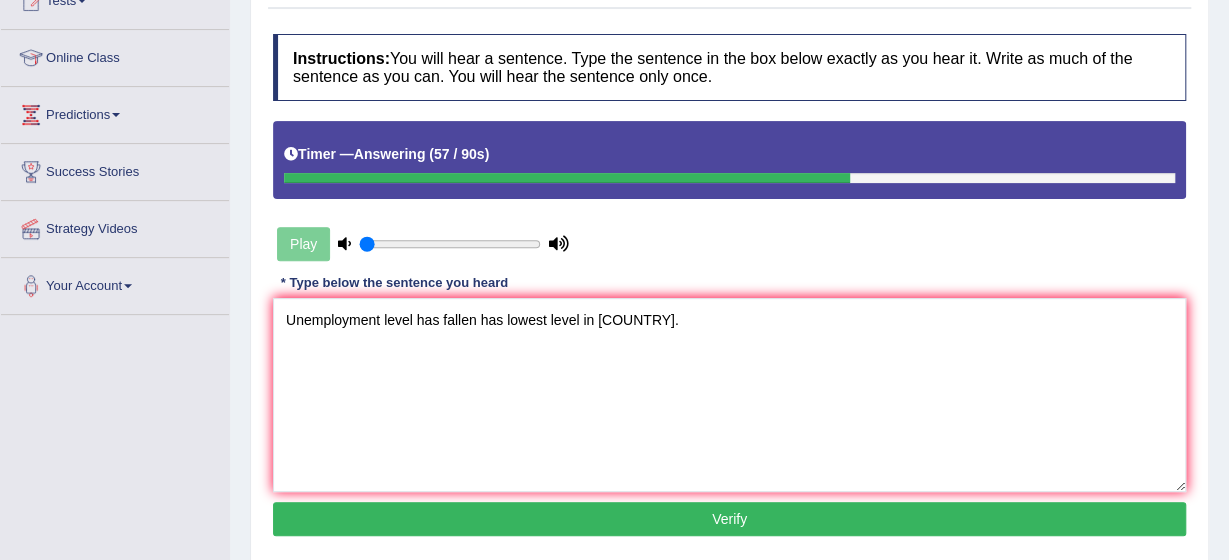 click on "Verify" at bounding box center (729, 519) 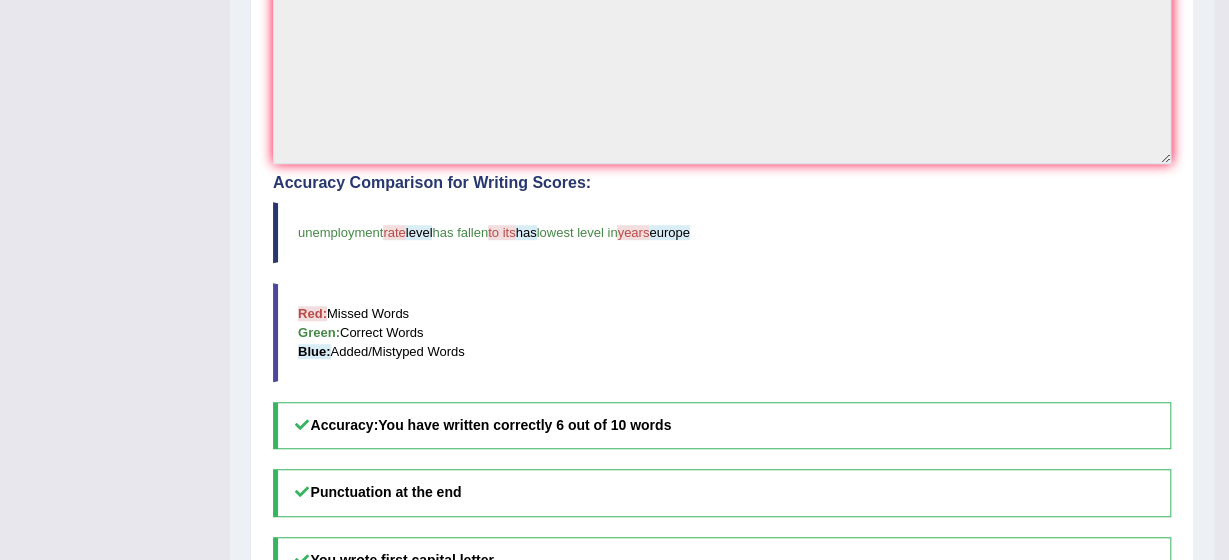 scroll, scrollTop: 600, scrollLeft: 0, axis: vertical 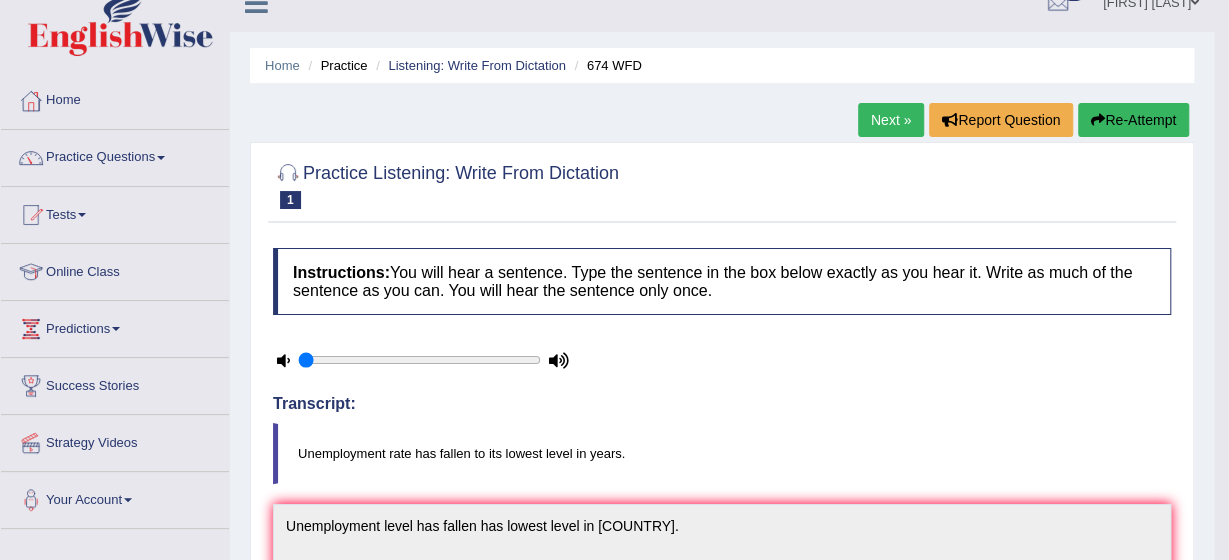 click on "Next »" at bounding box center (891, 120) 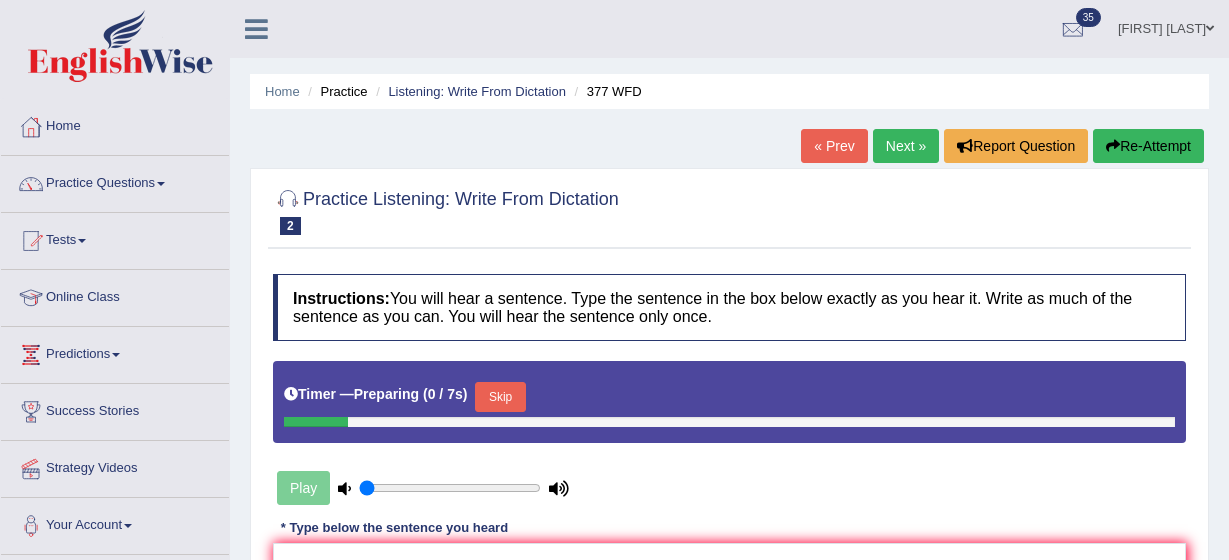 scroll, scrollTop: 0, scrollLeft: 0, axis: both 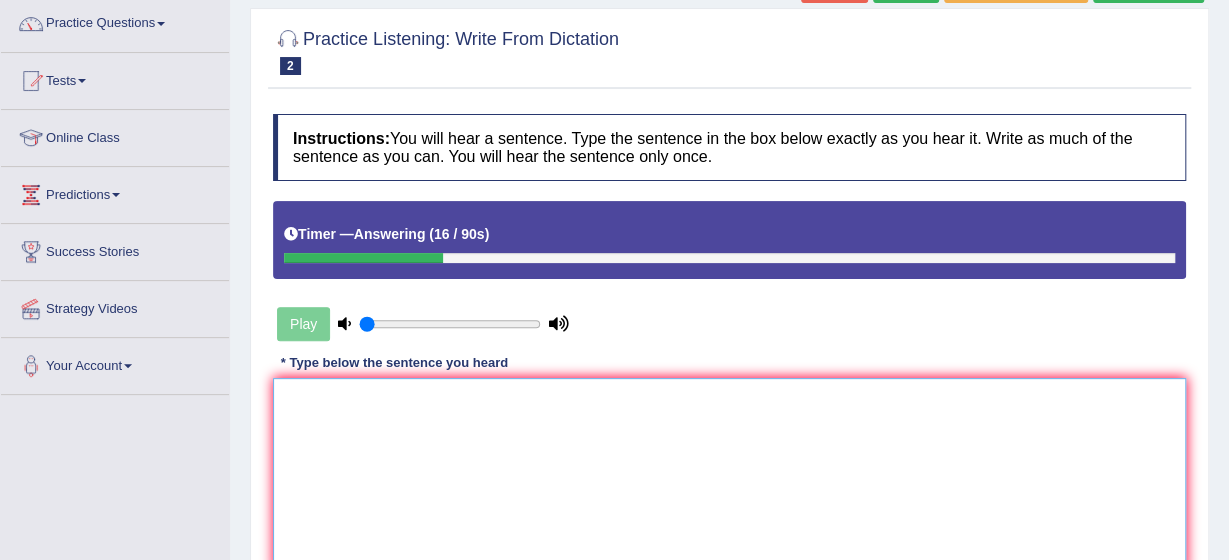 click at bounding box center [729, 475] 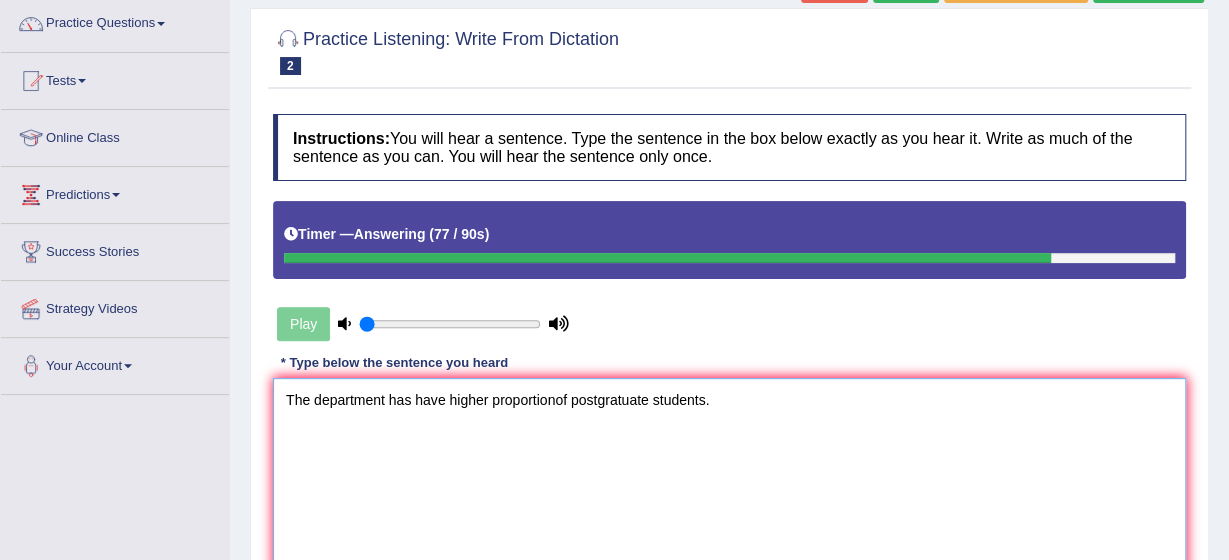 scroll, scrollTop: 200, scrollLeft: 0, axis: vertical 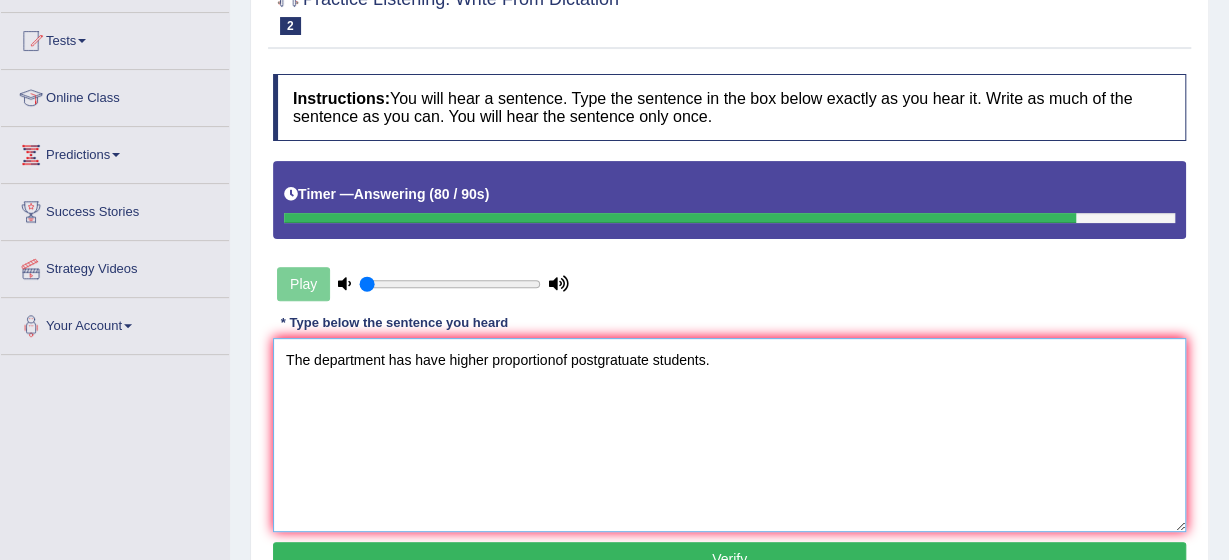click on "The department has have higher proportionof postgratuate students." at bounding box center (729, 435) 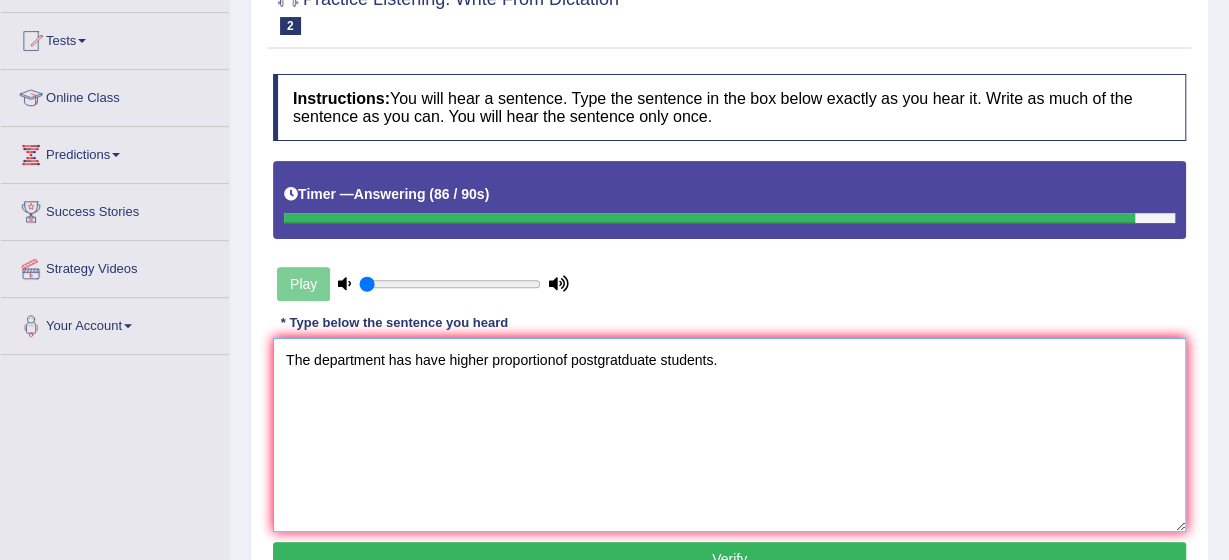 click on "The department has have higher proportionof postgratduate students." at bounding box center (729, 435) 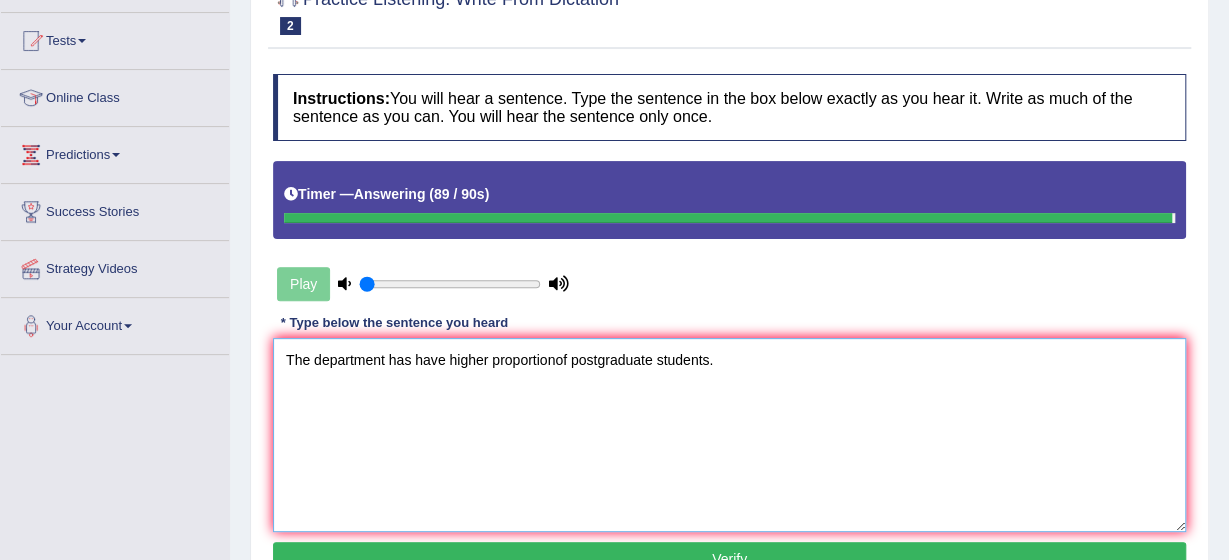 type on "The department has have higher proportionof postgraduate students." 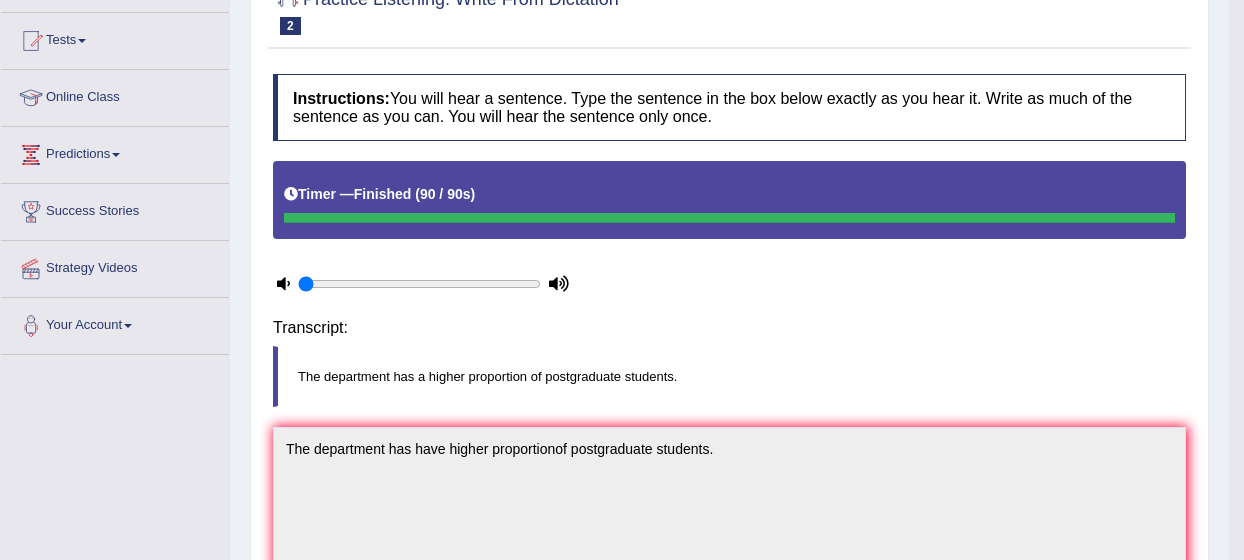 click on "Toggle navigation
Home
Practice Questions   Speaking Practice Read Aloud
Repeat Sentence
Describe Image
Re-tell Lecture
Answer Short Question
Summarize Group Discussion
Respond To A Situation
Writing Practice  Summarize Written Text
Write Essay
Reading Practice  Reading & Writing: Fill In The Blanks
Choose Multiple Answers
Re-order Paragraphs
Fill In The Blanks
Choose Single Answer
Listening Practice  Summarize Spoken Text
Highlight Incorrect Words
Highlight Correct Summary
Select Missing Word
Choose Single Answer
Choose Multiple Answers
Fill In The Blanks
Write From Dictation
Pronunciation
Tests  Take Practice Sectional Test" at bounding box center (622, 80) 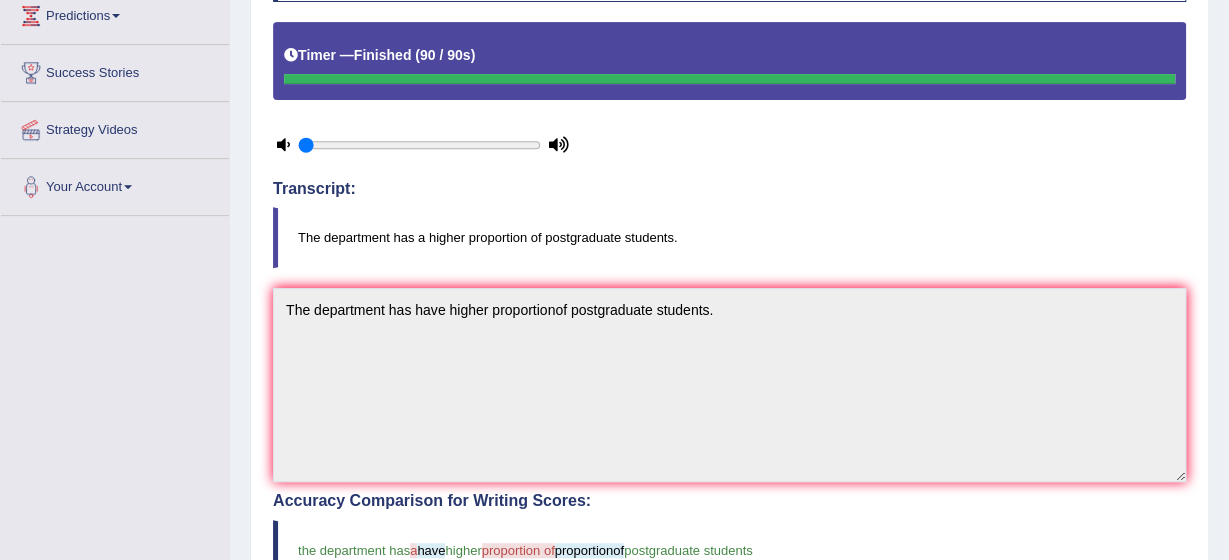 scroll, scrollTop: 360, scrollLeft: 0, axis: vertical 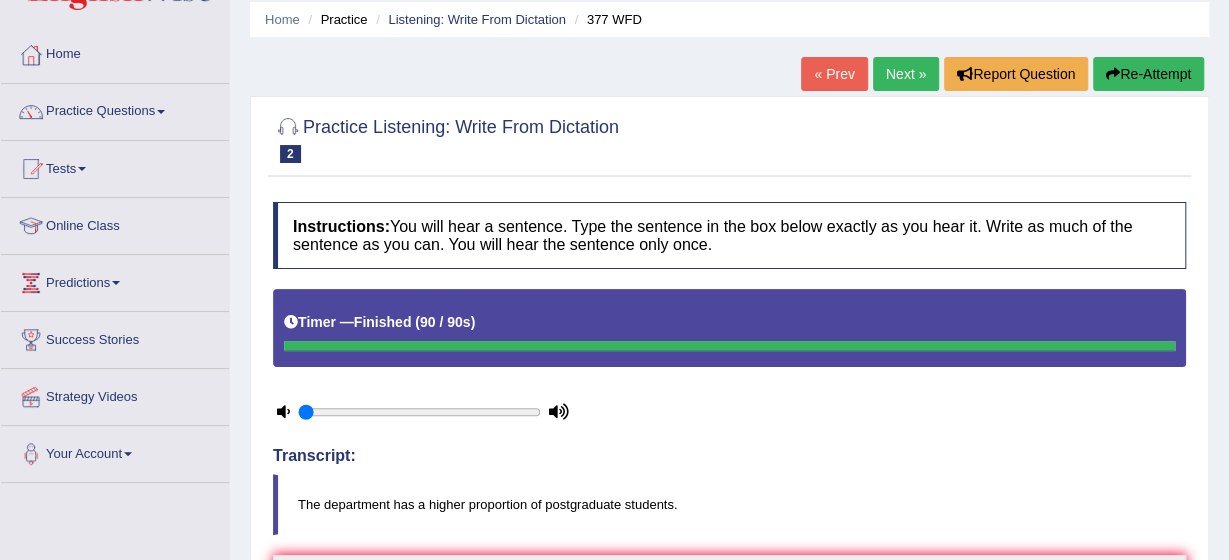 click on "Next »" at bounding box center [906, 74] 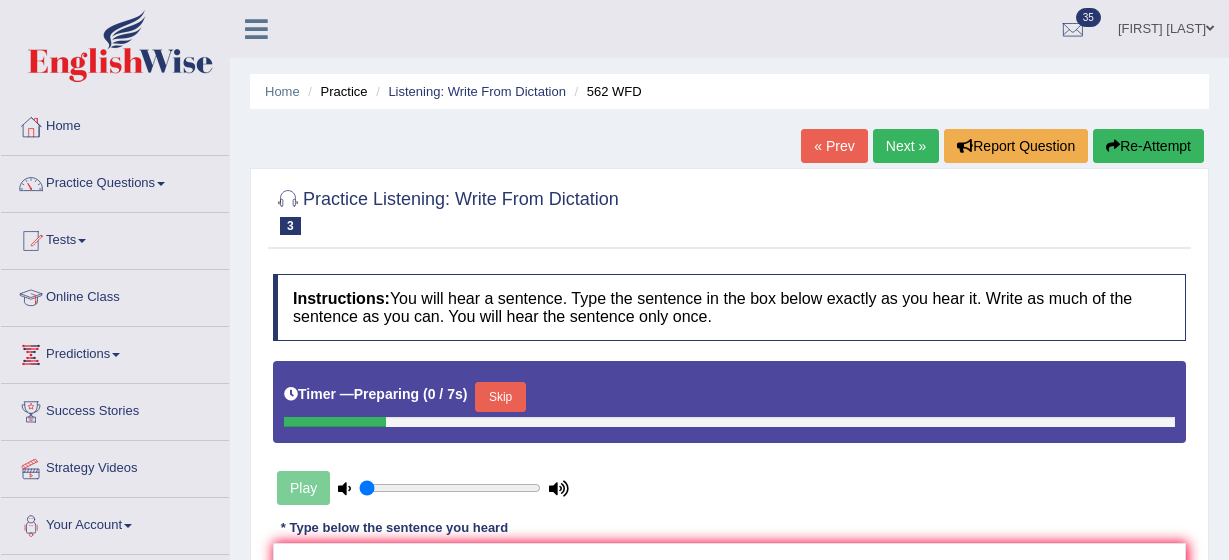 scroll, scrollTop: 0, scrollLeft: 0, axis: both 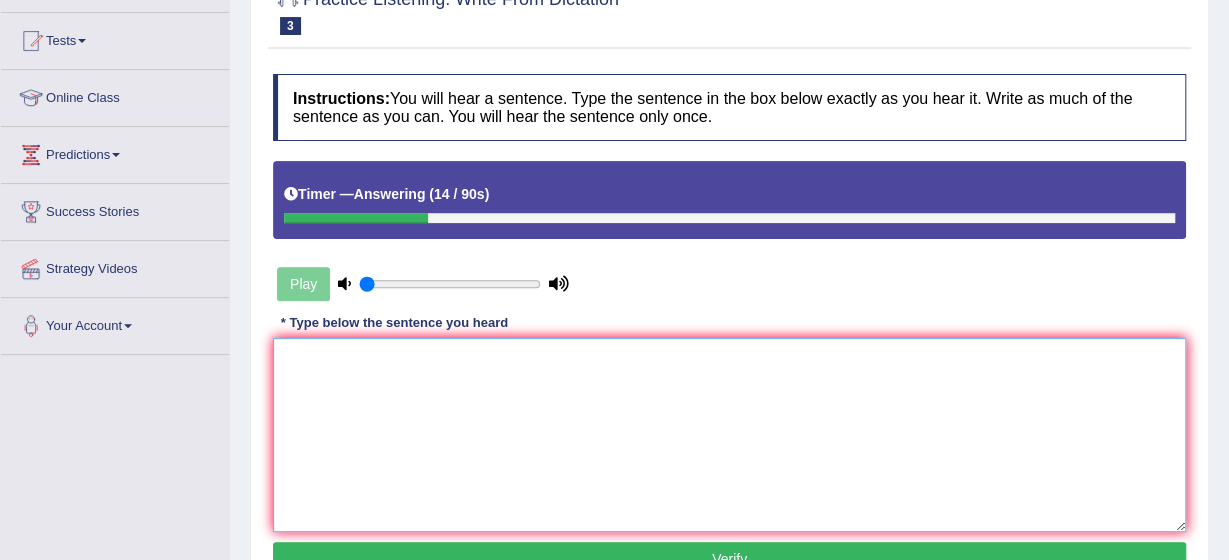 click at bounding box center [729, 435] 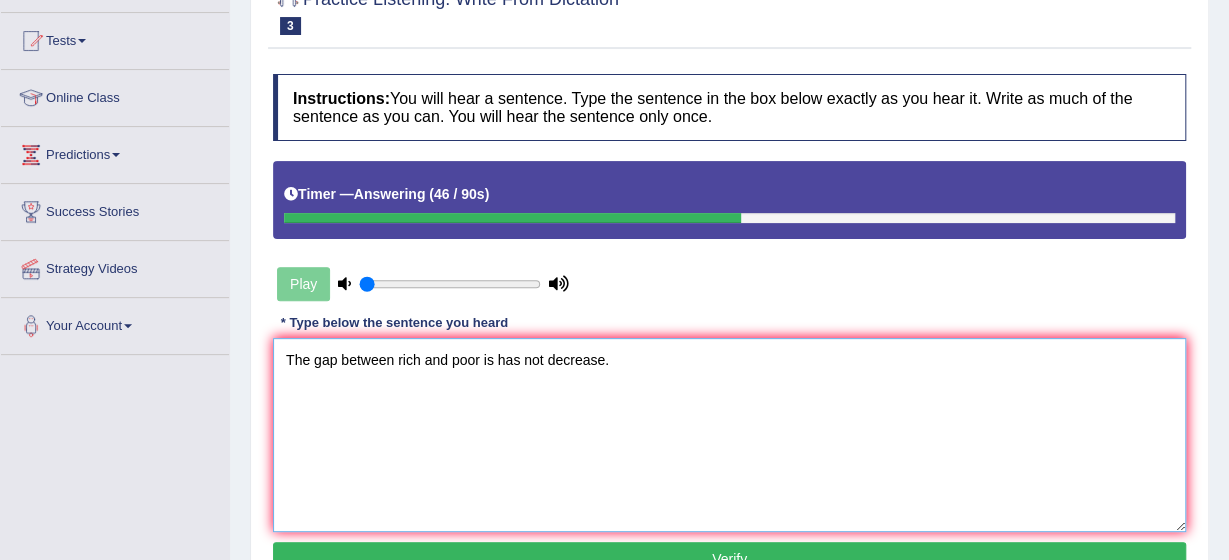 type on "The gap between rich and poor is has not decrease." 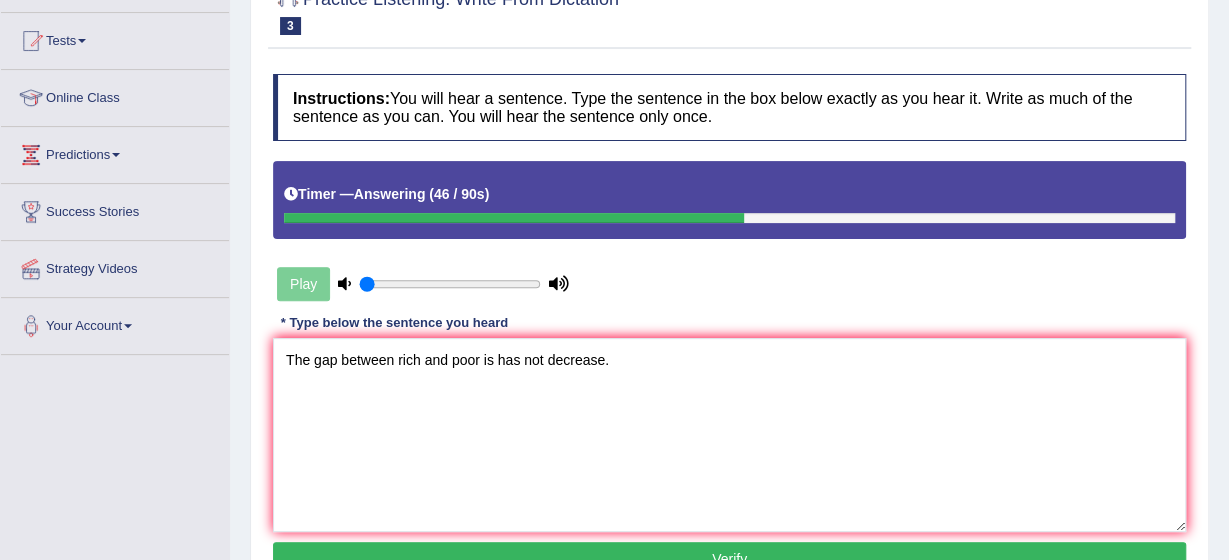 click on "Verify" at bounding box center (729, 559) 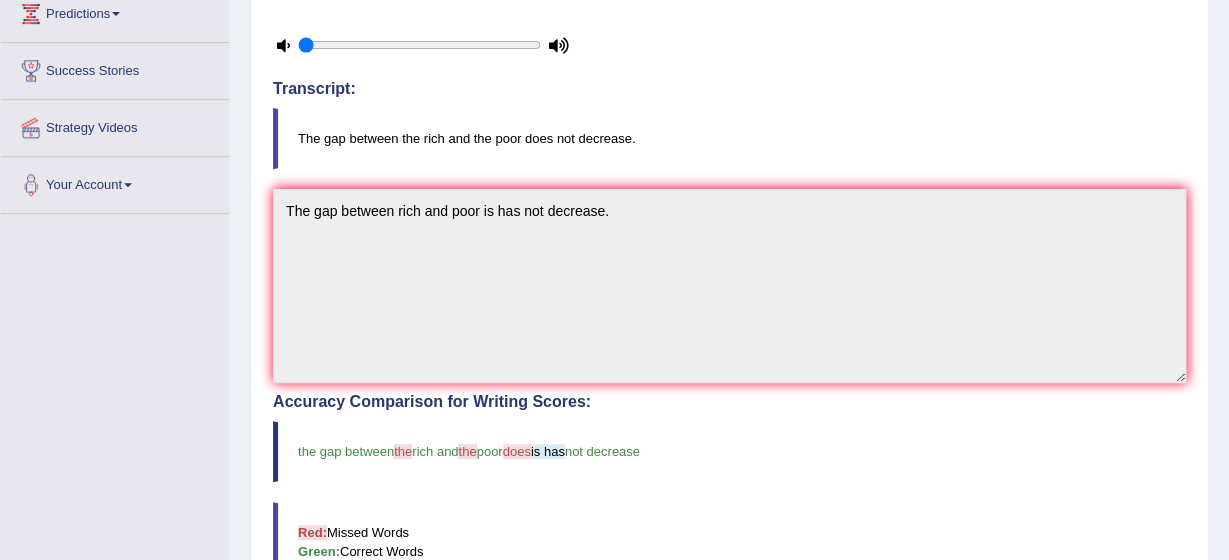 scroll, scrollTop: 360, scrollLeft: 0, axis: vertical 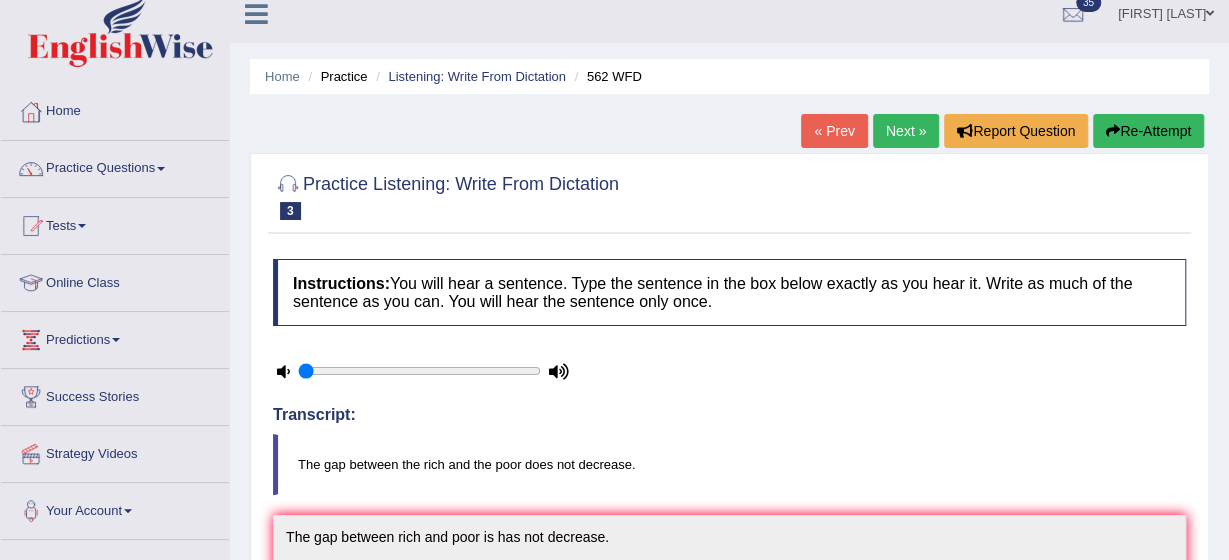 click on "Next »" at bounding box center (906, 131) 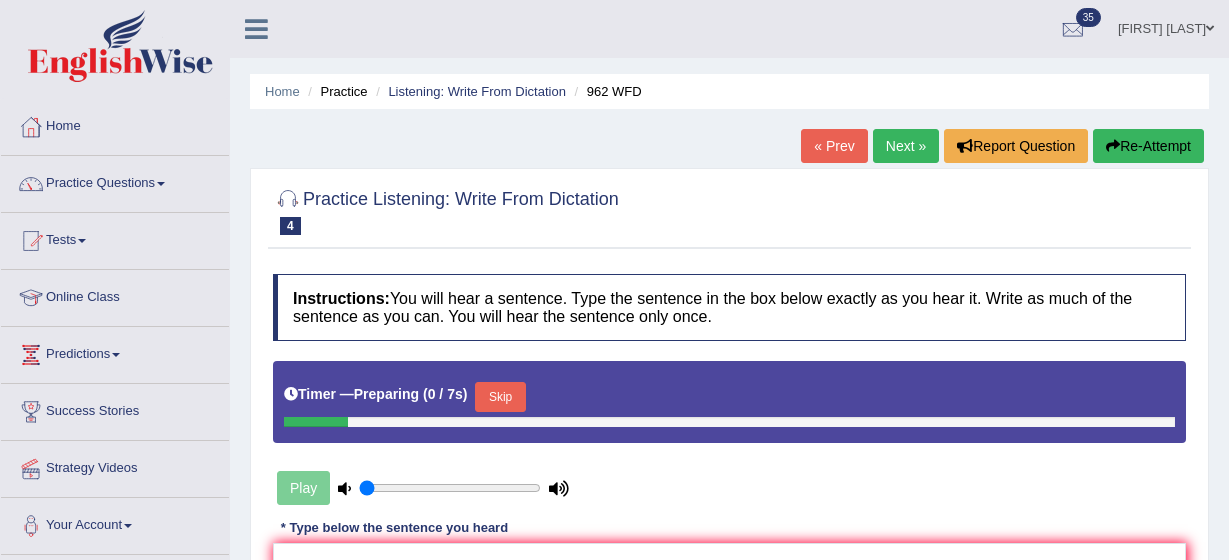 scroll, scrollTop: 0, scrollLeft: 0, axis: both 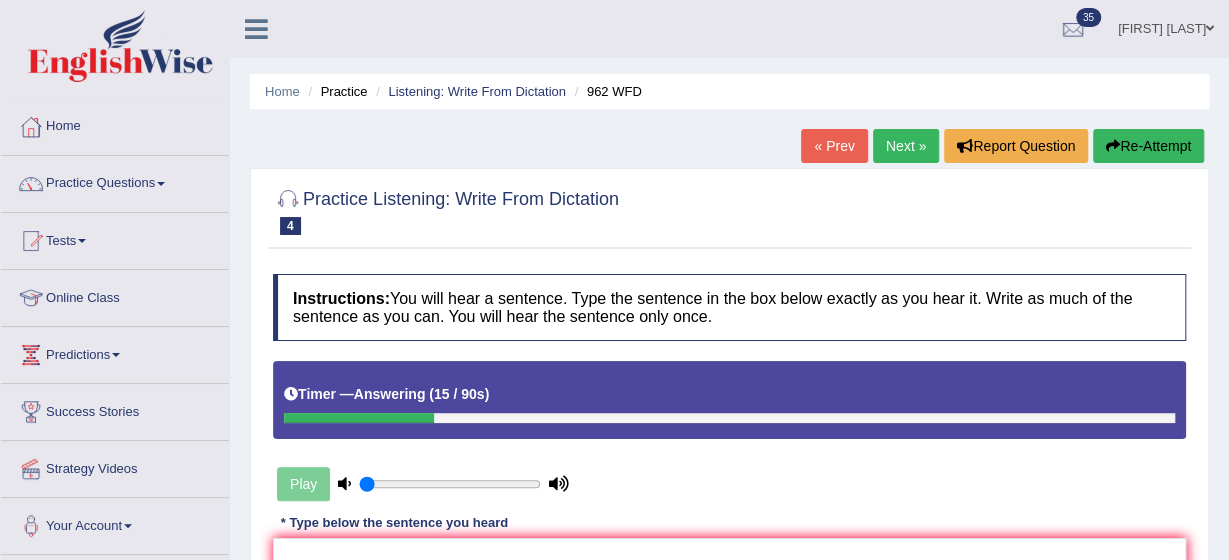 click on "Re-Attempt" at bounding box center [1148, 146] 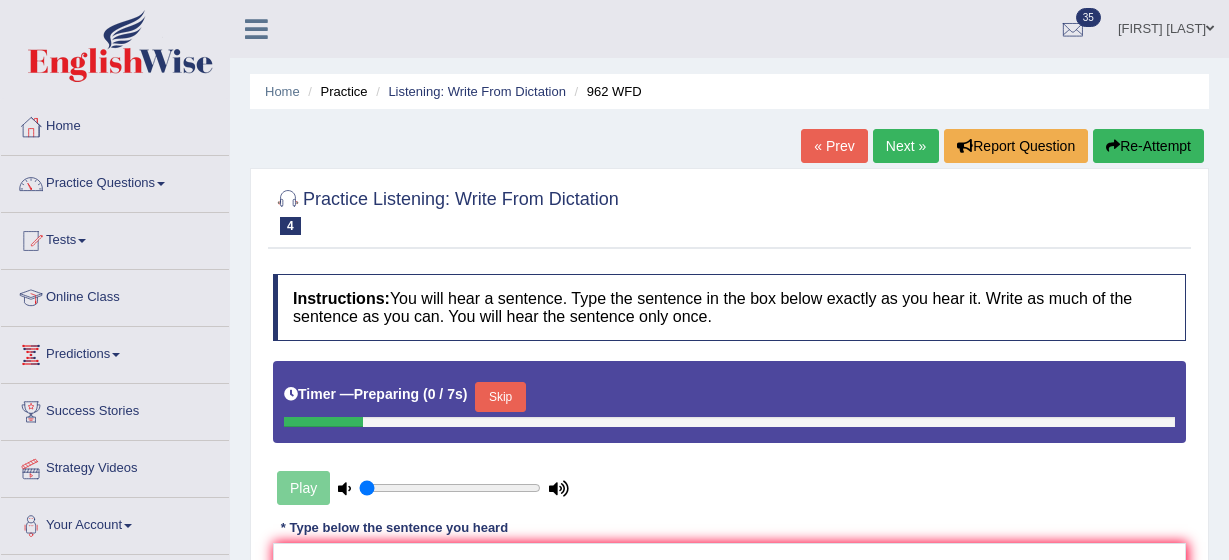 scroll, scrollTop: 0, scrollLeft: 0, axis: both 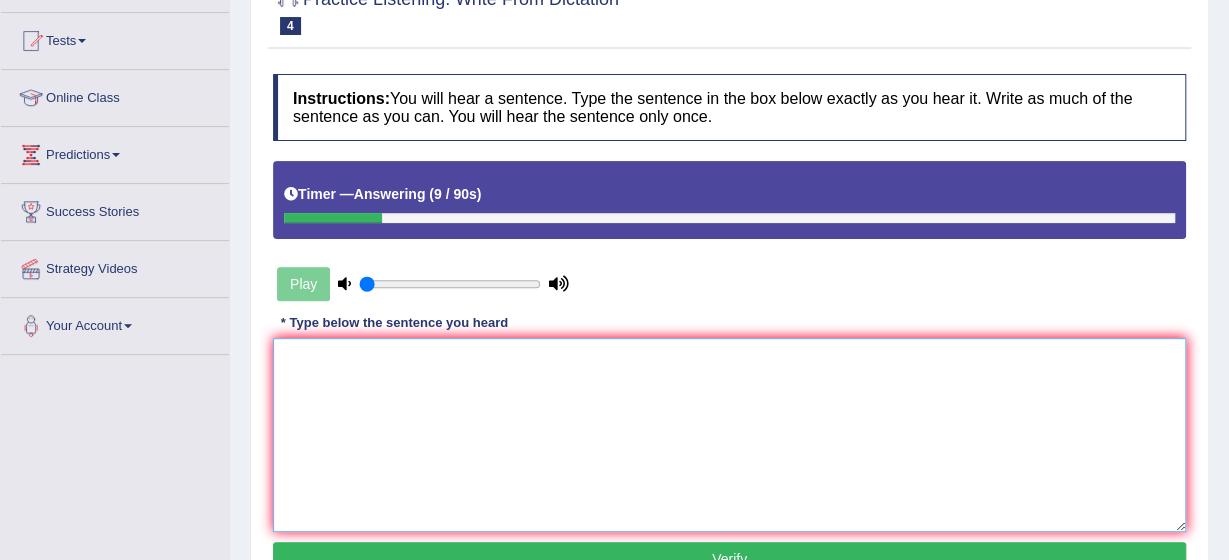 click at bounding box center [729, 435] 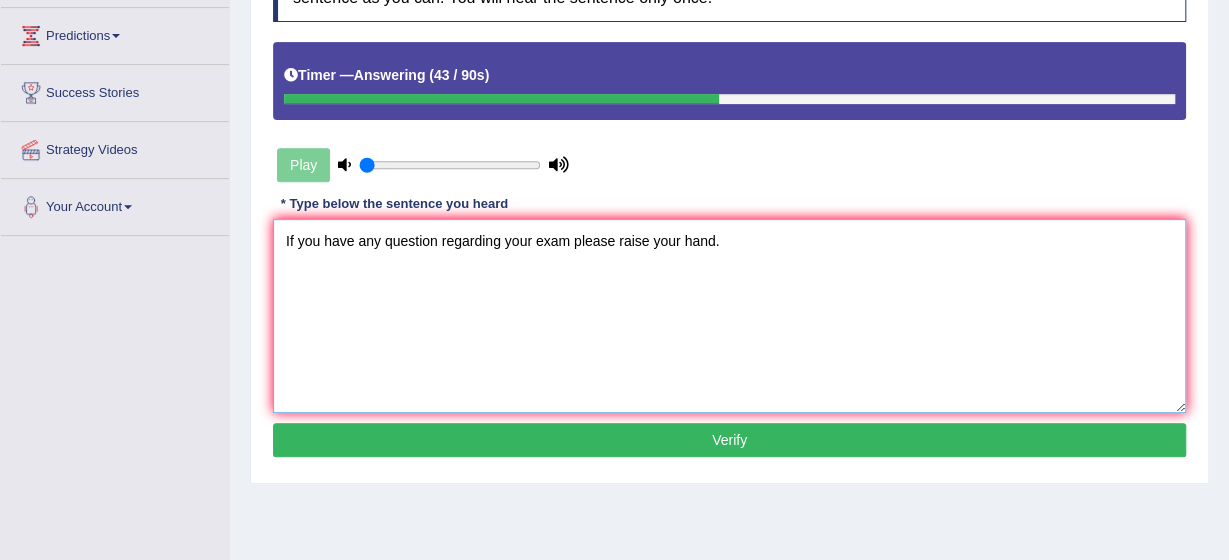 scroll, scrollTop: 333, scrollLeft: 0, axis: vertical 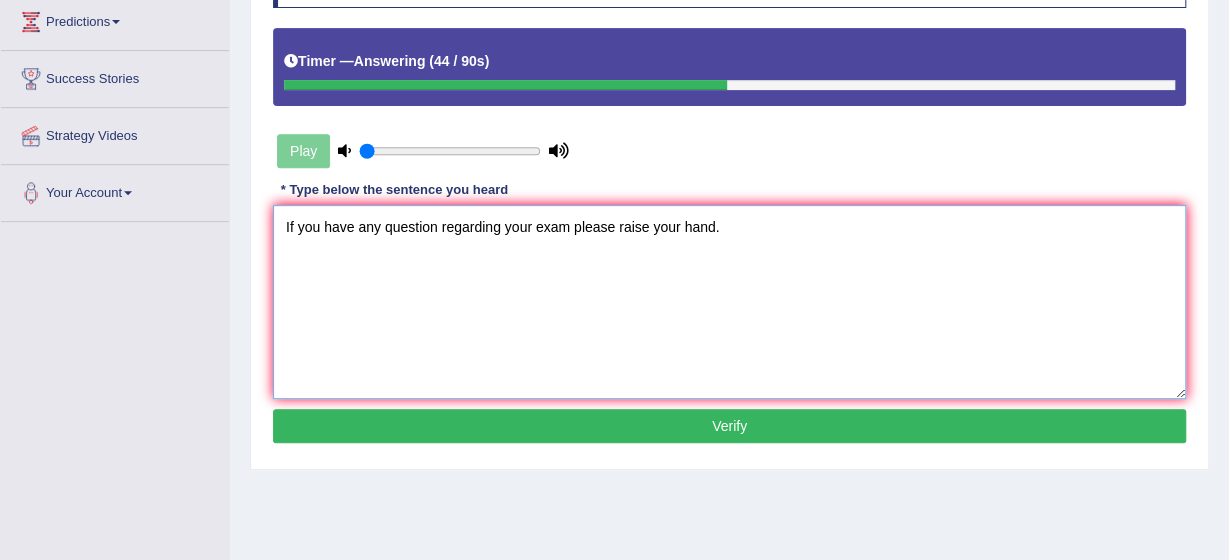 type on "If you have any question regarding your exam please raise your hand." 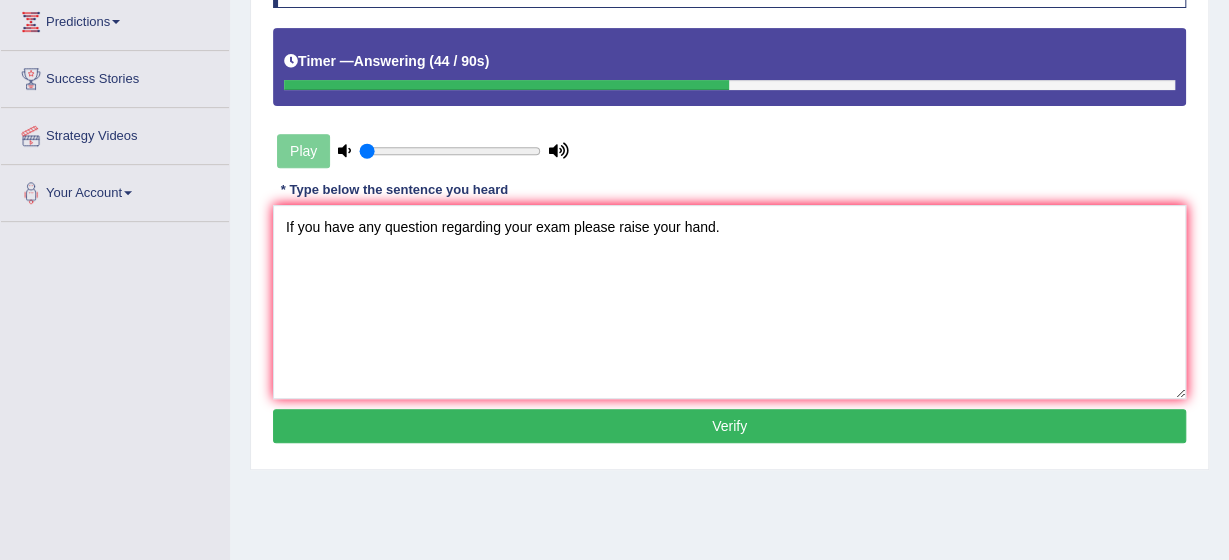 click on "Verify" at bounding box center (729, 426) 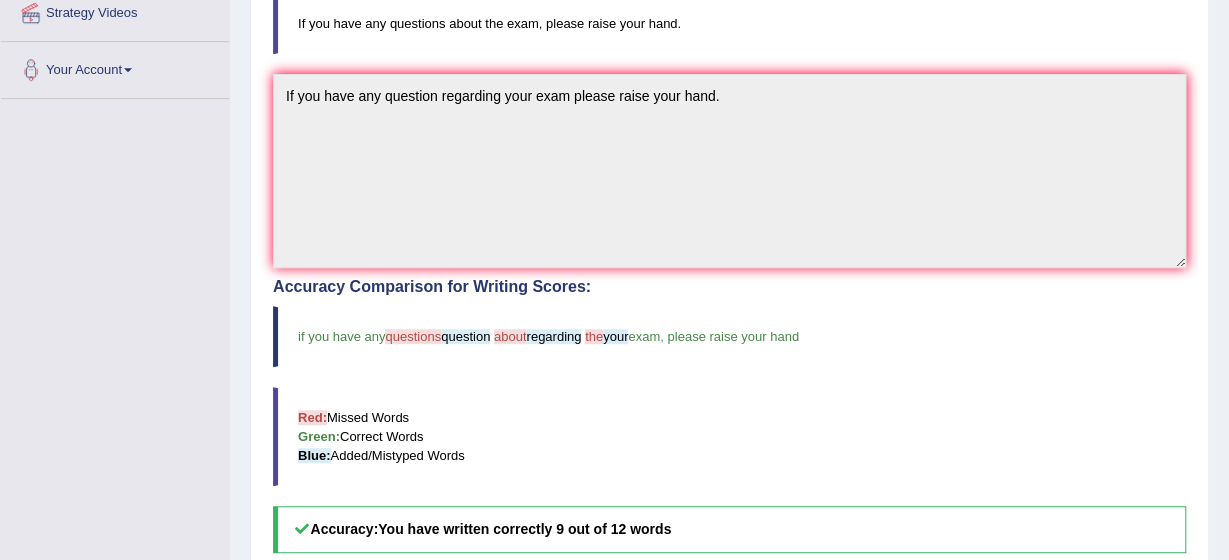 scroll, scrollTop: 493, scrollLeft: 0, axis: vertical 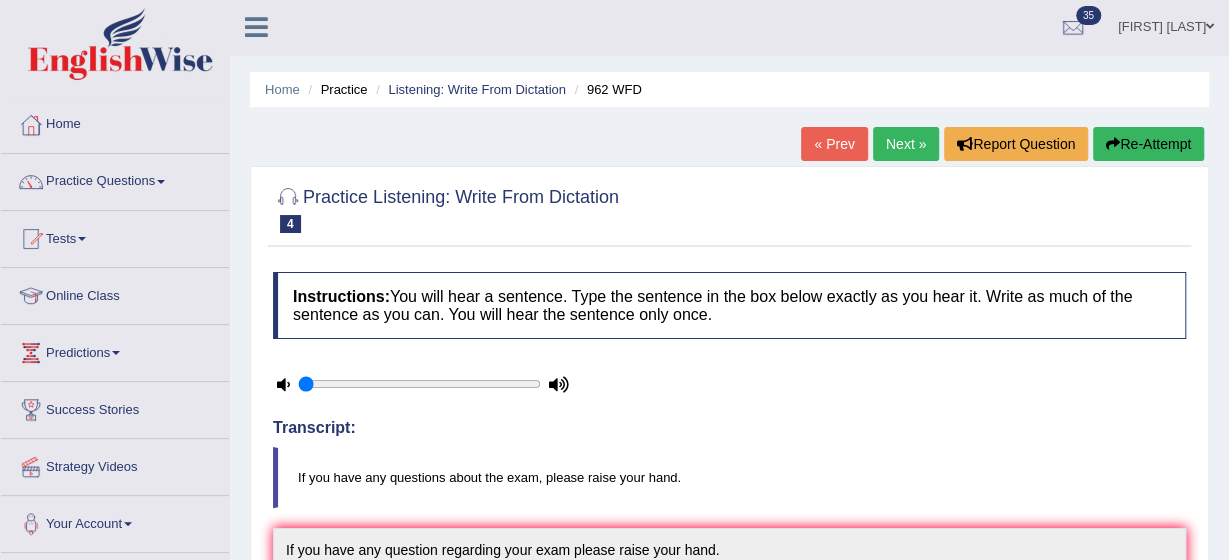 click on "Next »" at bounding box center [906, 144] 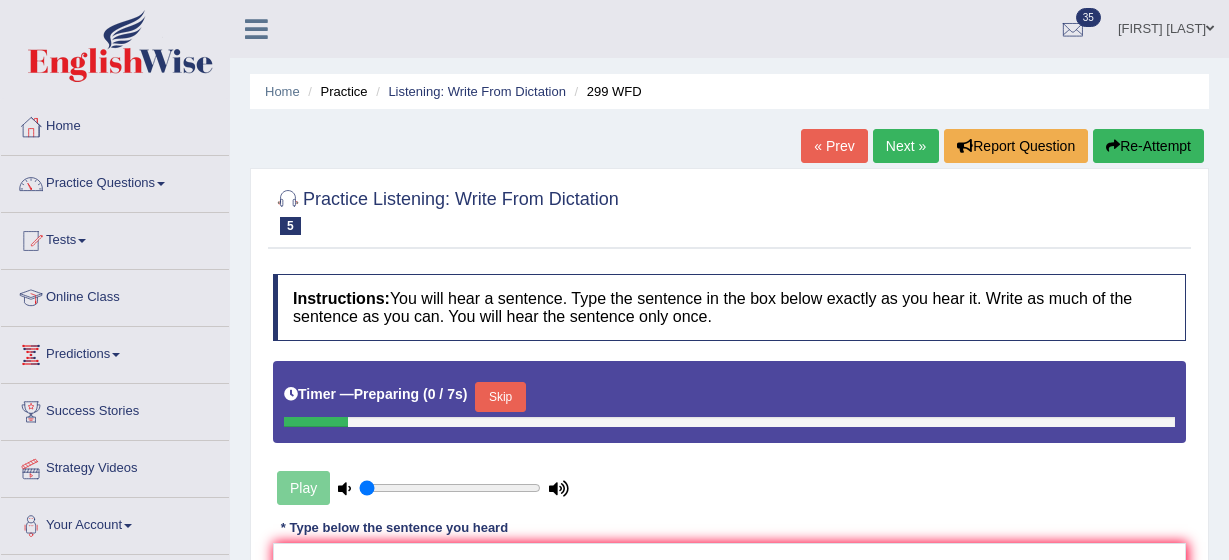 scroll, scrollTop: 0, scrollLeft: 0, axis: both 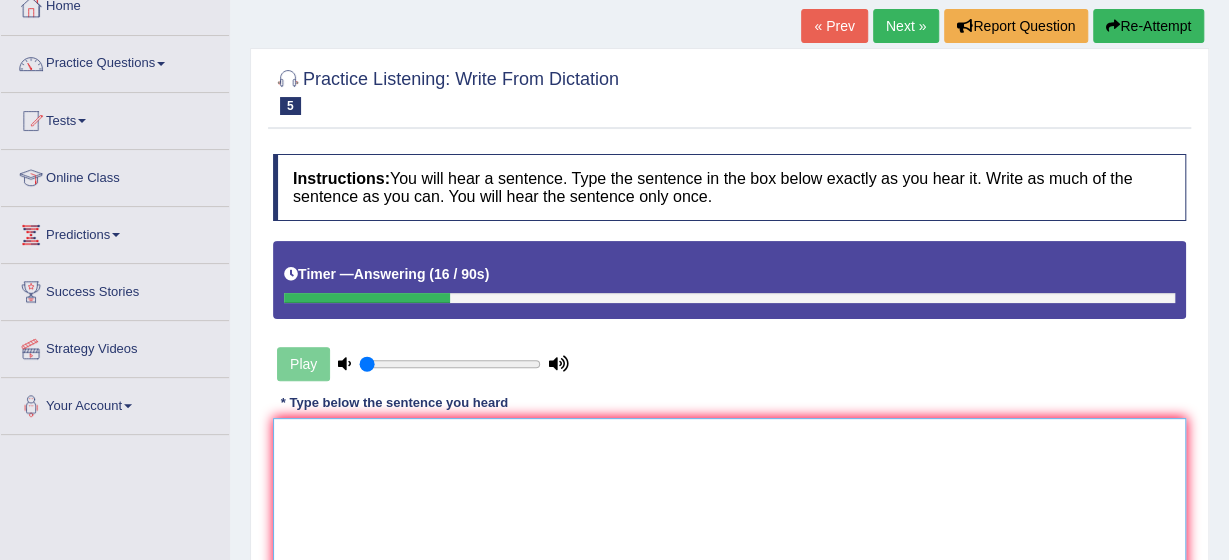 click at bounding box center (729, 515) 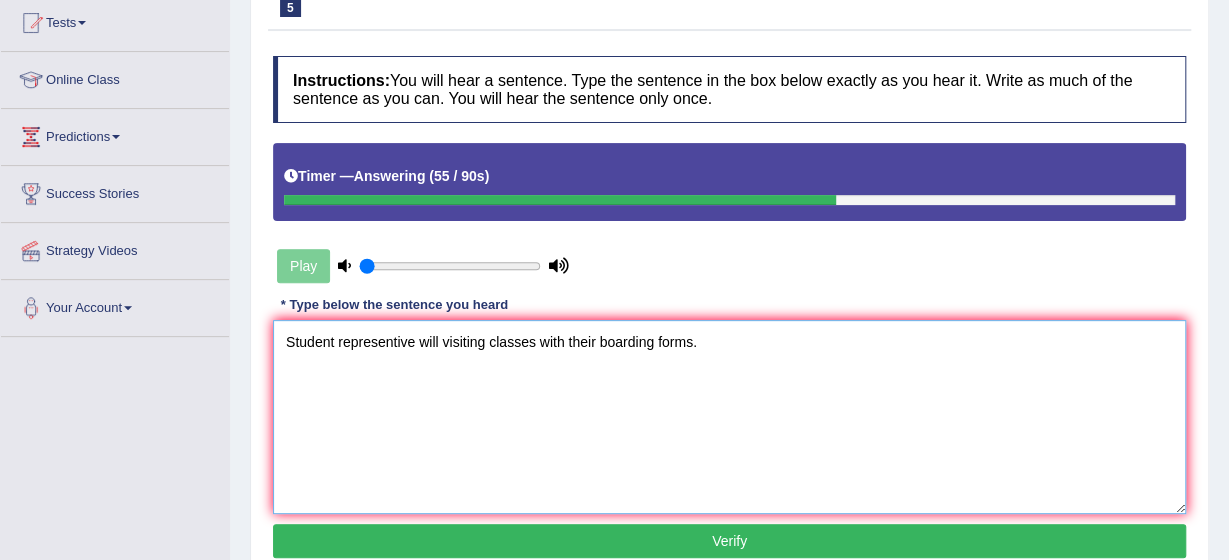 scroll, scrollTop: 240, scrollLeft: 0, axis: vertical 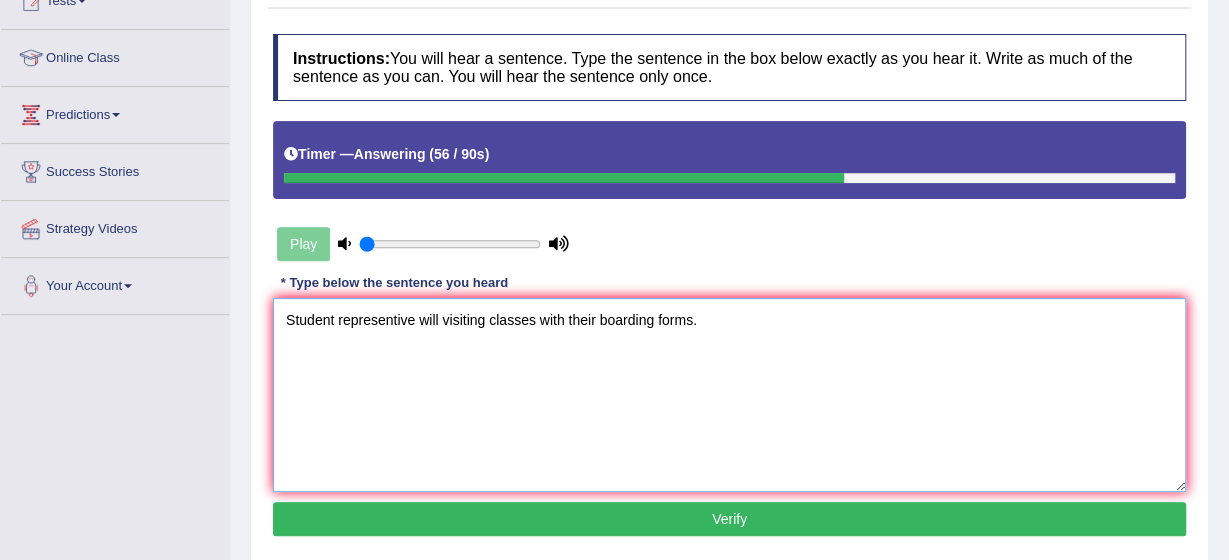 type on "Student representive will visiting classes with their boarding forms." 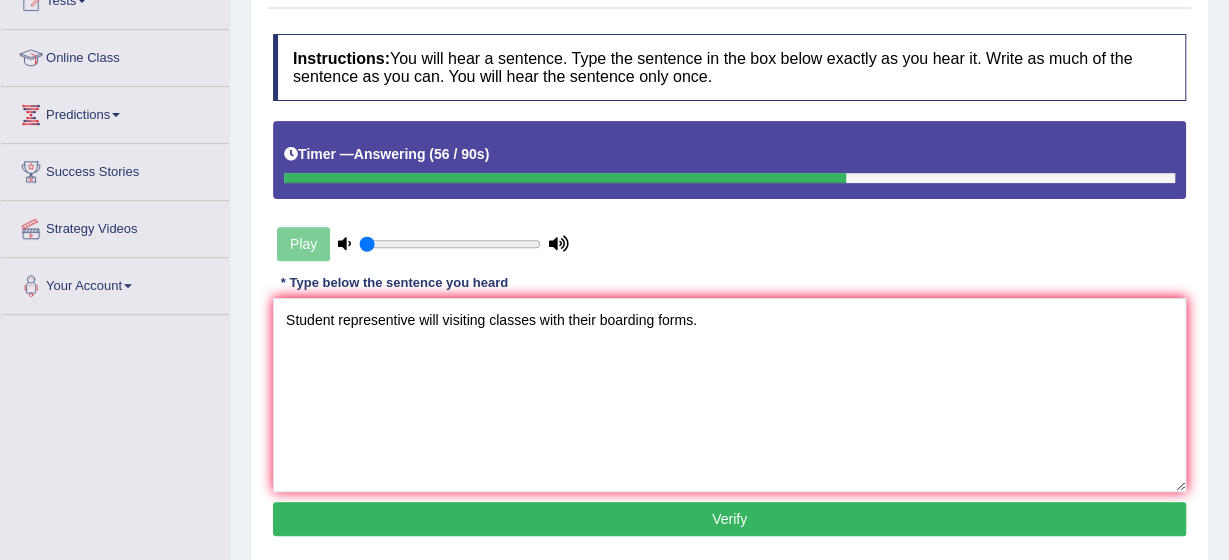 click on "Verify" at bounding box center [729, 519] 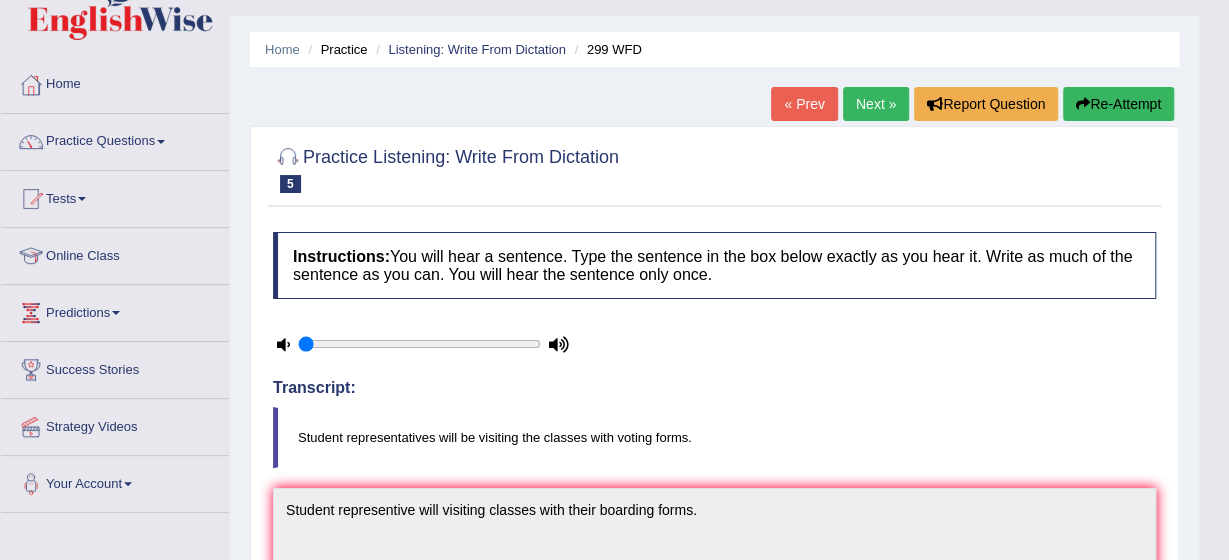 scroll, scrollTop: 40, scrollLeft: 0, axis: vertical 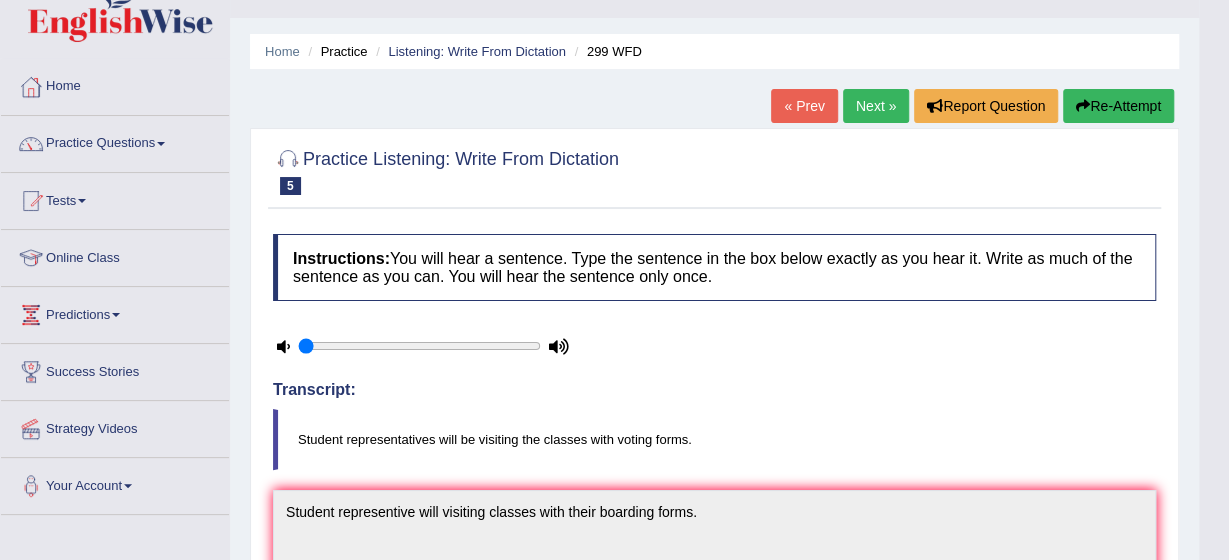 click on "Next »" at bounding box center (876, 106) 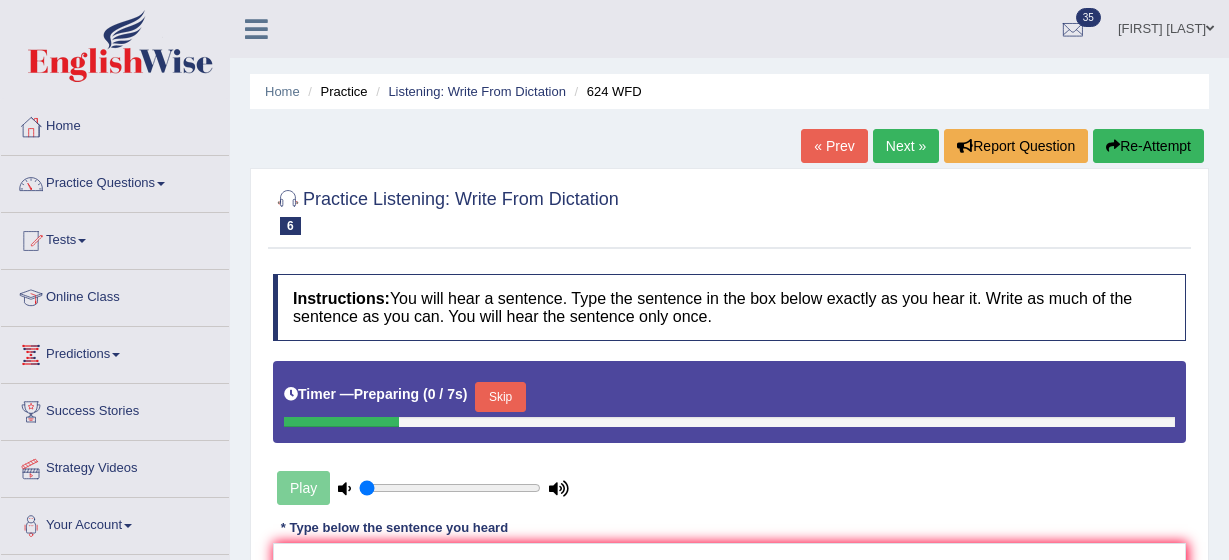 scroll, scrollTop: 0, scrollLeft: 0, axis: both 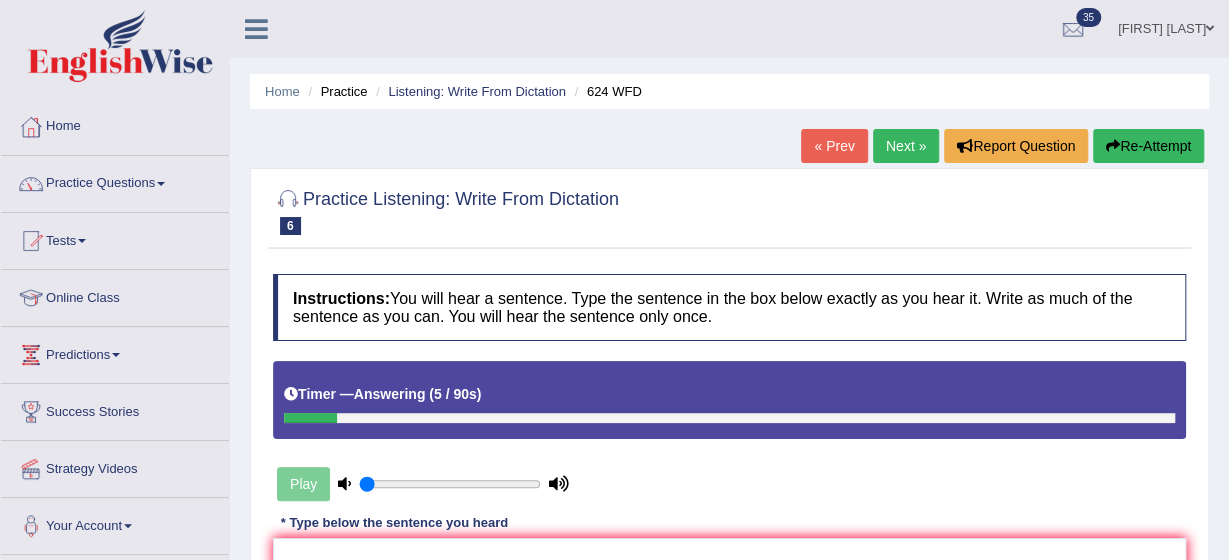 click on "Re-Attempt" at bounding box center [1148, 146] 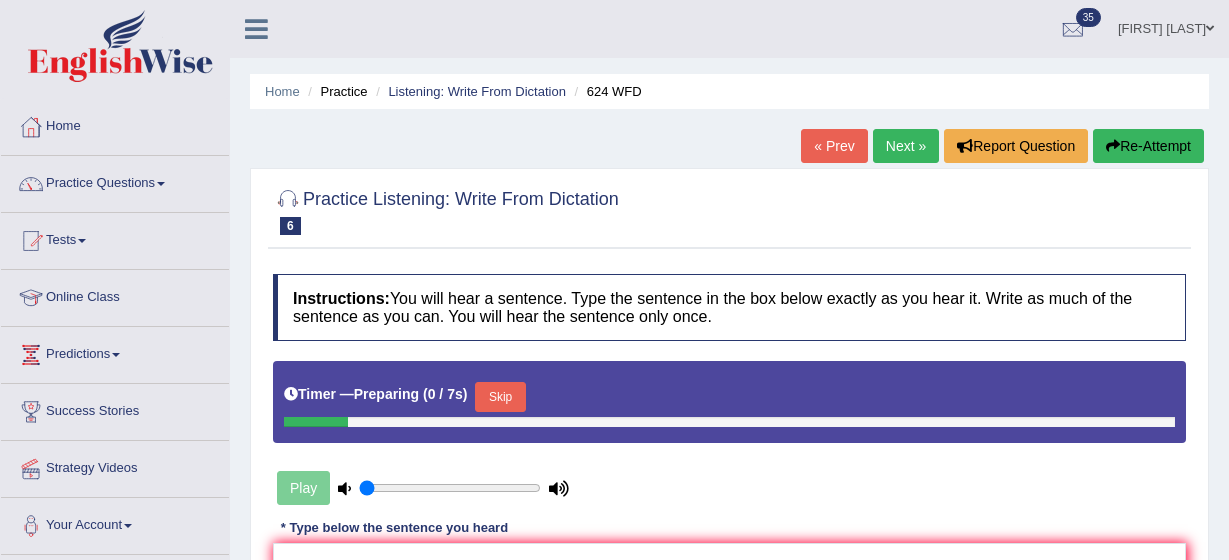 scroll, scrollTop: 0, scrollLeft: 0, axis: both 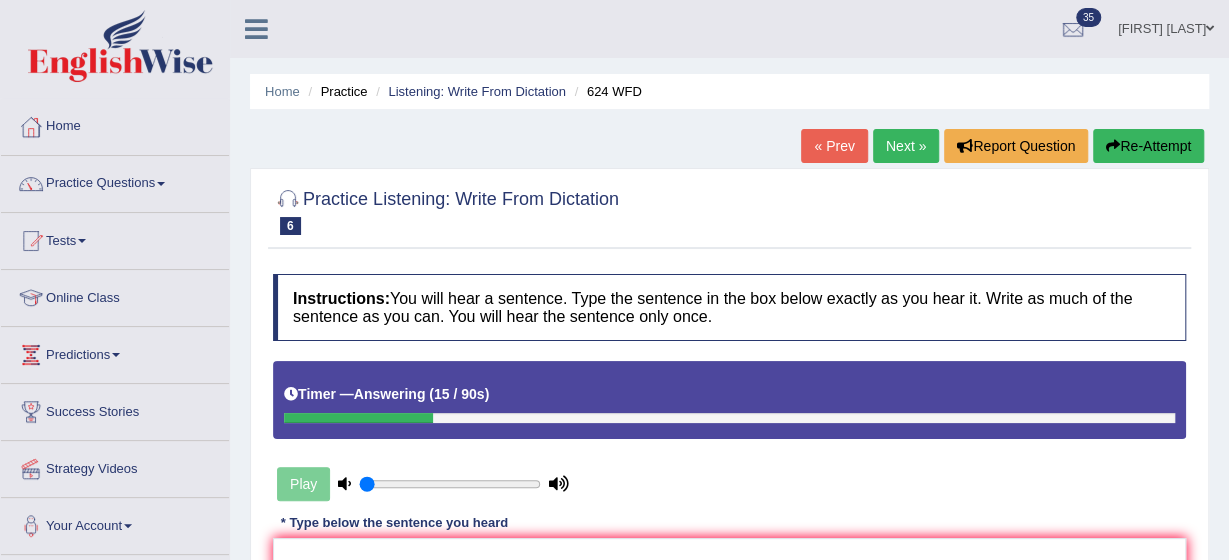 click on "Re-Attempt" at bounding box center (1148, 146) 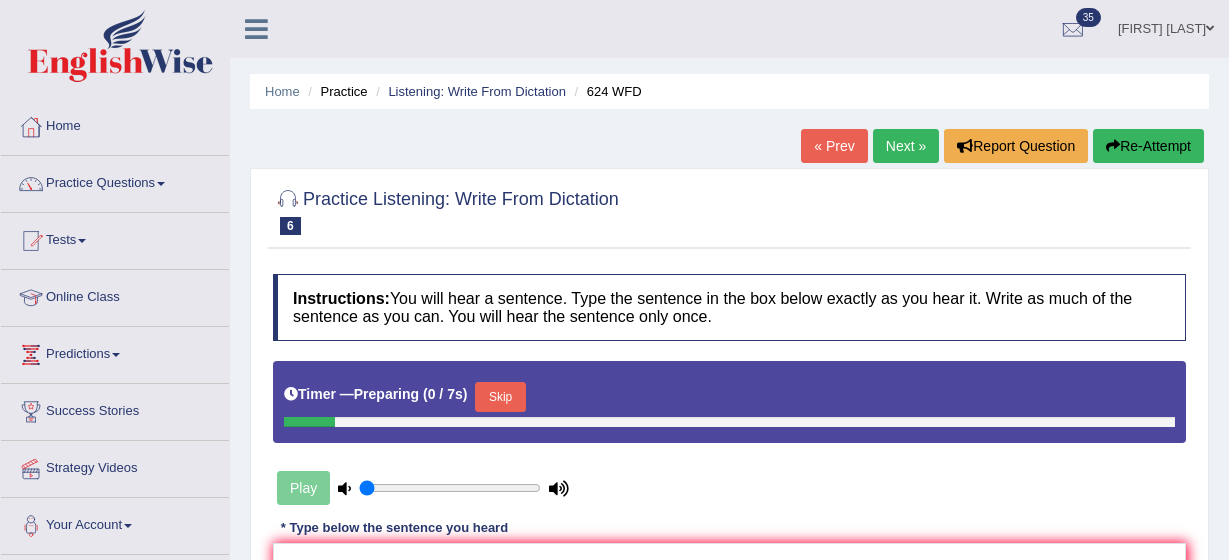 scroll, scrollTop: 0, scrollLeft: 0, axis: both 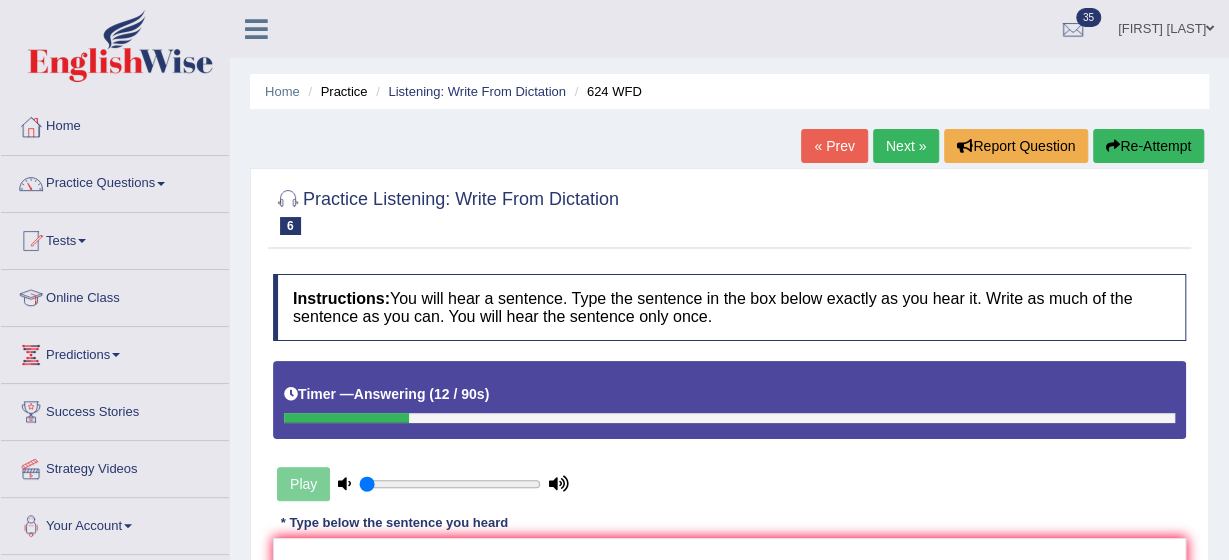 click on "Practice Questions" at bounding box center [115, 181] 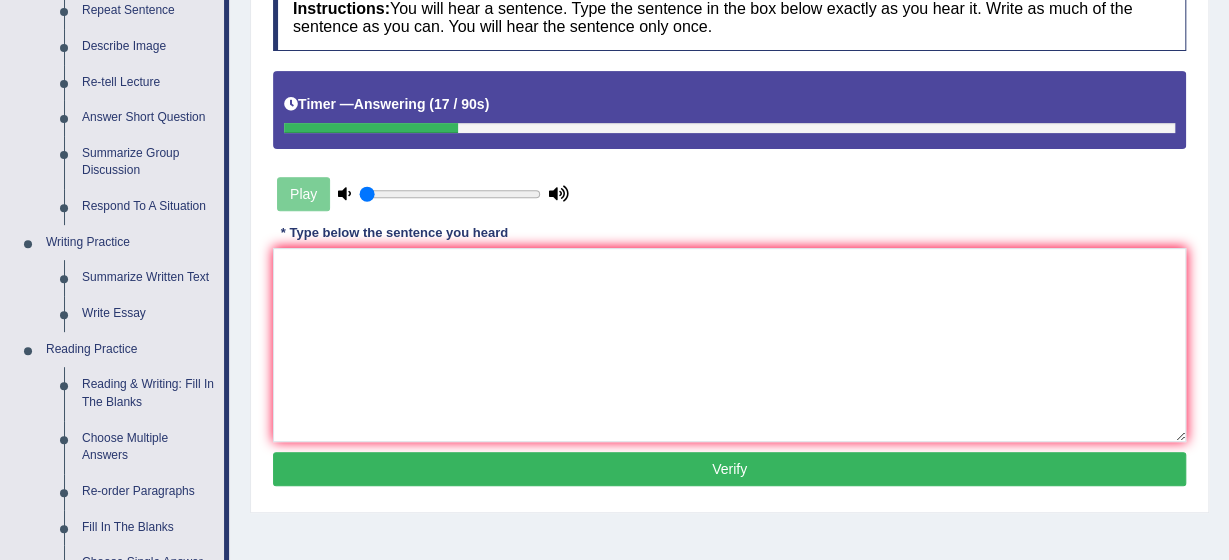 scroll, scrollTop: 293, scrollLeft: 0, axis: vertical 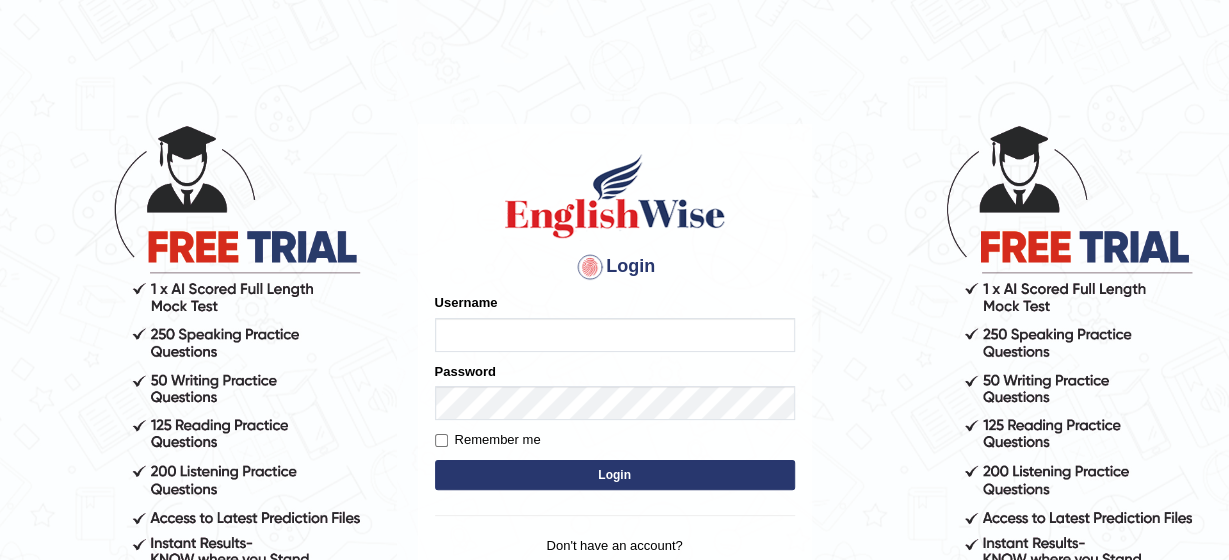 type on "kavya" 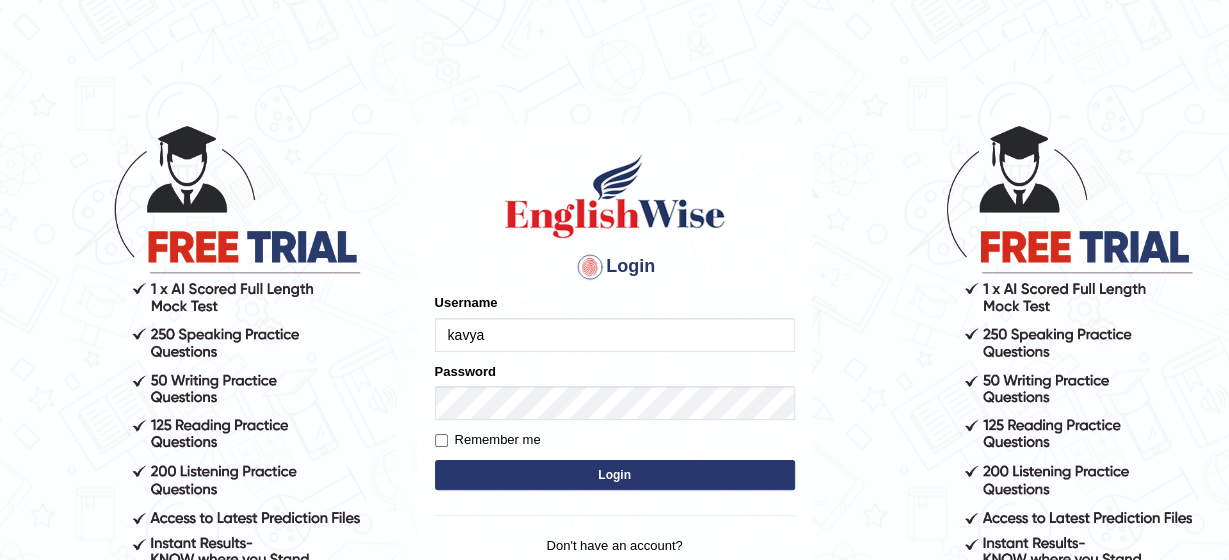 click on "Login" at bounding box center [615, 475] 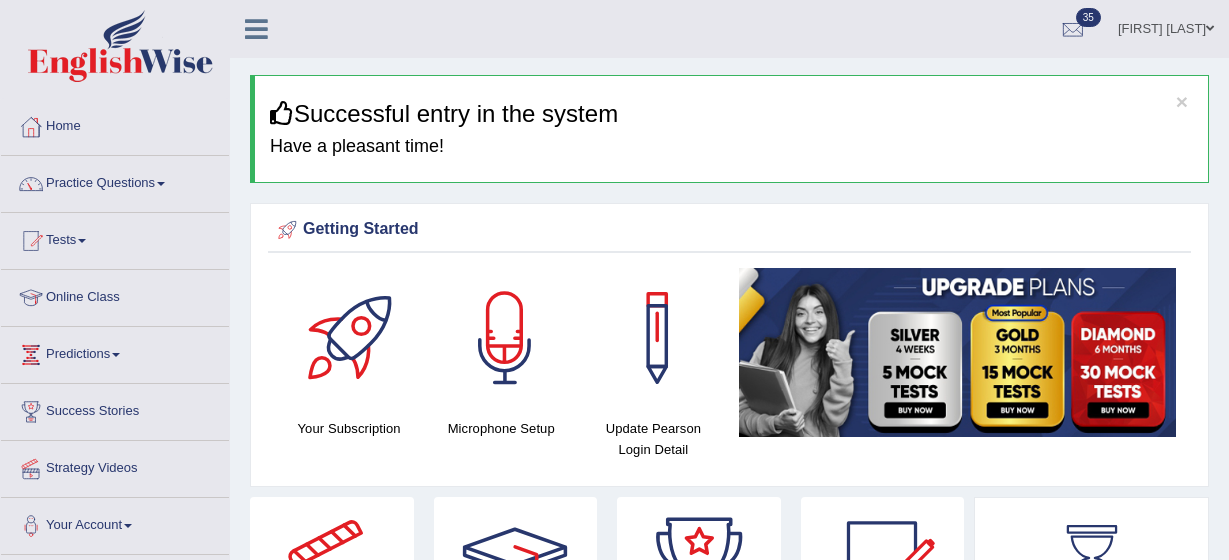 scroll, scrollTop: 0, scrollLeft: 0, axis: both 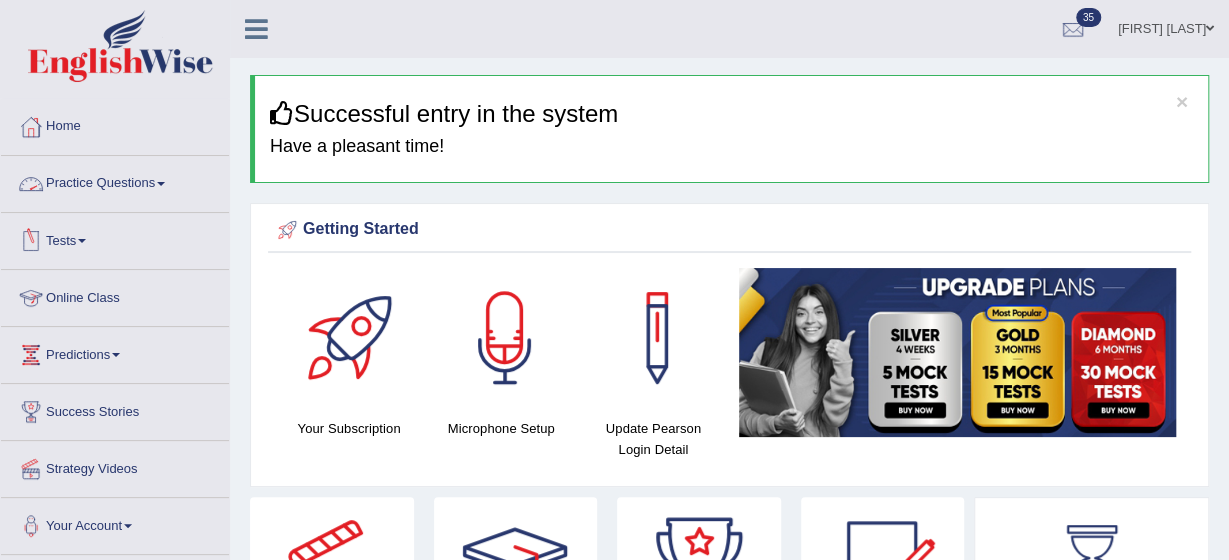 click on "Practice Questions" at bounding box center (115, 181) 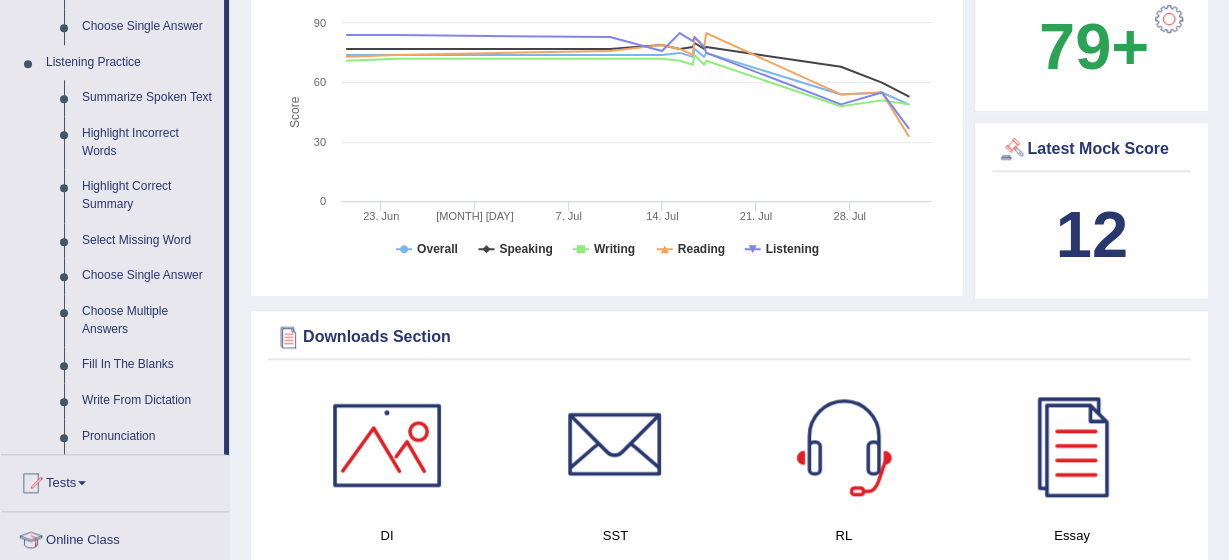 scroll, scrollTop: 880, scrollLeft: 0, axis: vertical 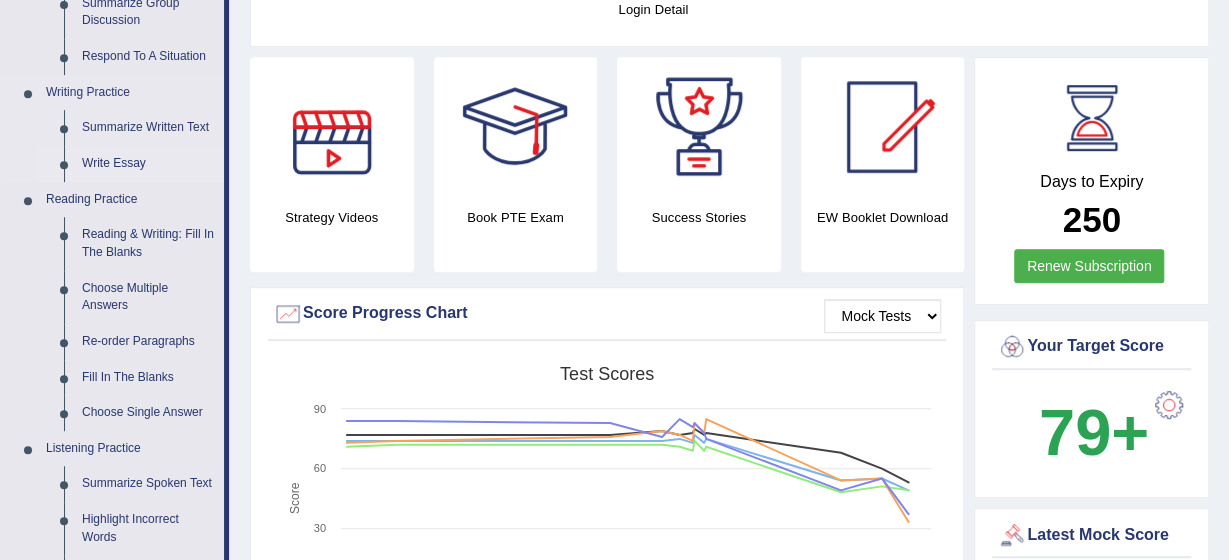click on "Write Essay" at bounding box center (148, 164) 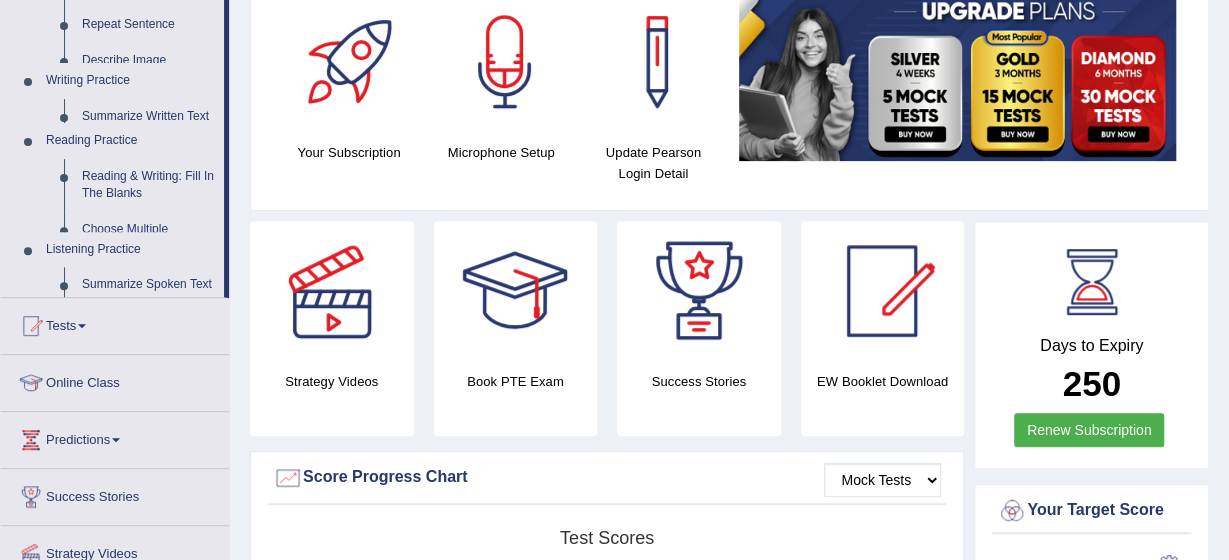 click on "Home
Practice Questions   Speaking Practice Read Aloud
Repeat Sentence
Describe Image
Re-tell Lecture
Answer Short Question
Summarize Group Discussion
Respond To A Situation
Writing Practice  Summarize Written Text
Write Essay
Reading Practice  Reading & Writing: Fill In The Blanks
Choose Multiple Answers
Re-order Paragraphs
Fill In The Blanks
Choose Single Answer
Listening Practice  Summarize Spoken Text
Highlight Incorrect Words
Highlight Correct Summary
Select Missing Word
Choose Single Answer
Choose Multiple Answers
Fill In The Blanks
Write From Dictation
Pronunciation
Tests  Take Practice Sectional Test
Take Mock Test
History
Online Class
Predictions  Latest Predictions
Success Stories
Strategy Videos
Your Account  Notifications
Microphone Setup
Change Password
Manage Subscription
Pearson Login Details
Update Profile" at bounding box center (115, 231) 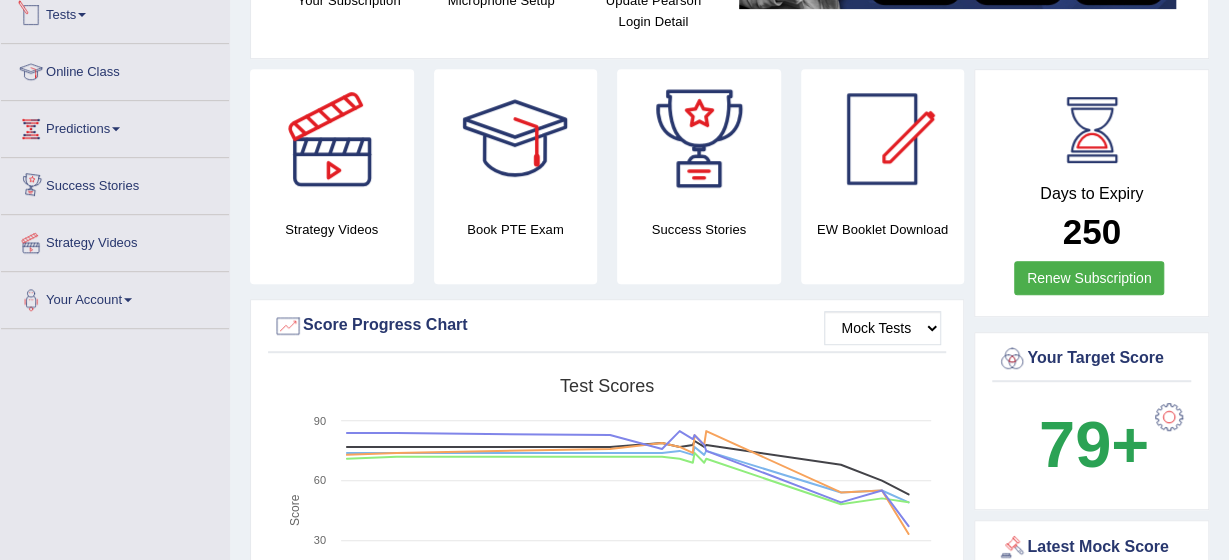 scroll, scrollTop: 1299, scrollLeft: 0, axis: vertical 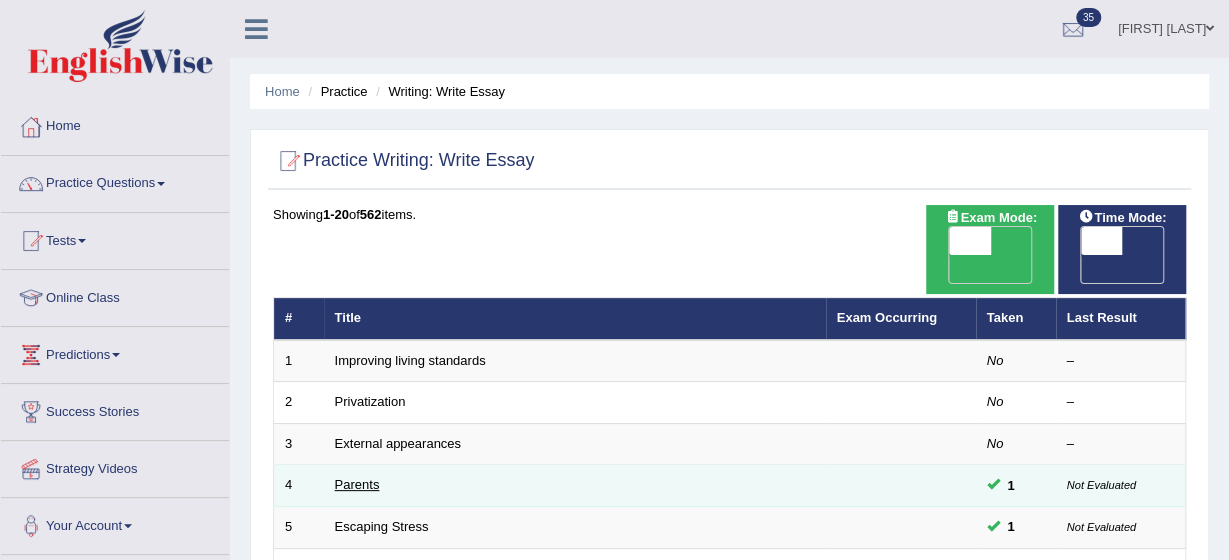 click on "Parents" at bounding box center [357, 484] 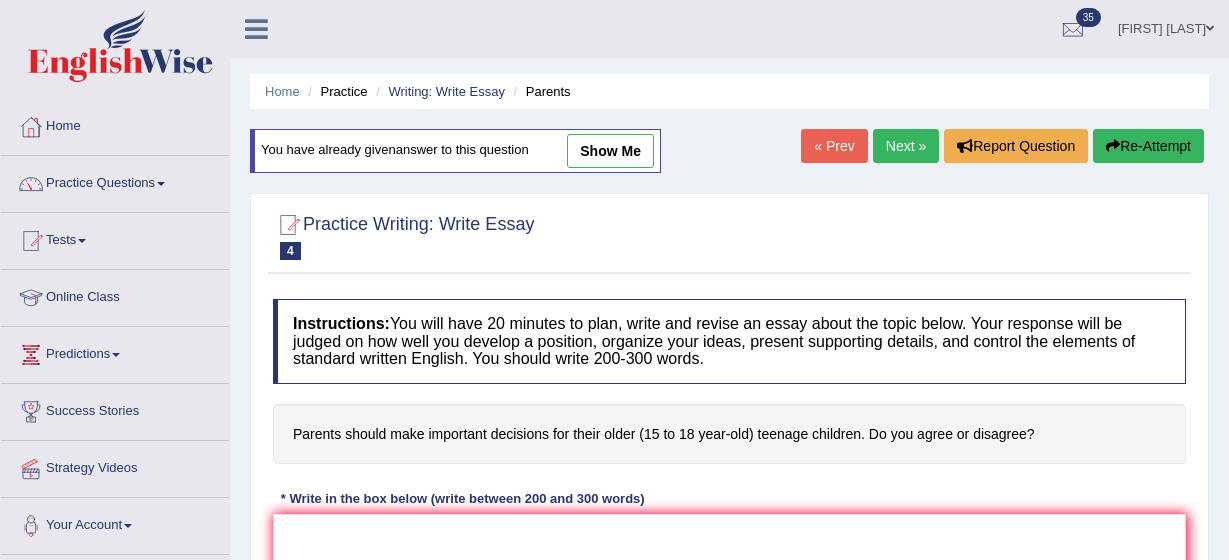 scroll, scrollTop: 0, scrollLeft: 0, axis: both 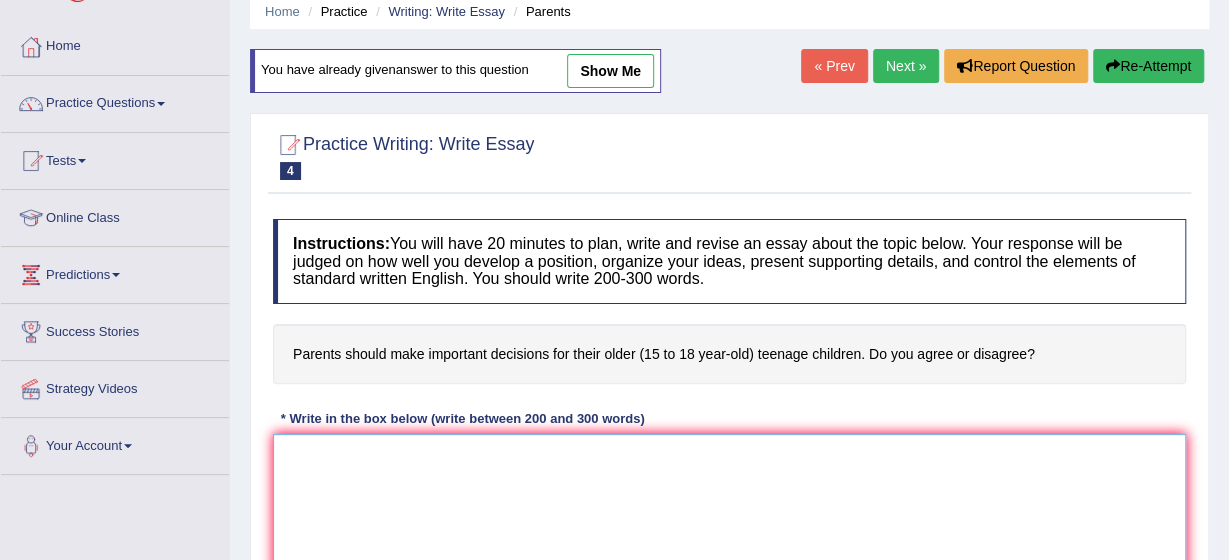 click at bounding box center [729, 531] 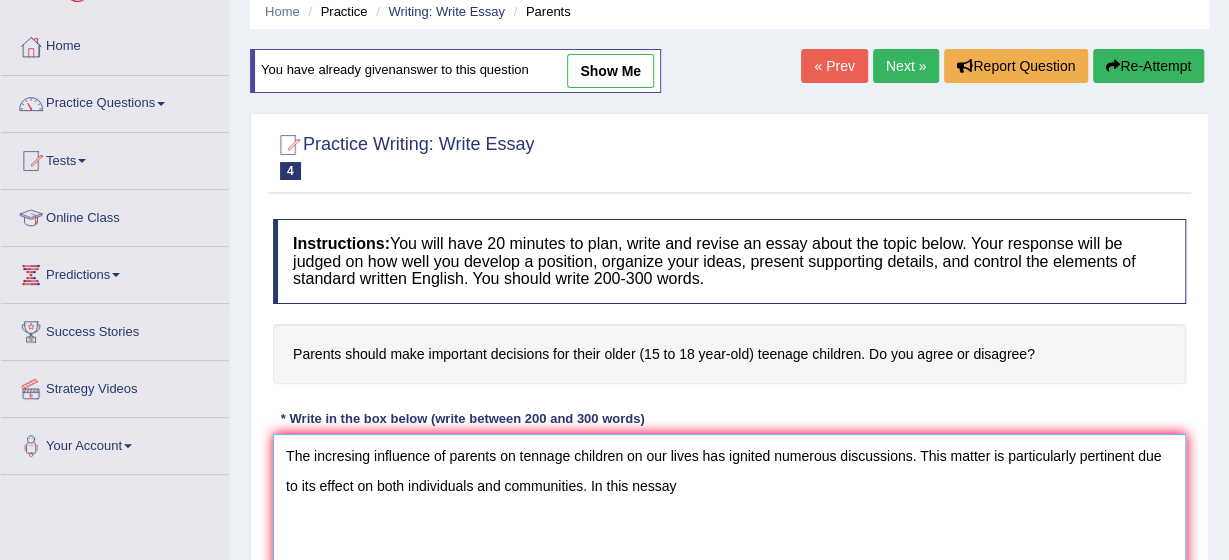 click on "The incresing influence of parents on tennage children on our lives has ignited numerous discussions. This matter is particularly pertinent due to its effect on both individuals and communities. In this nessay" at bounding box center (729, 531) 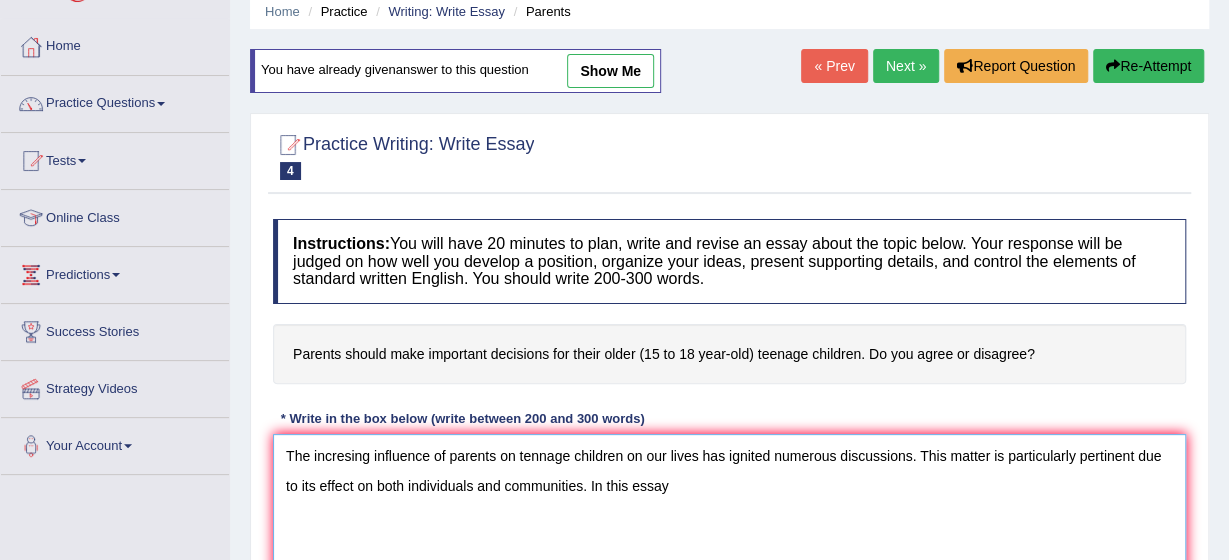 click on "The incresing influence of parents on tennage children on our lives has ignited numerous discussions. This matter is particularly pertinent due to its effect on both individuals and communities. In this essay" at bounding box center [729, 531] 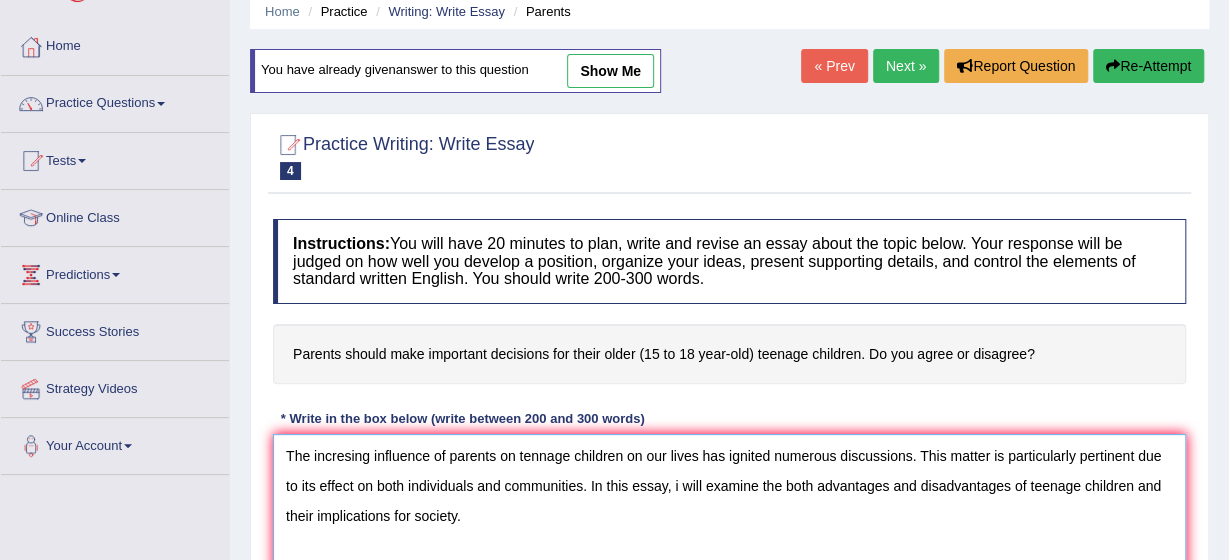 scroll, scrollTop: 102, scrollLeft: 0, axis: vertical 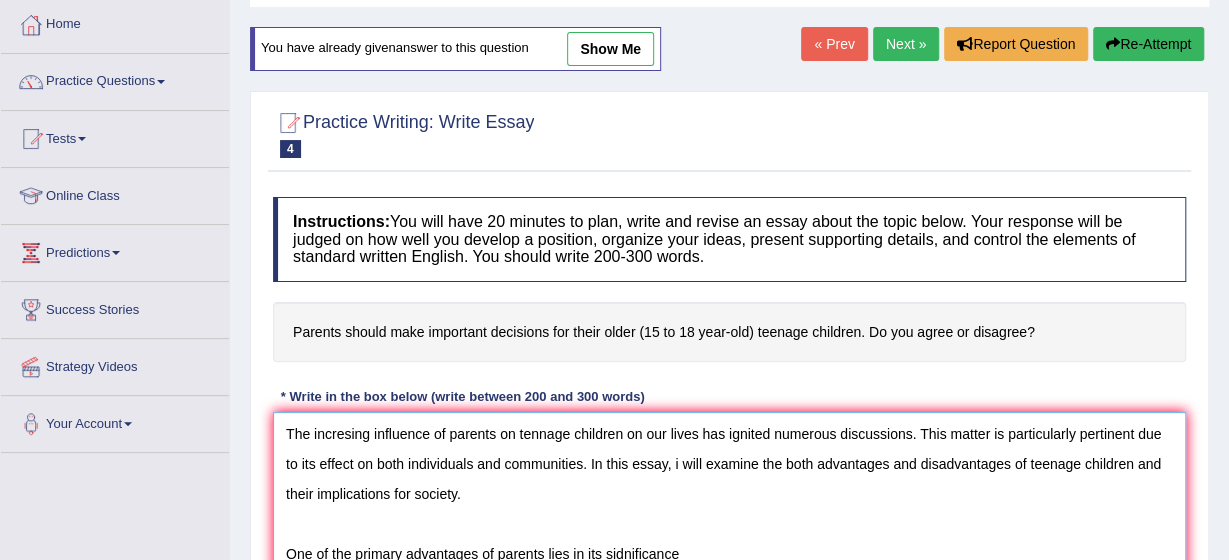 click on "The incresing influence of parents on tennage children on our lives has ignited numerous discussions. This matter is particularly pertinent due to its effect on both individuals and communities. In this essay, i will examine the both advantages and disadvantages of teenage children and their implications for society.
One of the primary advantages of parents lies in its sidnificance" at bounding box center [729, 509] 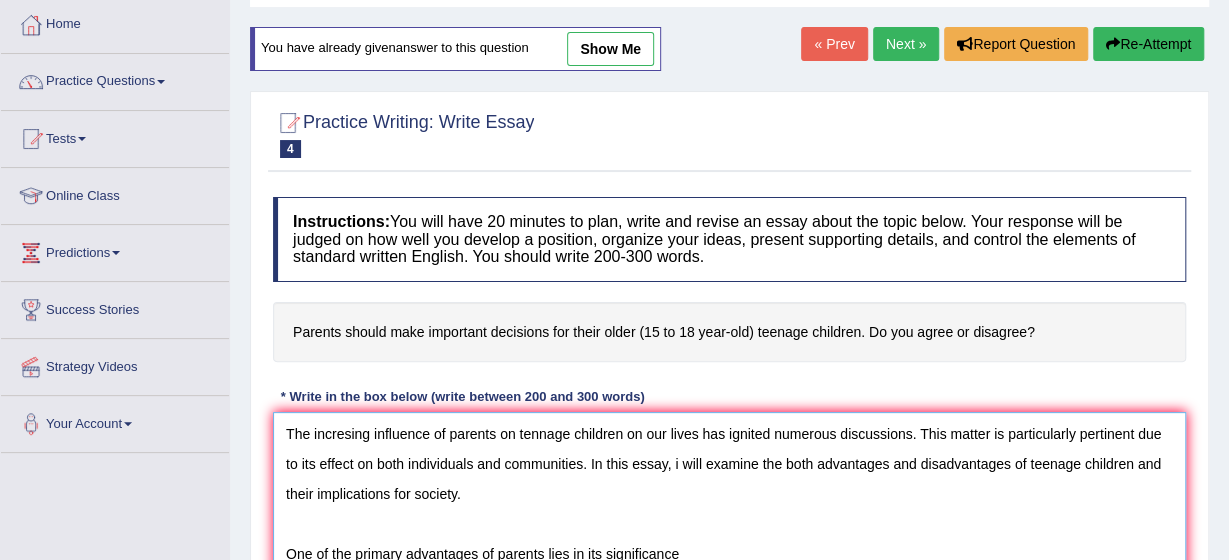 click on "The incresing influence of parents on tennage children on our lives has ignited numerous discussions. This matter is particularly pertinent due to its effect on both individuals and communities. In this essay, i will examine the both advantages and disadvantages of teenage children and their implications for society.
One of the primary advantages of parents lies in its significance" at bounding box center [729, 509] 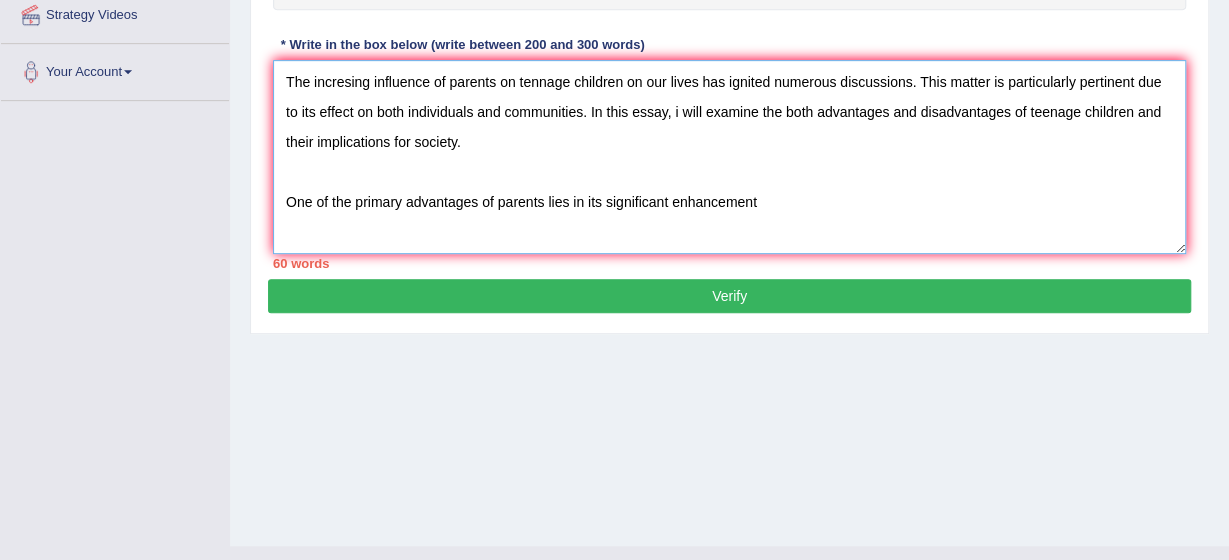 scroll, scrollTop: 462, scrollLeft: 0, axis: vertical 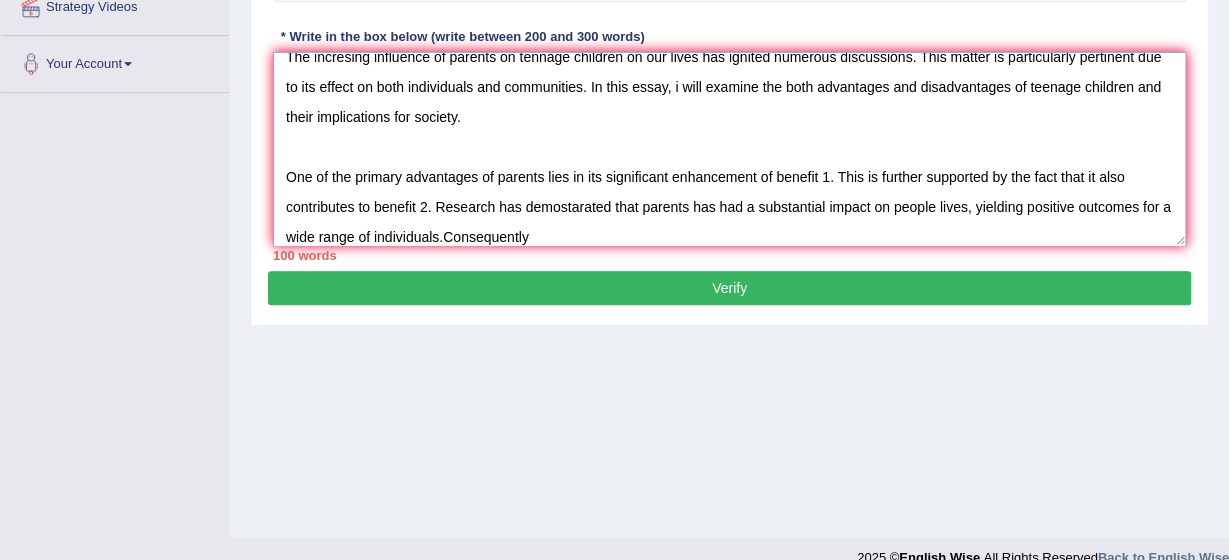 click on "The incresing influence of parents on tennage children on our lives has ignited numerous discussions. This matter is particularly pertinent due to its effect on both individuals and communities. In this essay, i will examine the both advantages and disadvantages of teenage children and their implications for society.
One of the primary advantages of parents lies in its significant enhancement of benefit 1. This is further supported by the fact that it also contributes to benefit 2. Research has demostarated that parents has had a substantial impact on people lives, yielding positive outcomes for a wide range of individuals.Consequently" at bounding box center (729, 149) 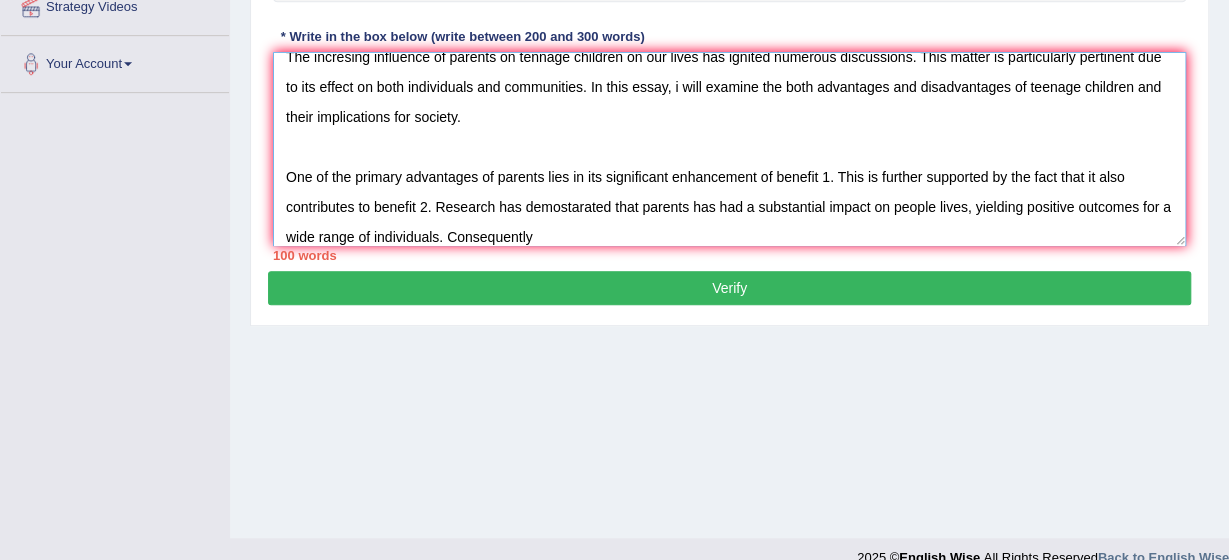 click on "The incresing influence of parents on tennage children on our lives has ignited numerous discussions. This matter is particularly pertinent due to its effect on both individuals and communities. In this essay, i will examine the both advantages and disadvantages of teenage children and their implications for society.
One of the primary advantages of parents lies in its significant enhancement of benefit 1. This is further supported by the fact that it also contributes to benefit 2. Research has demostarated that parents has had a substantial impact on people lives, yielding positive outcomes for a wide range of individuals. Consequently" at bounding box center [729, 149] 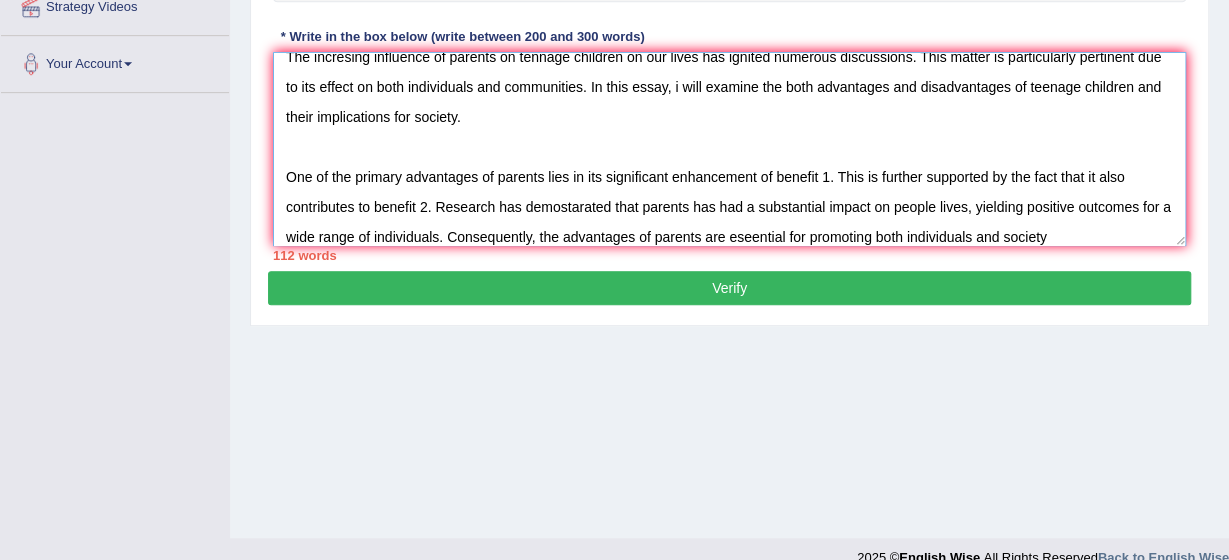 click on "The incresing influence of parents on tennage children on our lives has ignited numerous discussions. This matter is particularly pertinent due to its effect on both individuals and communities. In this essay, i will examine the both advantages and disadvantages of teenage children and their implications for society.
One of the primary advantages of parents lies in its significant enhancement of benefit 1. This is further supported by the fact that it also contributes to benefit 2. Research has demostarated that parents has had a substantial impact on people lives, yielding positive outcomes for a wide range of individuals. Consequently, the advantages of parents are eseential for promoting both individuals and society" at bounding box center [729, 149] 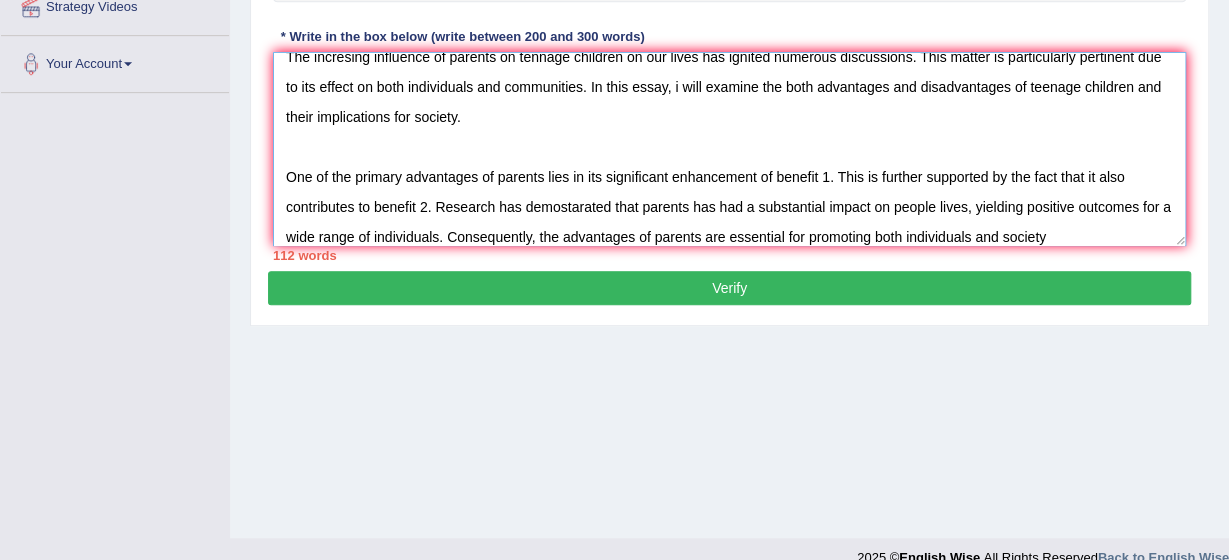 click on "The incresing influence of parents on tennage children on our lives has ignited numerous discussions. This matter is particularly pertinent due to its effect on both individuals and communities. In this essay, i will examine the both advantages and disadvantages of teenage children and their implications for society.
One of the primary advantages of parents lies in its significant enhancement of benefit 1. This is further supported by the fact that it also contributes to benefit 2. Research has demostarated that parents has had a substantial impact on people lives, yielding positive outcomes for a wide range of individuals. Consequently, the advantages of parents are essential for promoting both individuals and society" at bounding box center [729, 149] 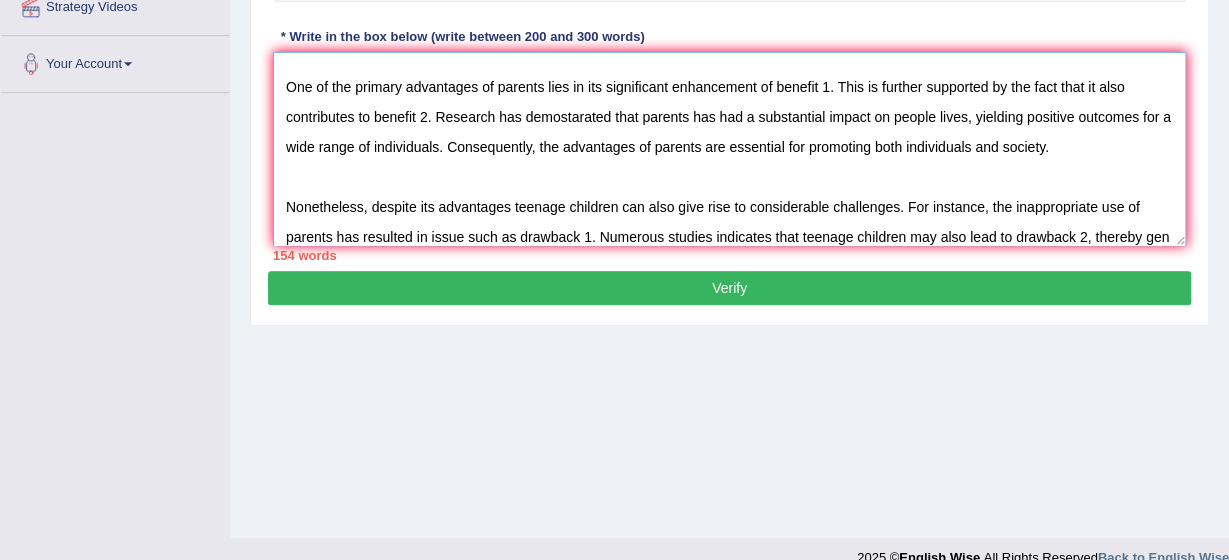 scroll, scrollTop: 137, scrollLeft: 0, axis: vertical 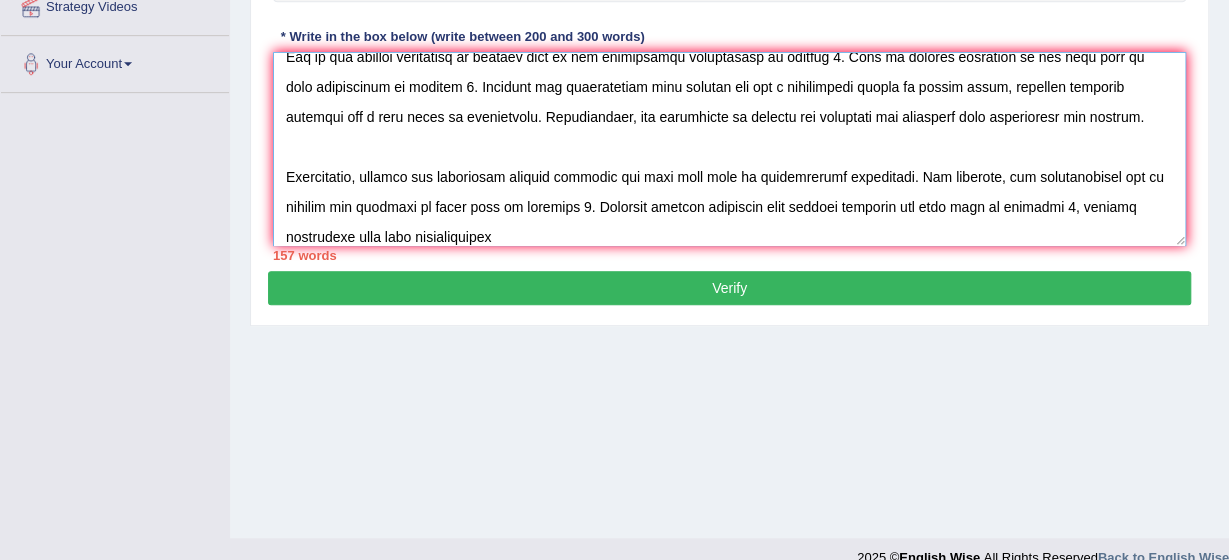 click at bounding box center [729, 149] 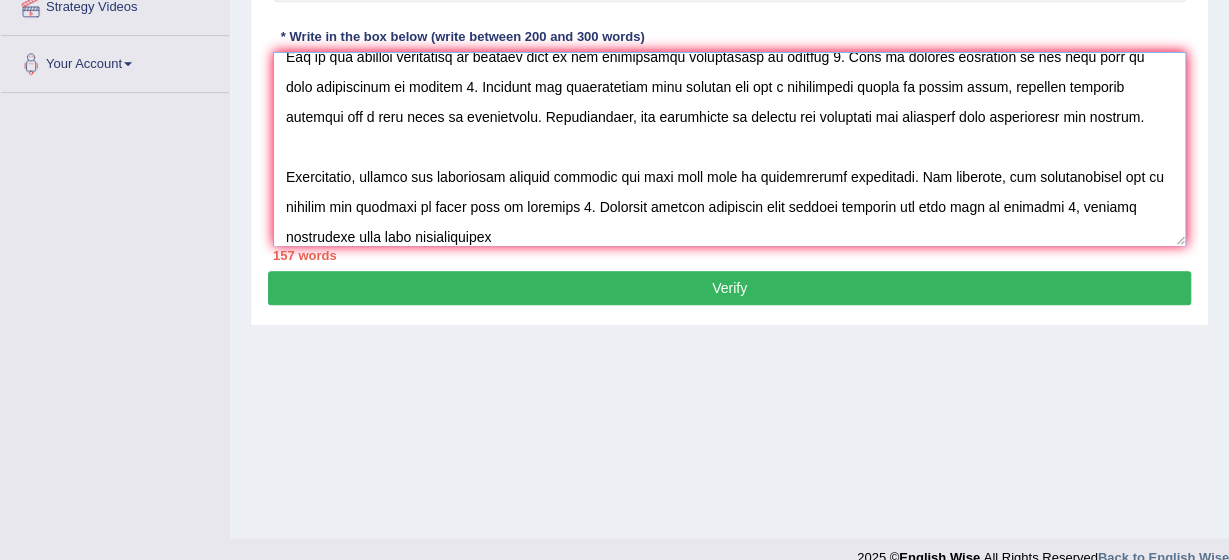 click at bounding box center (729, 149) 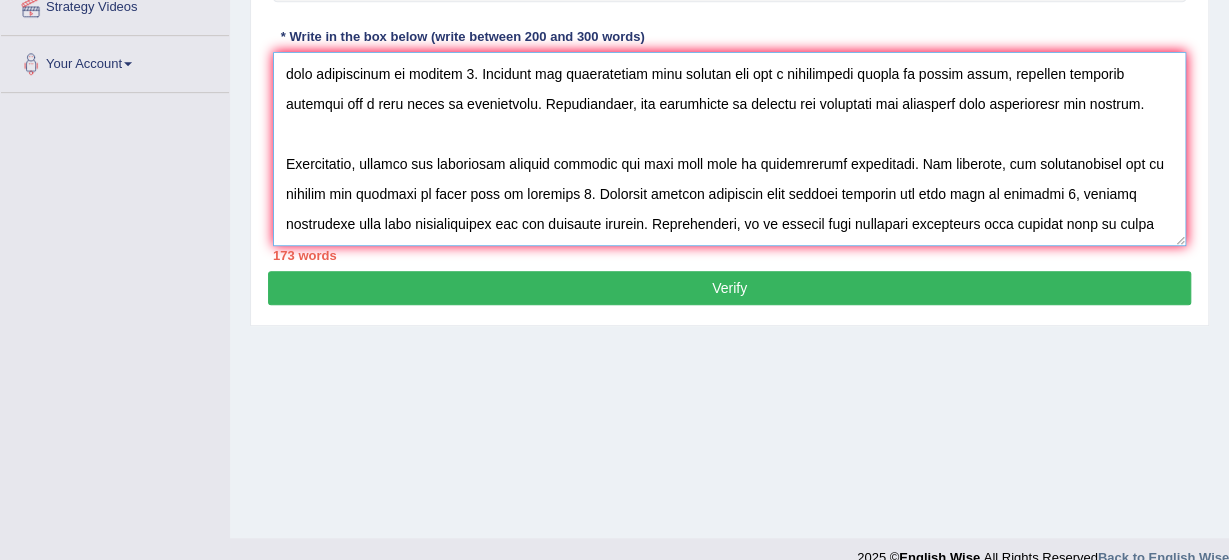 scroll, scrollTop: 167, scrollLeft: 0, axis: vertical 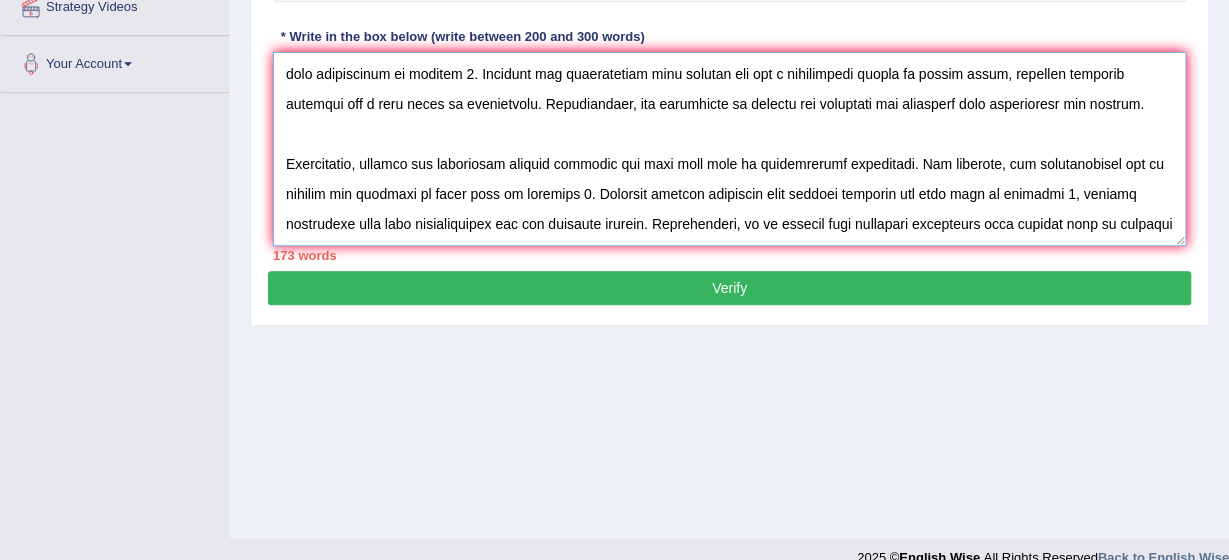 click at bounding box center [729, 149] 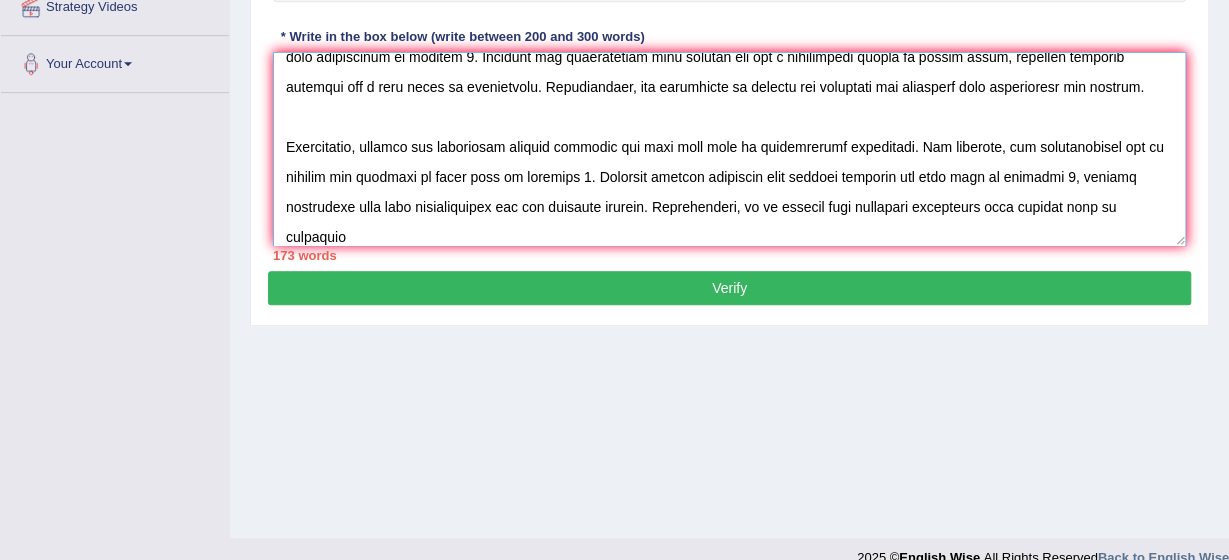 click at bounding box center (729, 149) 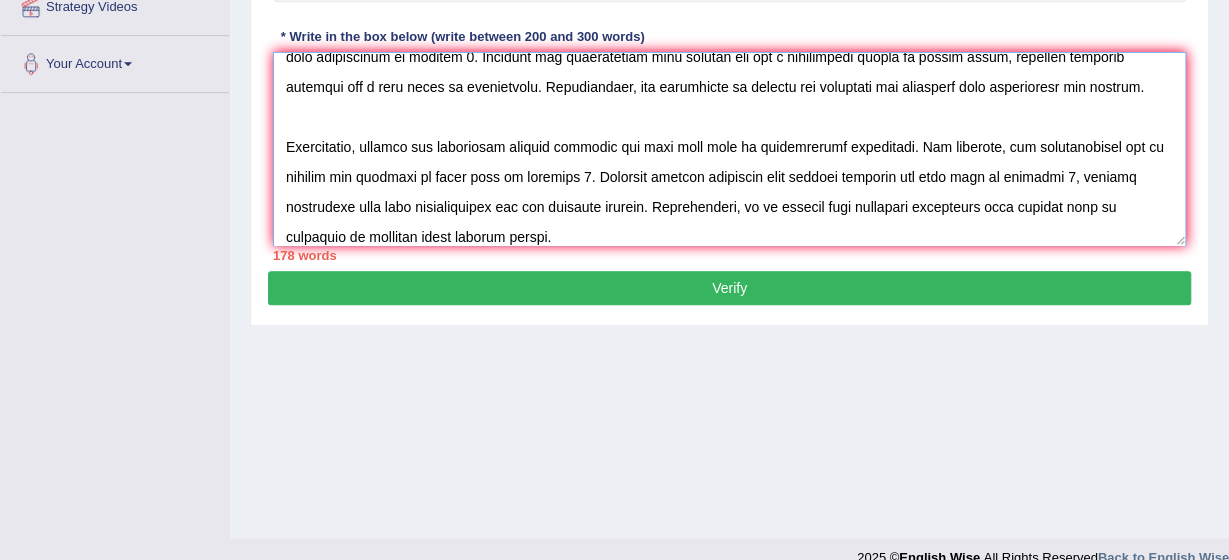 type on "The incresing influence of parents on tennage children on our lives has ignited numerous discussions. This matter is particularly pertinent due to its effect on both individuals and communities. In this essay, i will examine the both advantages and disadvantages of teenage children and their implications for society.
One of the primary advantages of parents lies in its significant enhancement of benefit 1. This is further supported by the fact that it also contributes to benefit 2. Research has demostarated that parents has had a substantial impact on people lives, yielding positive outcomes for a wide range of individuals. Consequently, the advantages of parents are essential for promoting both individuals and society.
Nonetheless, despite its advantages teenage children can also give rise to considerable challenges. For instance, the inappropriate use of parents has resulted in issue such as drawback 1. Numerous studies indicates that teenage children may also lead to drawback 2, thereby generating lon..." 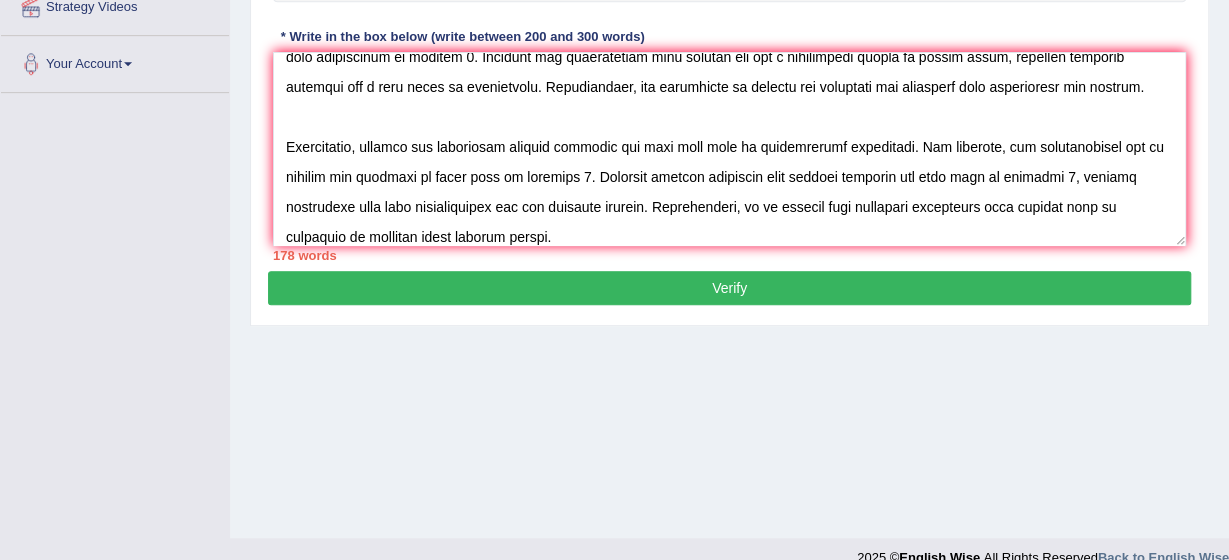 click on "Verify" at bounding box center [729, 288] 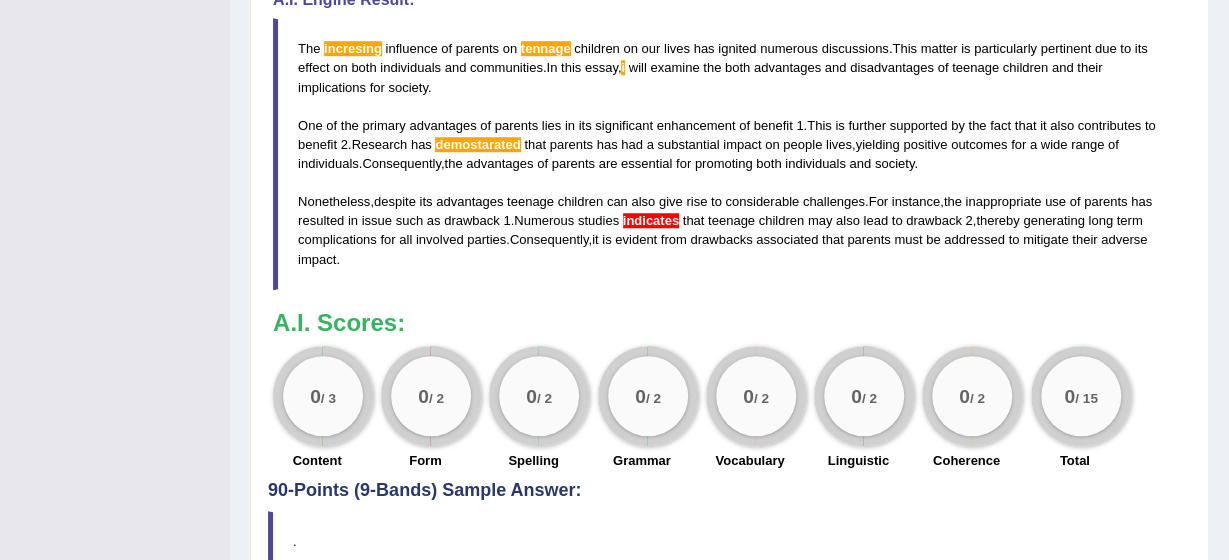 scroll, scrollTop: 742, scrollLeft: 0, axis: vertical 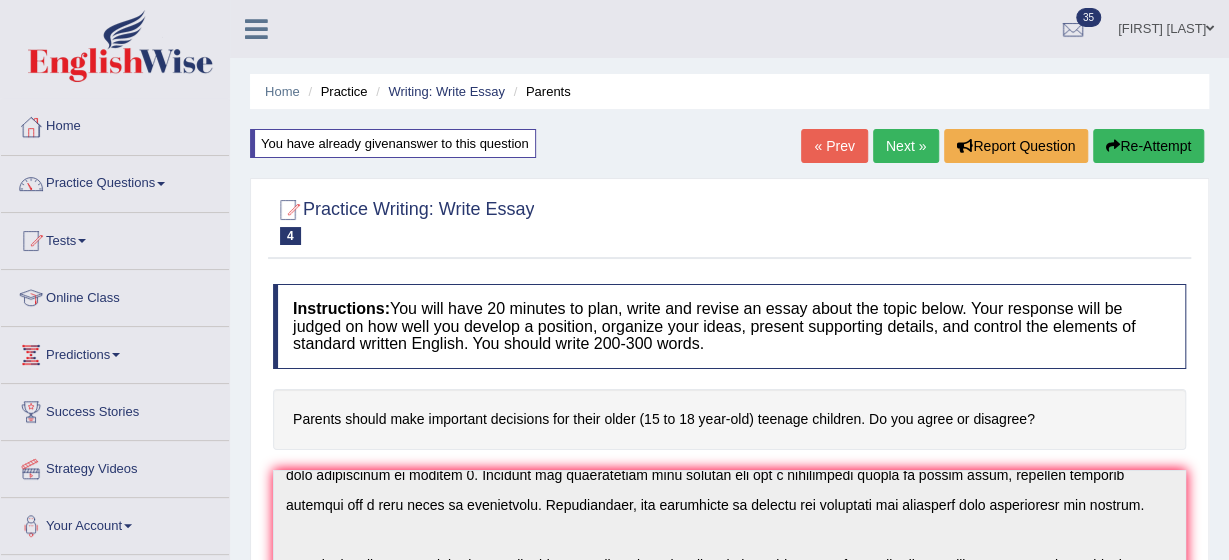 click on "Next »" at bounding box center (906, 146) 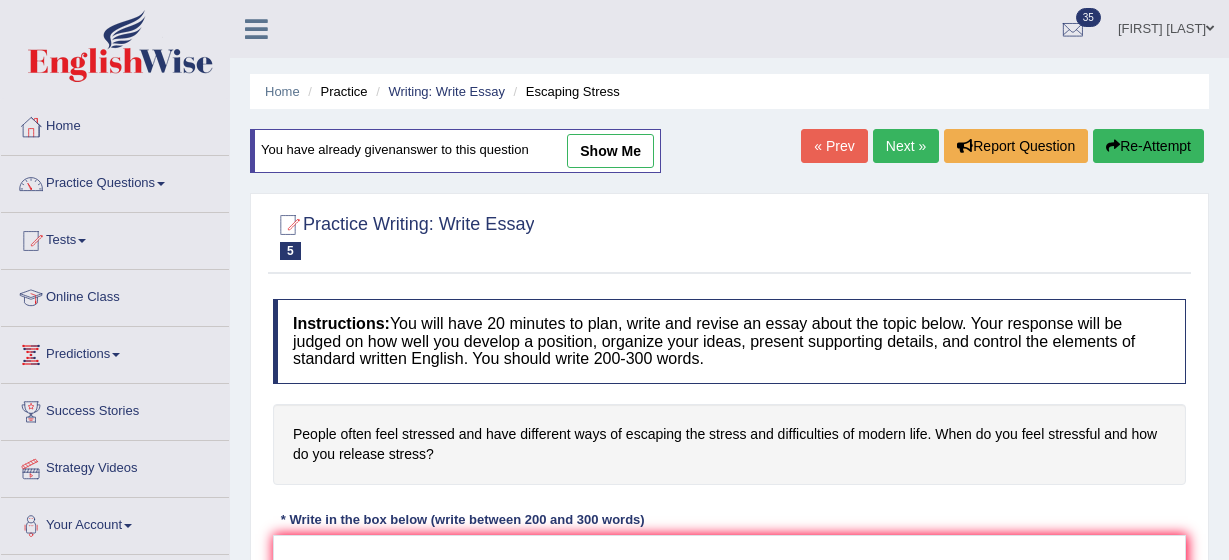 scroll, scrollTop: 200, scrollLeft: 0, axis: vertical 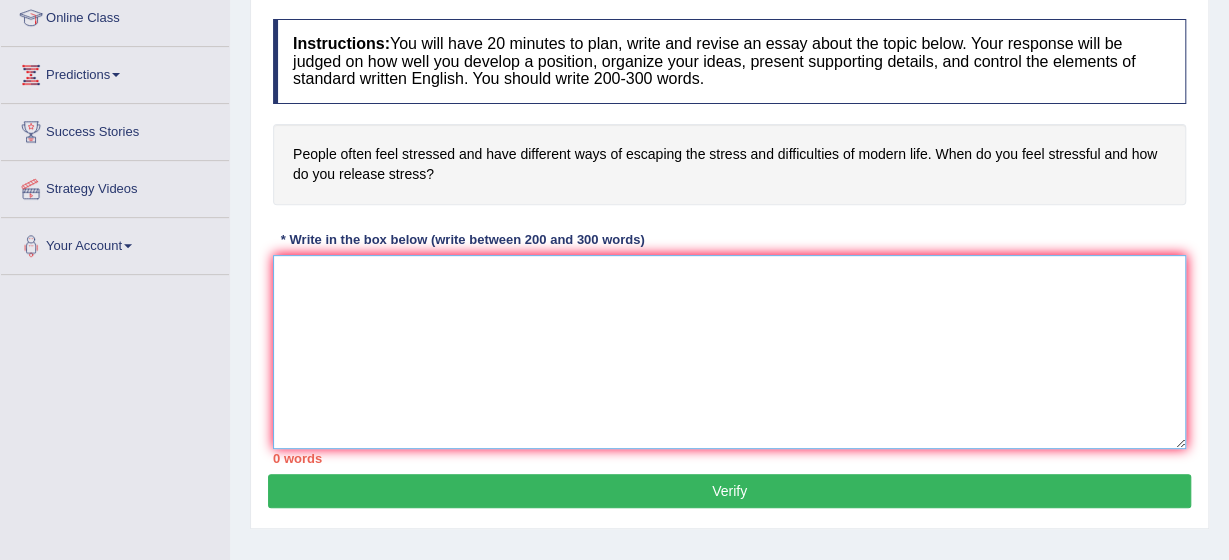 click at bounding box center [729, 352] 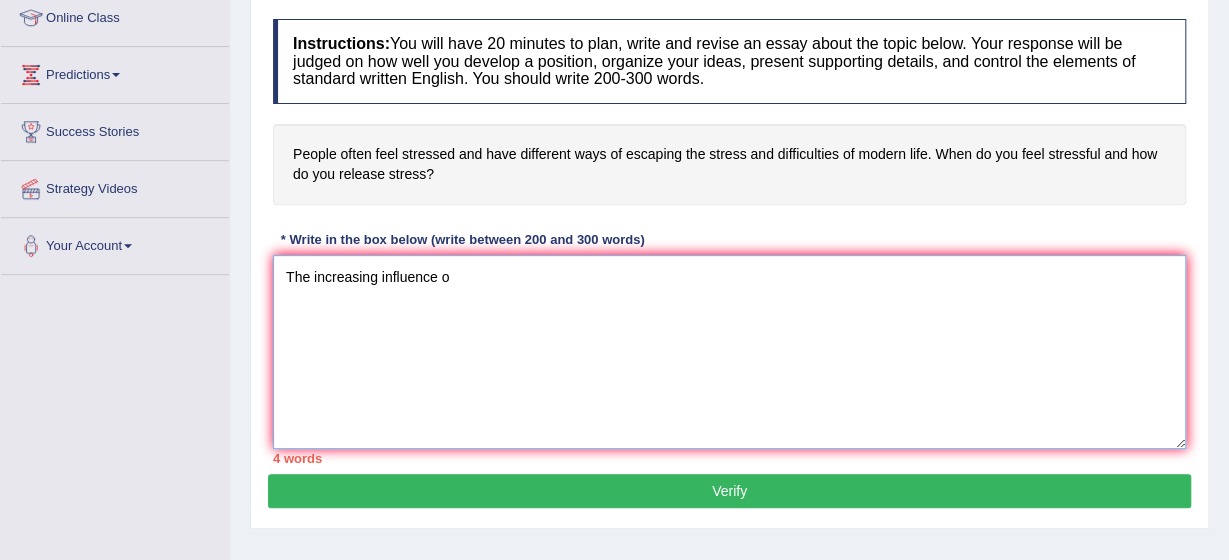 click on "The increasing influence o" at bounding box center [729, 352] 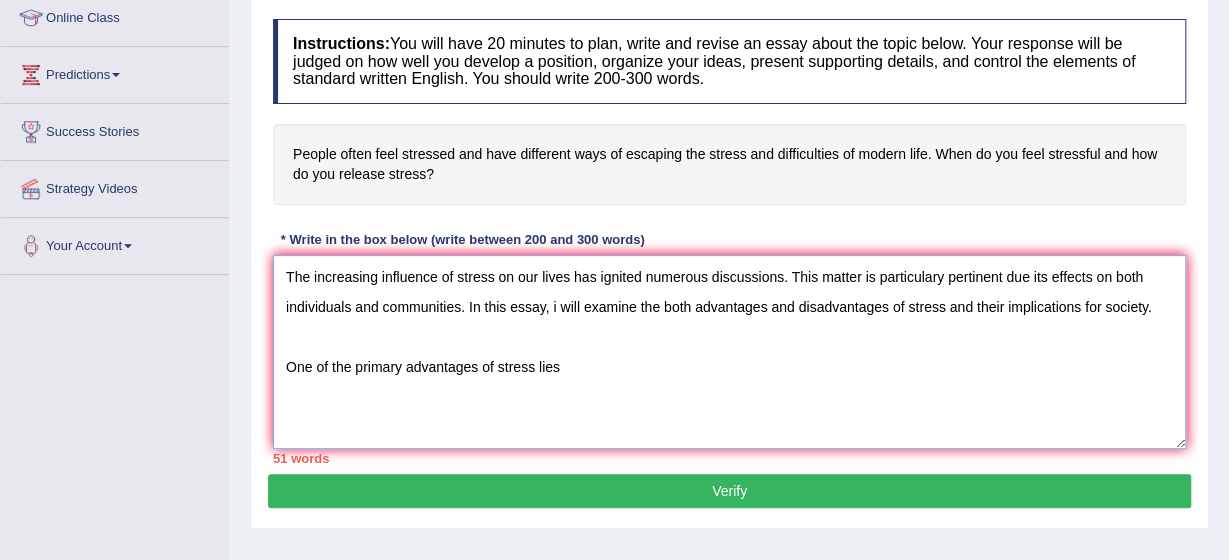 type on "The increasing influence of stress on our lives has ignited numerous discussions. This matter is particulary pertinent due its effects on both individuals and communities. In this essay, i will examine the both advantages and disadvantages of stress and their implications for society.
One of the primary advantages of stress lies" 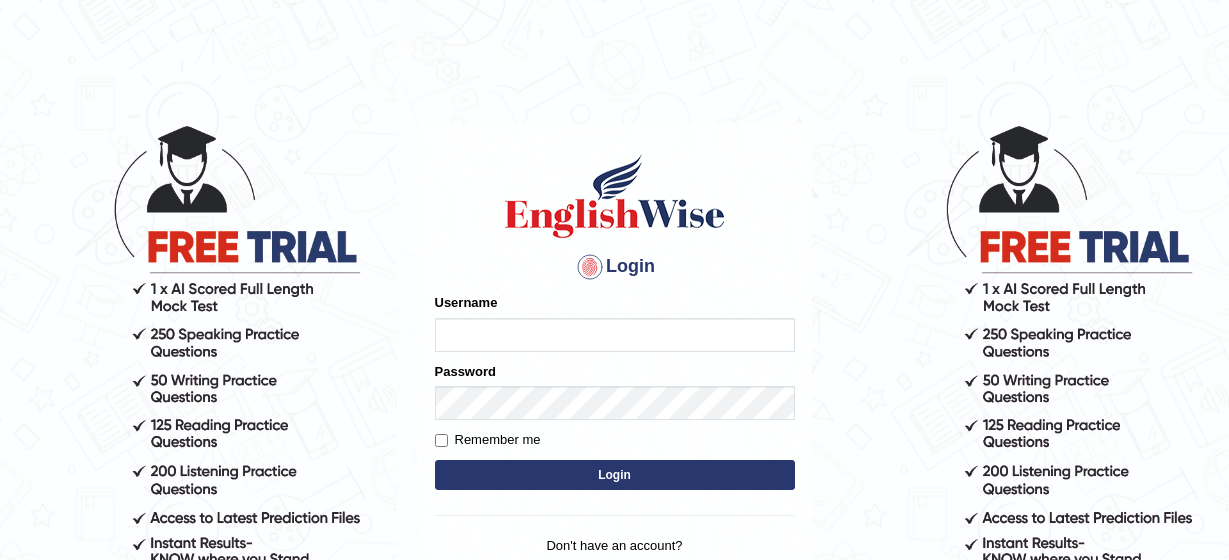 scroll, scrollTop: 0, scrollLeft: 0, axis: both 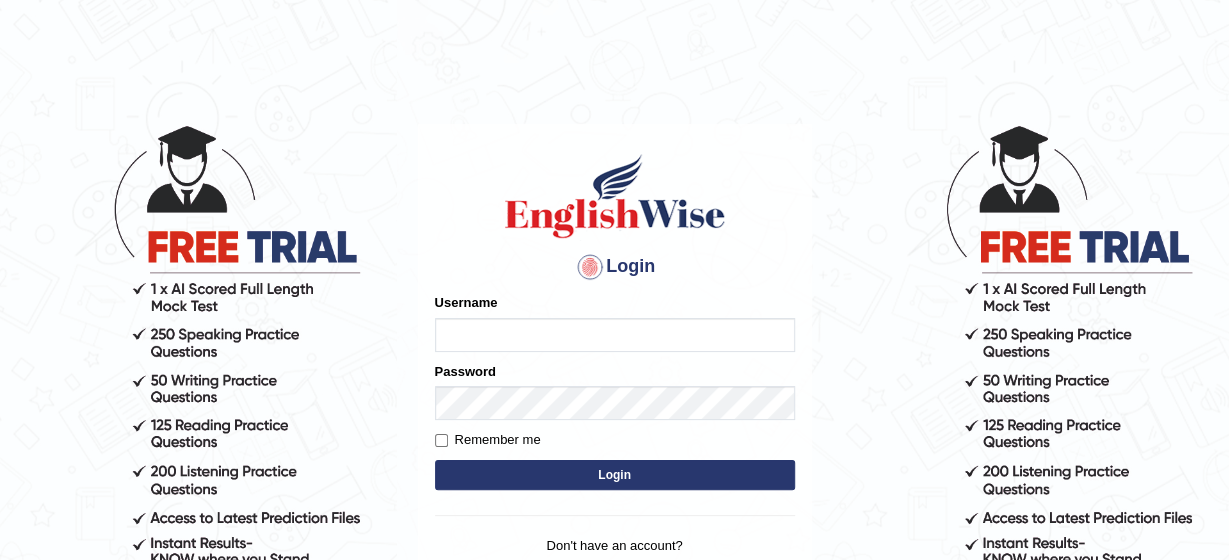 type on "kavya" 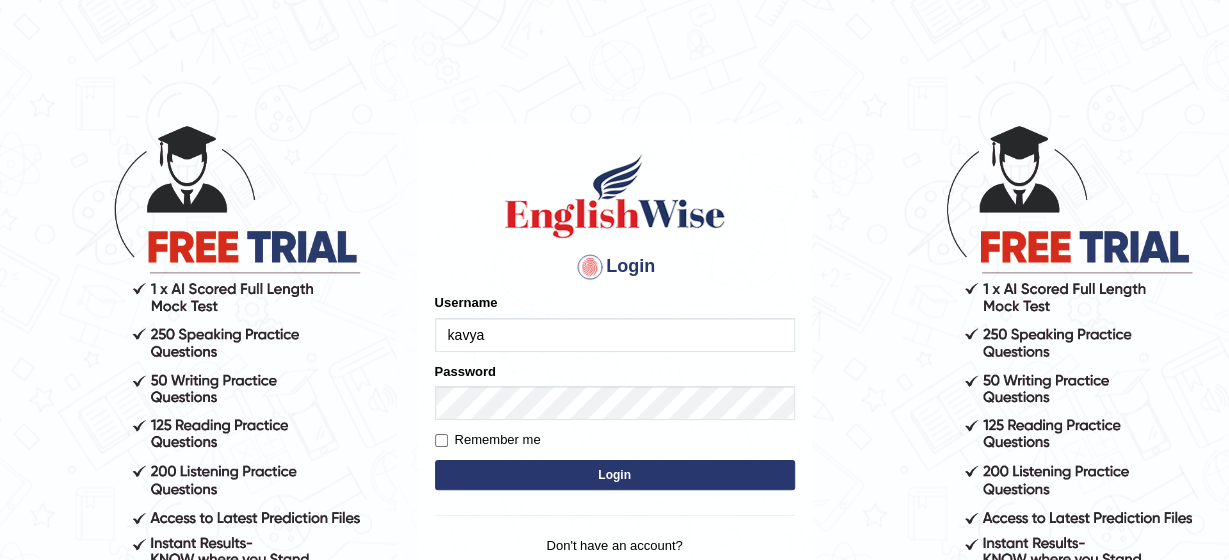 click on "Login" at bounding box center (615, 475) 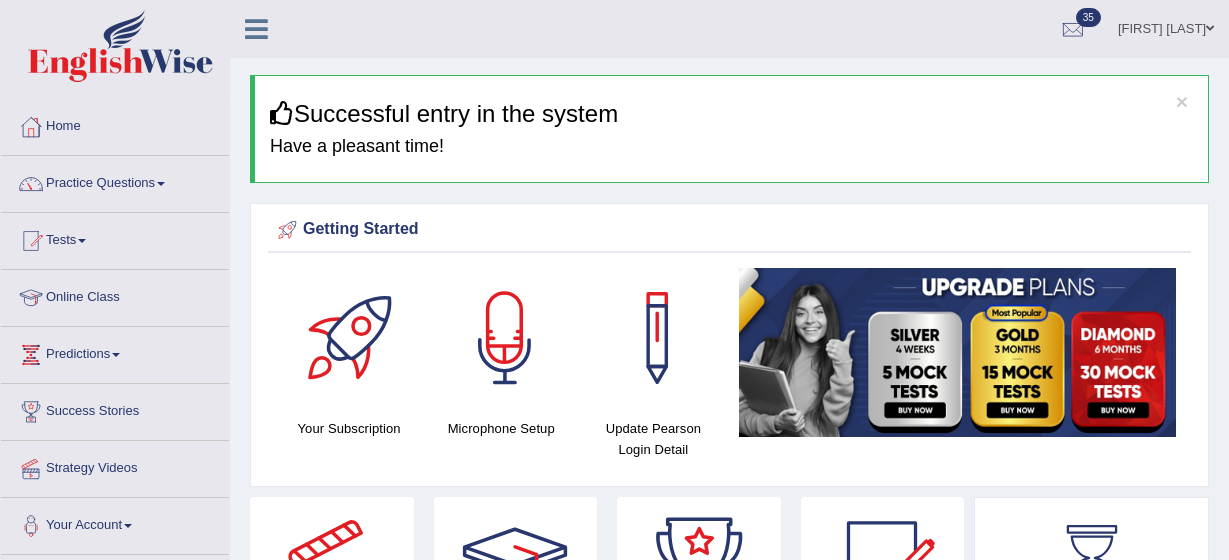 scroll, scrollTop: 0, scrollLeft: 0, axis: both 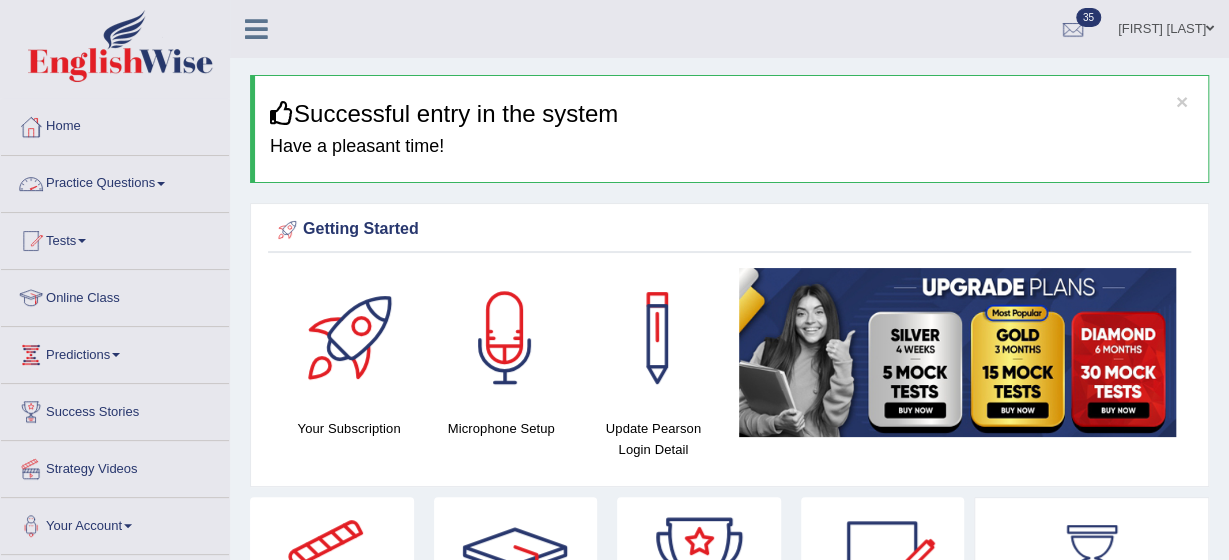click at bounding box center [161, 184] 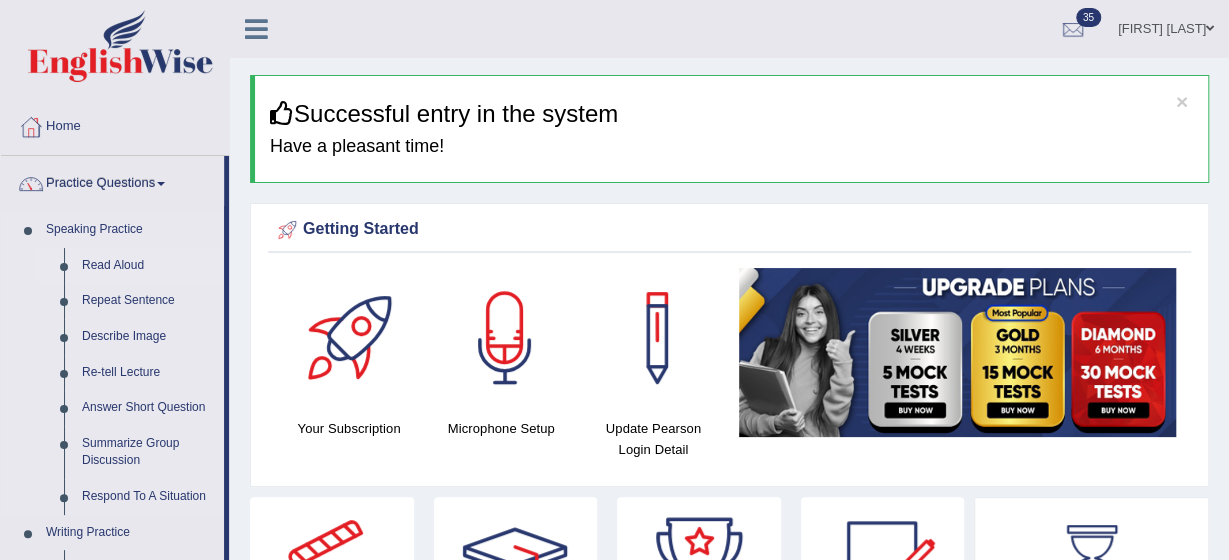 click on "Read Aloud" at bounding box center [148, 266] 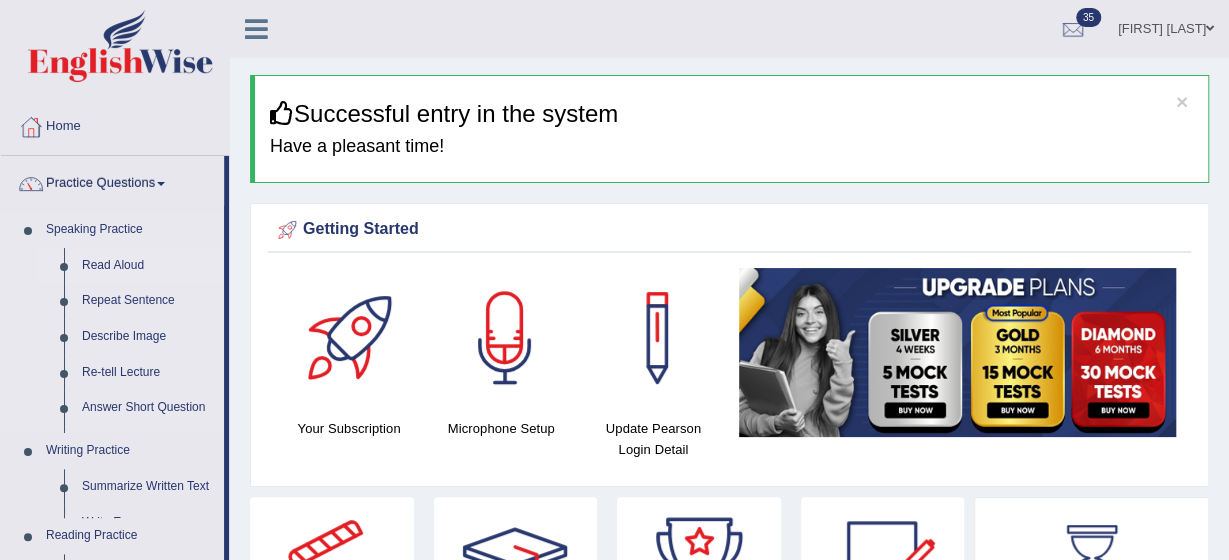 click on "Read Aloud" at bounding box center [148, 266] 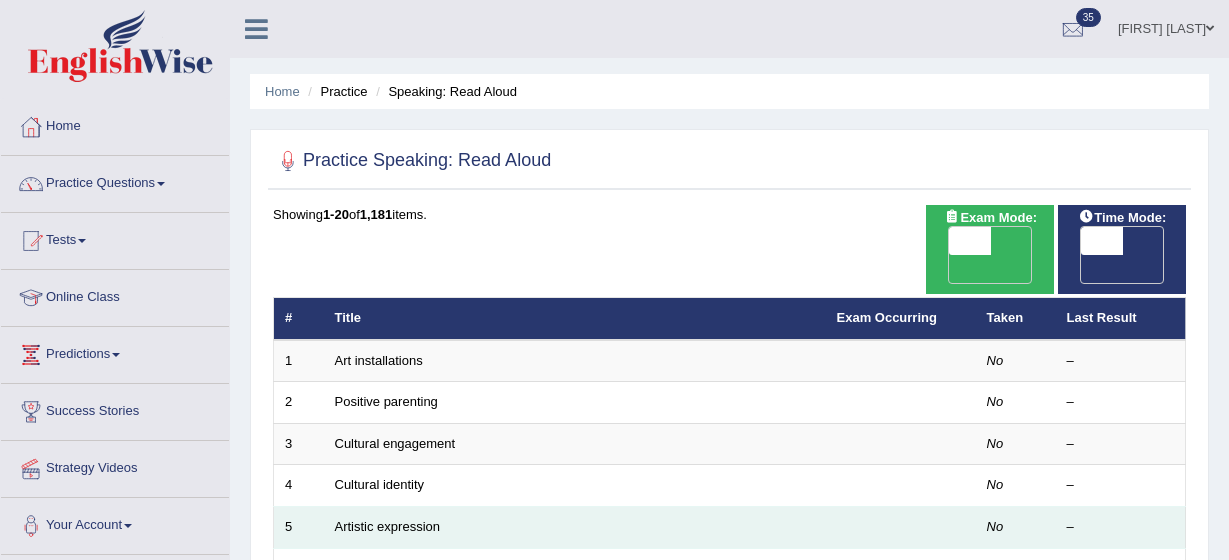 scroll, scrollTop: 0, scrollLeft: 0, axis: both 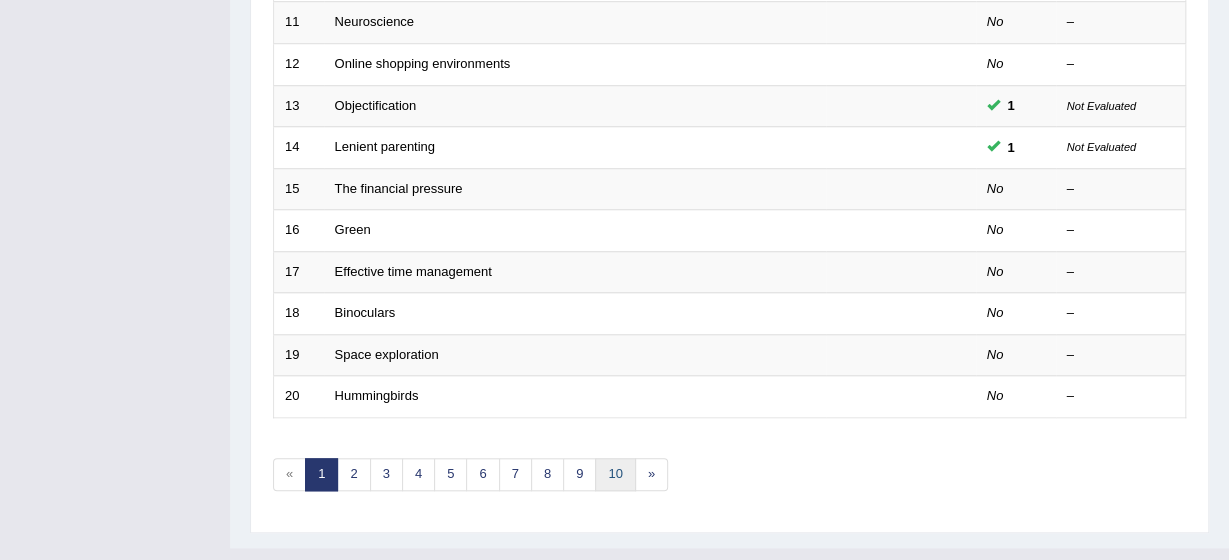 click on "10" at bounding box center (615, 474) 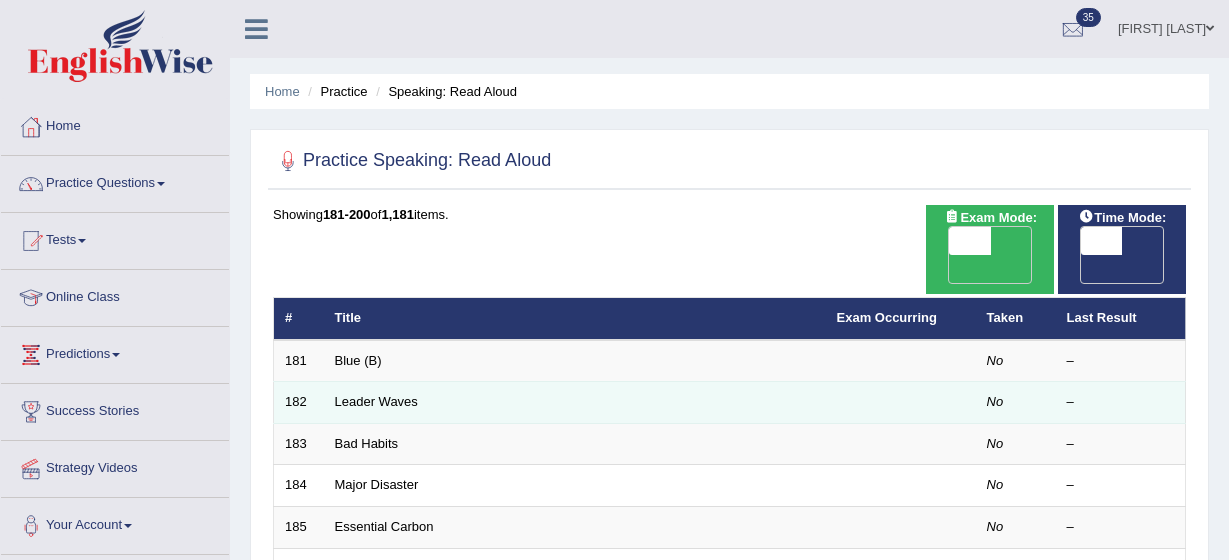 scroll, scrollTop: 0, scrollLeft: 0, axis: both 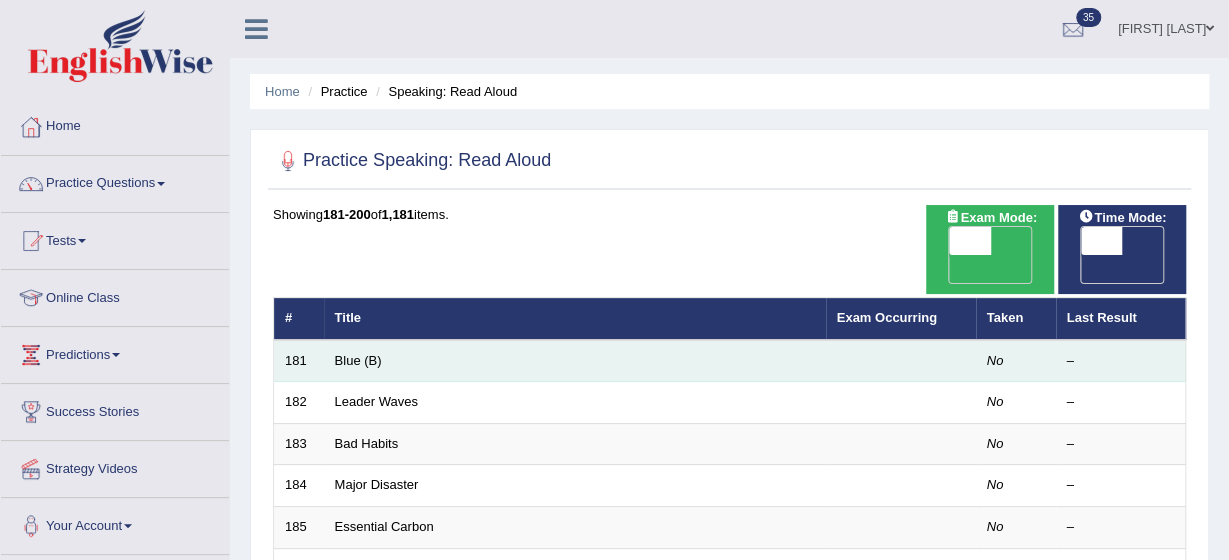 click on "Blue (B)" at bounding box center (575, 361) 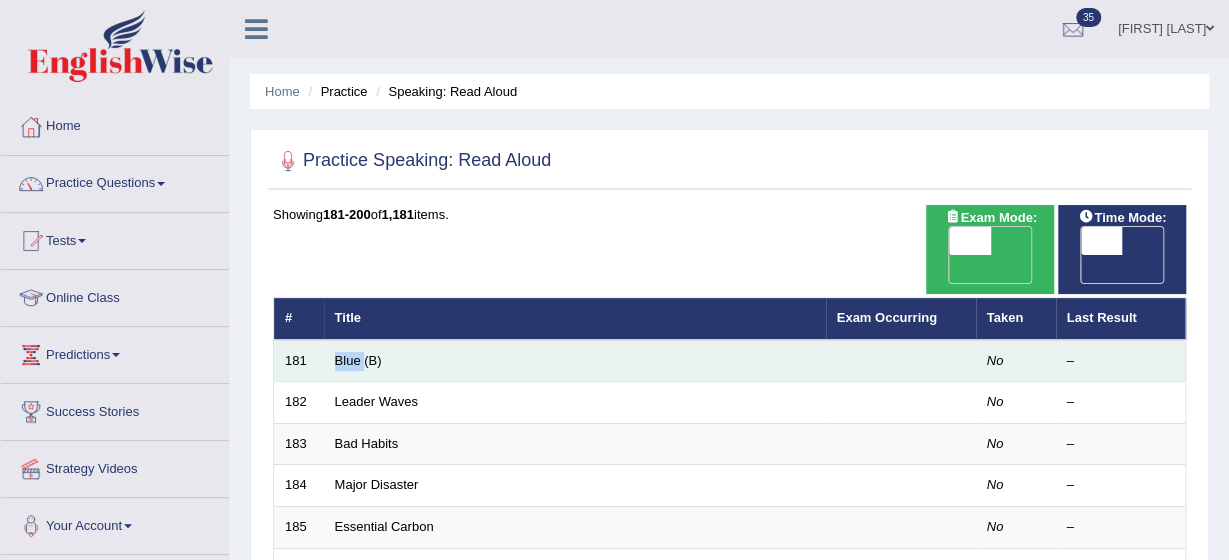 click on "Blue (B)" at bounding box center (575, 361) 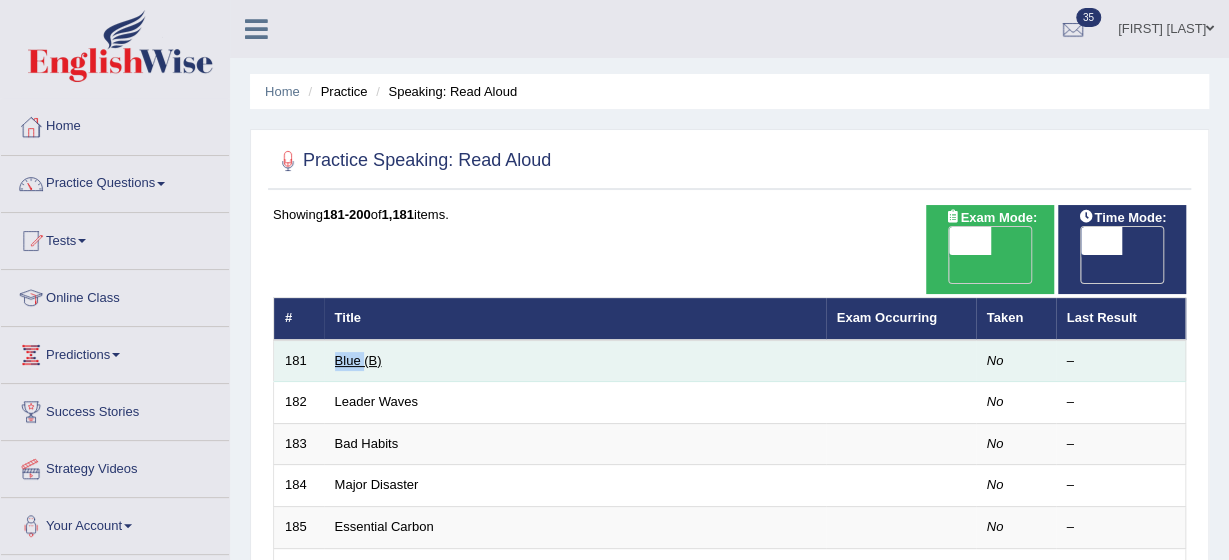 click on "Blue (B)" at bounding box center (358, 360) 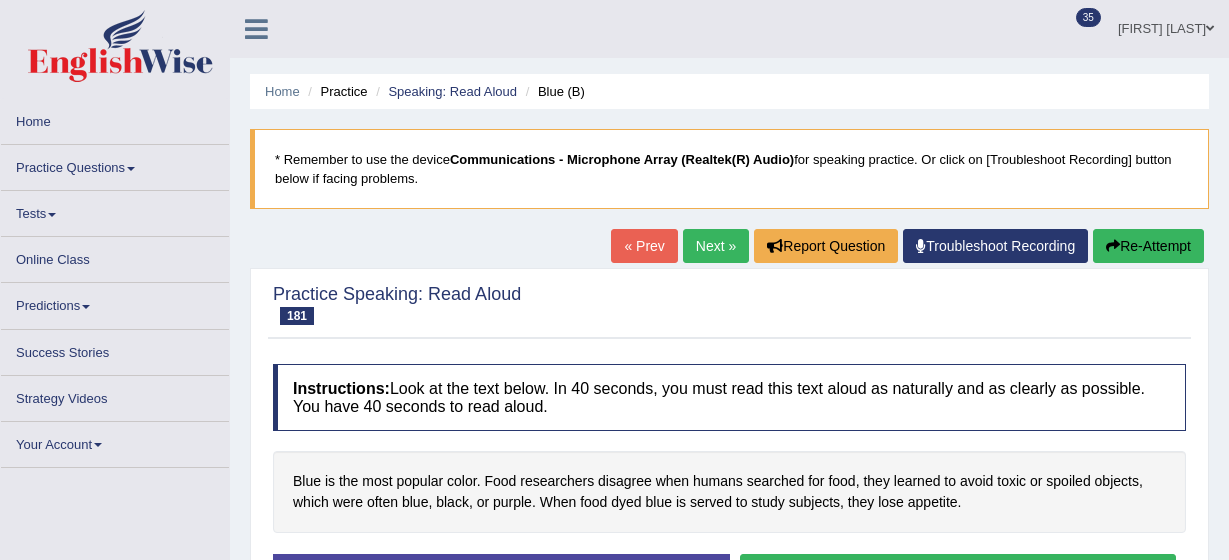 scroll, scrollTop: 0, scrollLeft: 0, axis: both 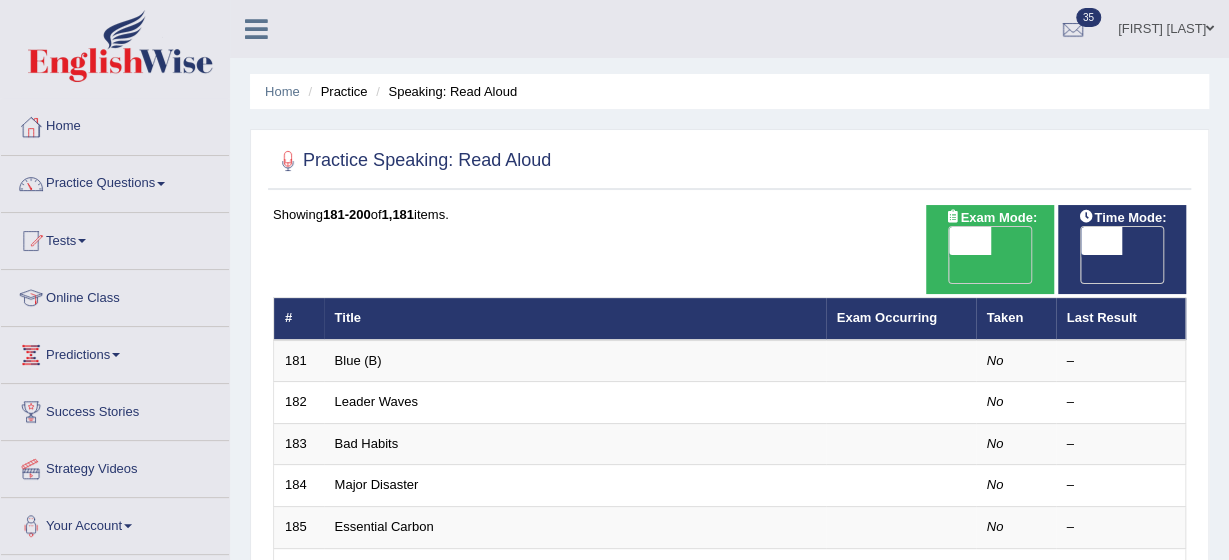click on "OFF" at bounding box center [1060, 269] 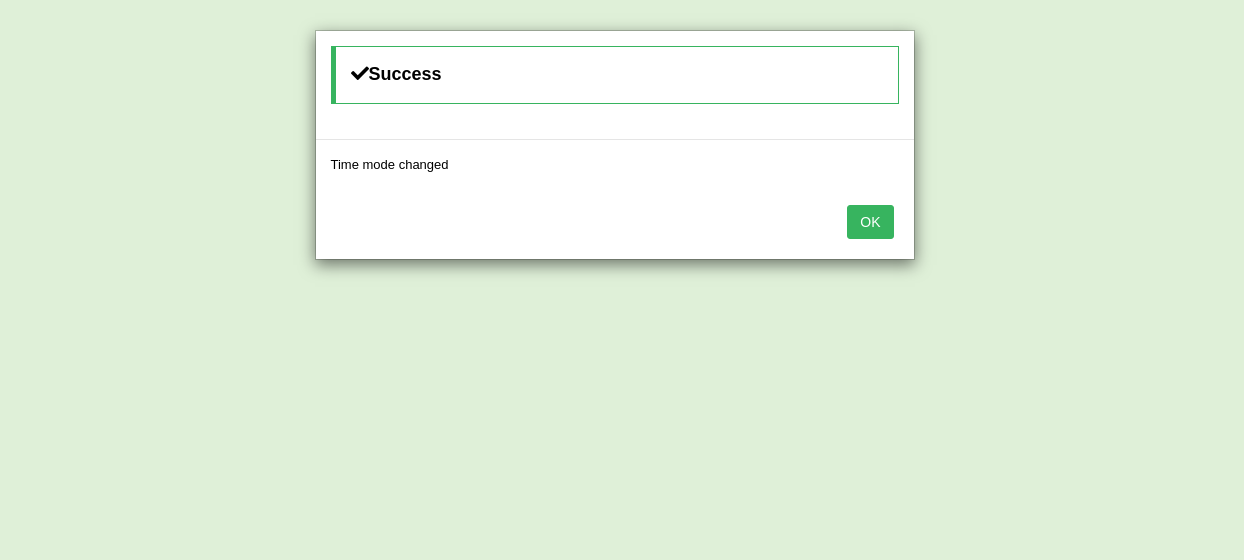 click on "OK" at bounding box center (870, 222) 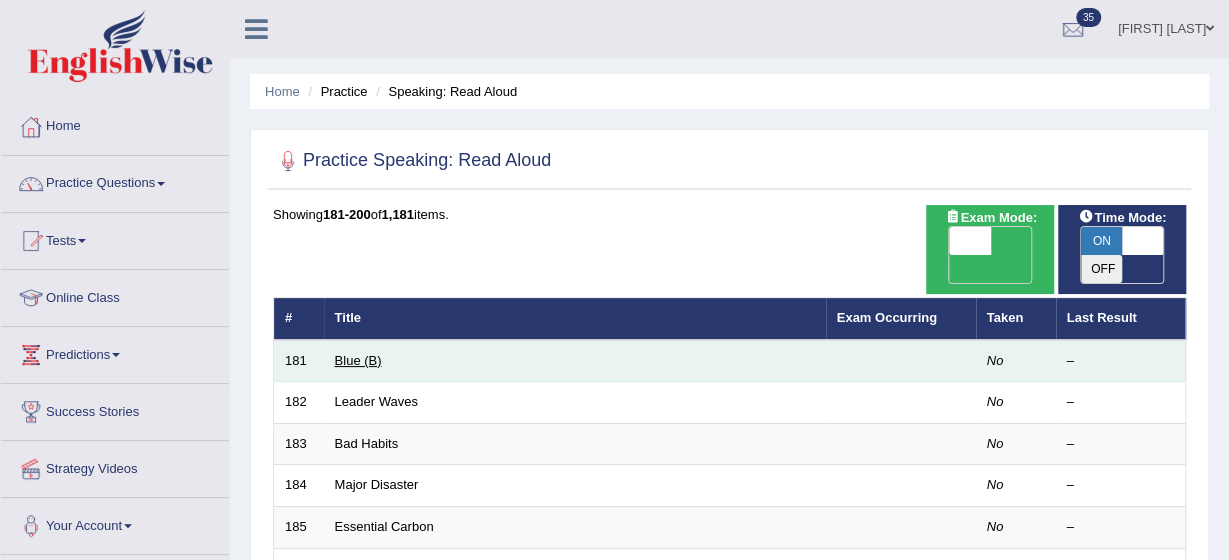 click on "Blue (B)" at bounding box center (358, 360) 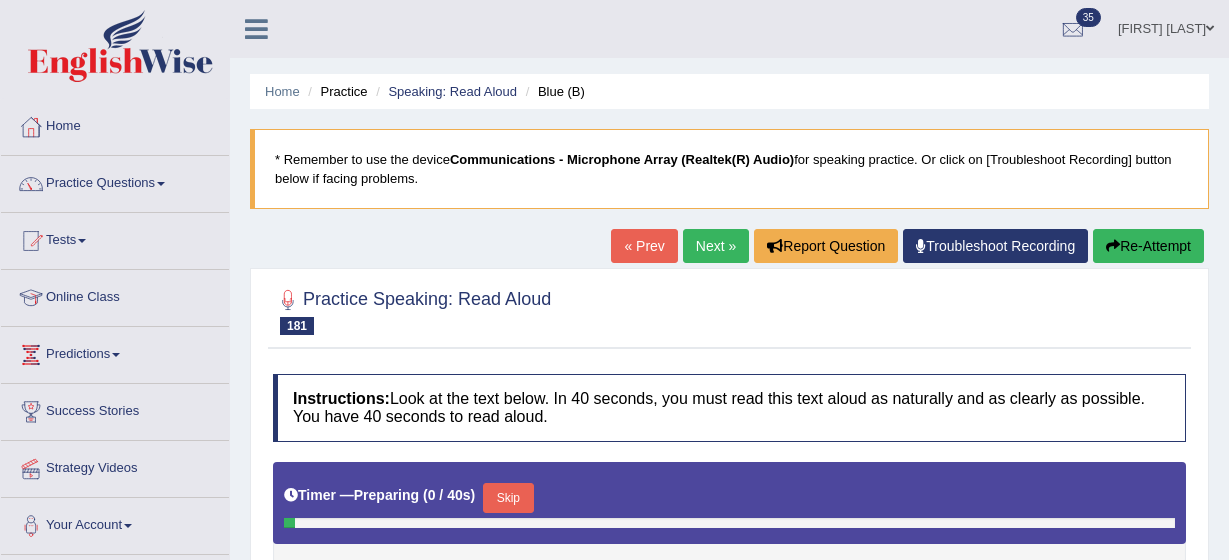 scroll, scrollTop: 0, scrollLeft: 0, axis: both 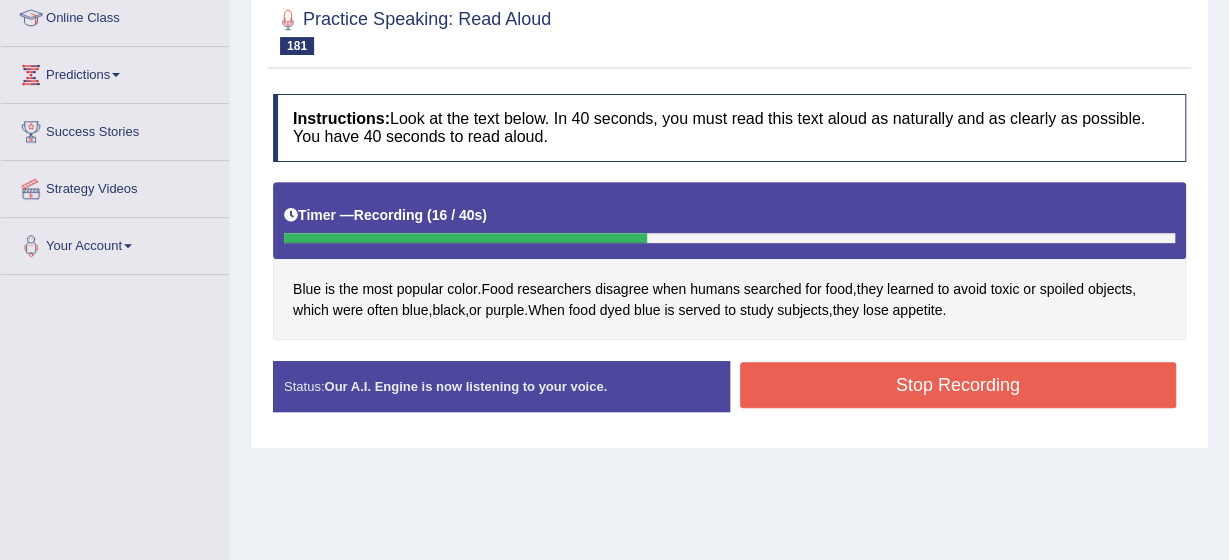 click on "Stop Recording" at bounding box center [958, 385] 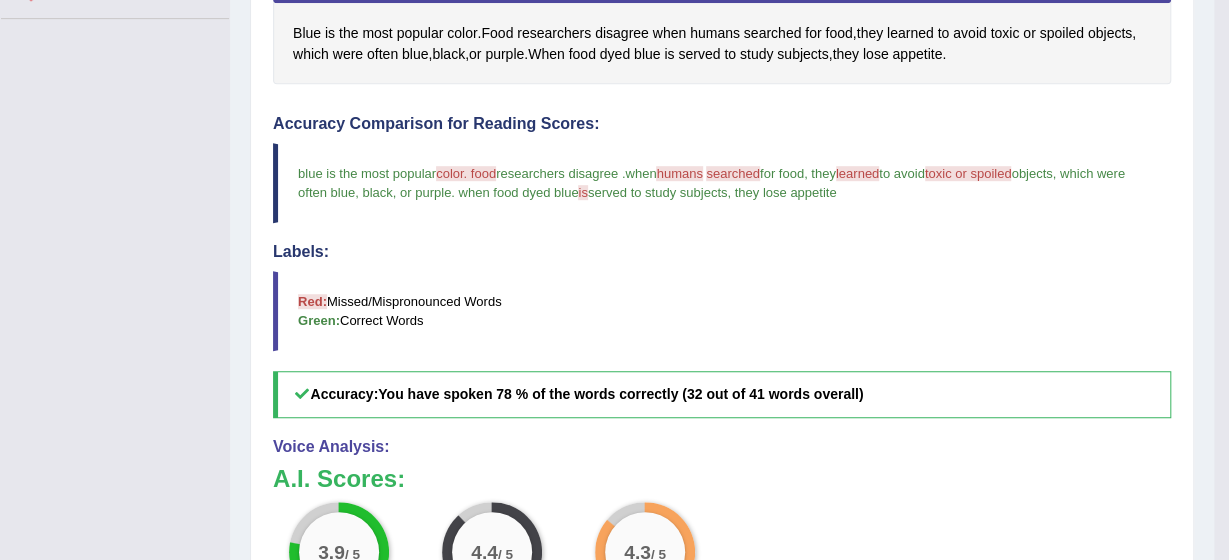 scroll, scrollTop: 550, scrollLeft: 0, axis: vertical 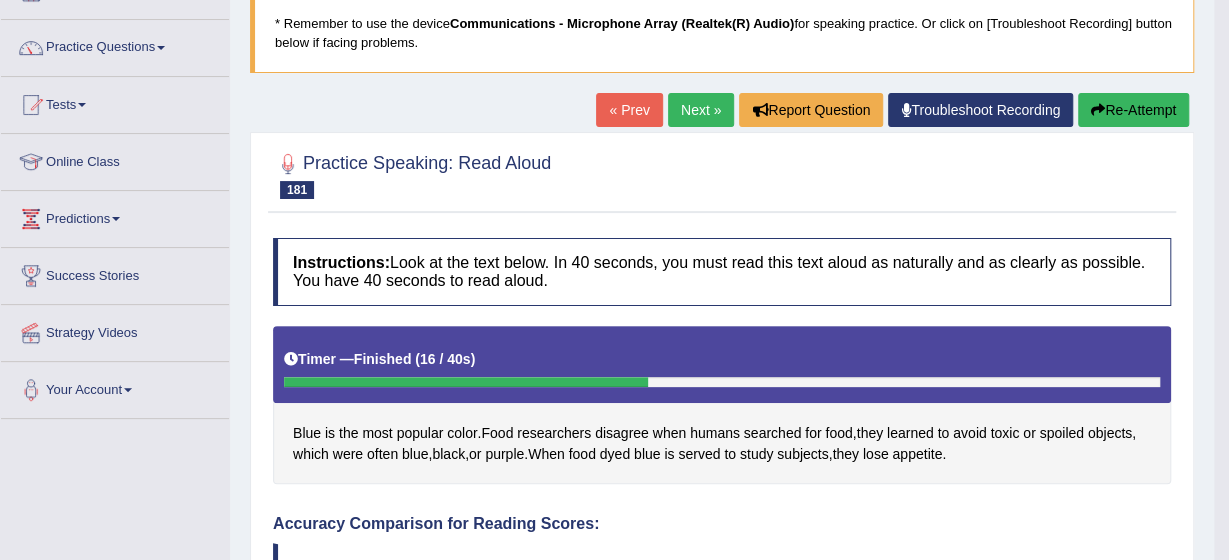 click on "Next »" at bounding box center (701, 110) 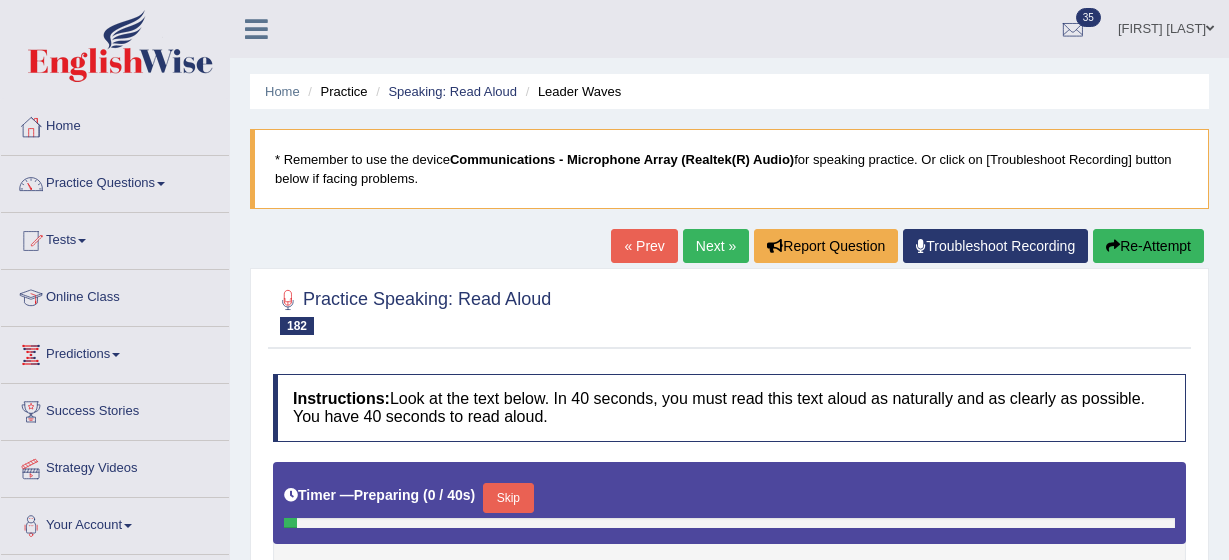 scroll, scrollTop: 0, scrollLeft: 0, axis: both 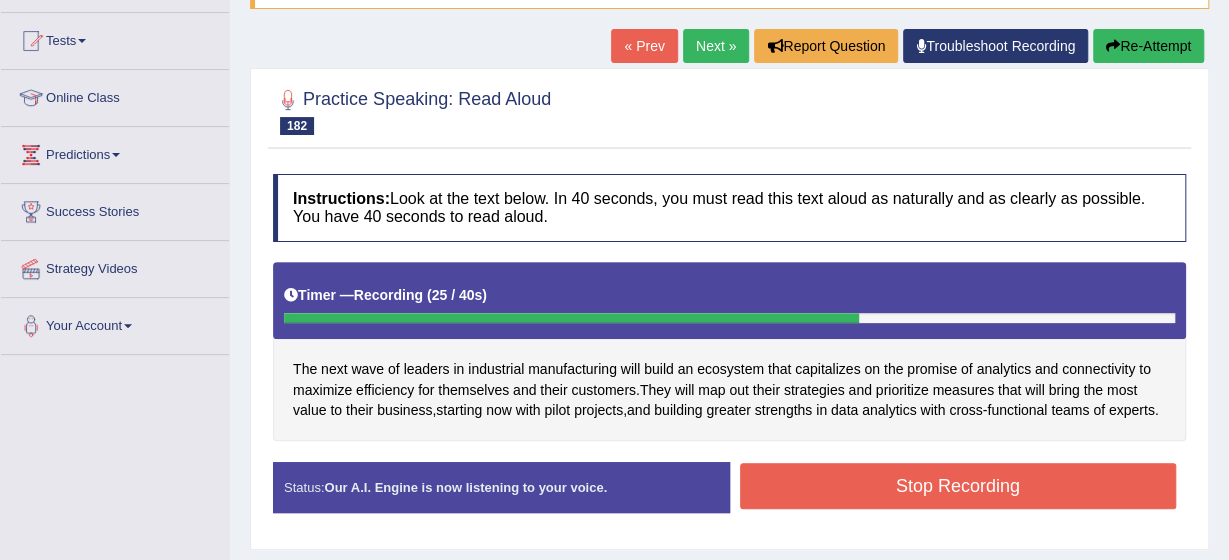 click on "Stop Recording" at bounding box center (958, 486) 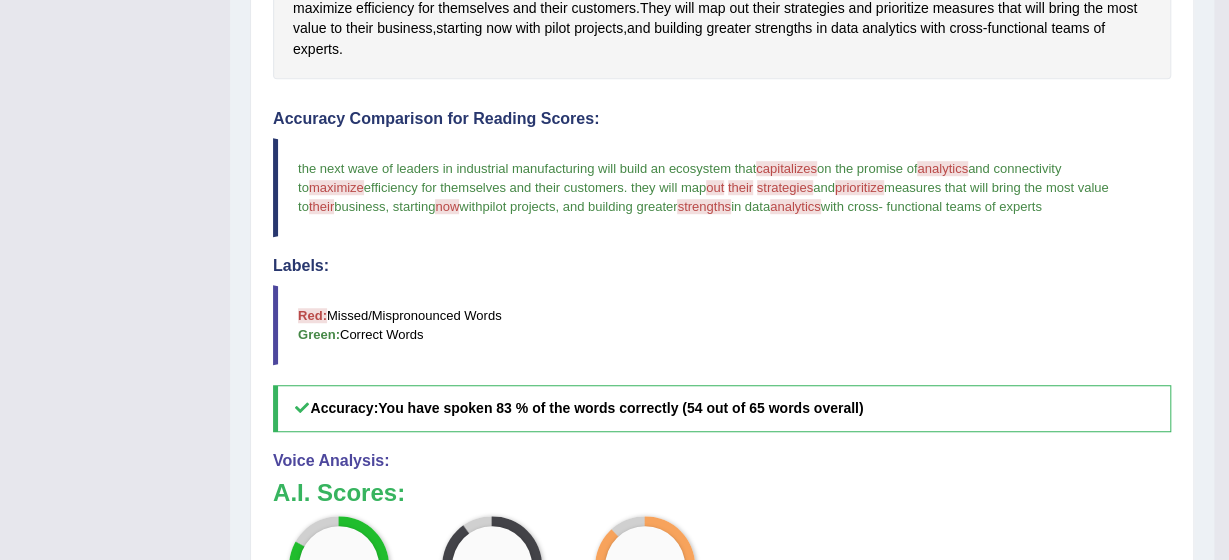 scroll, scrollTop: 600, scrollLeft: 0, axis: vertical 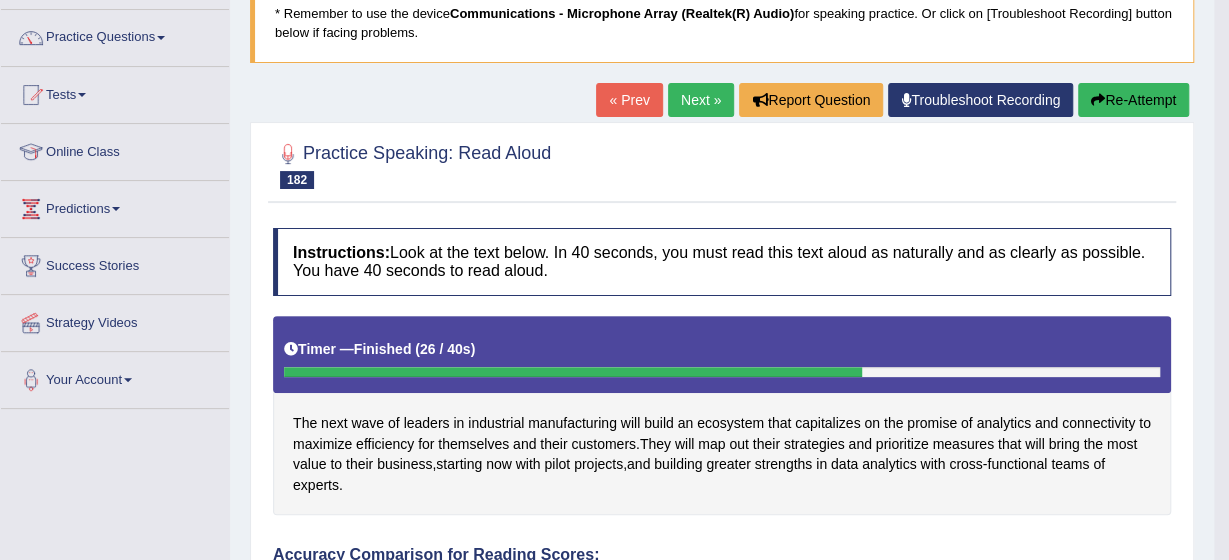 click on "Next »" at bounding box center (701, 100) 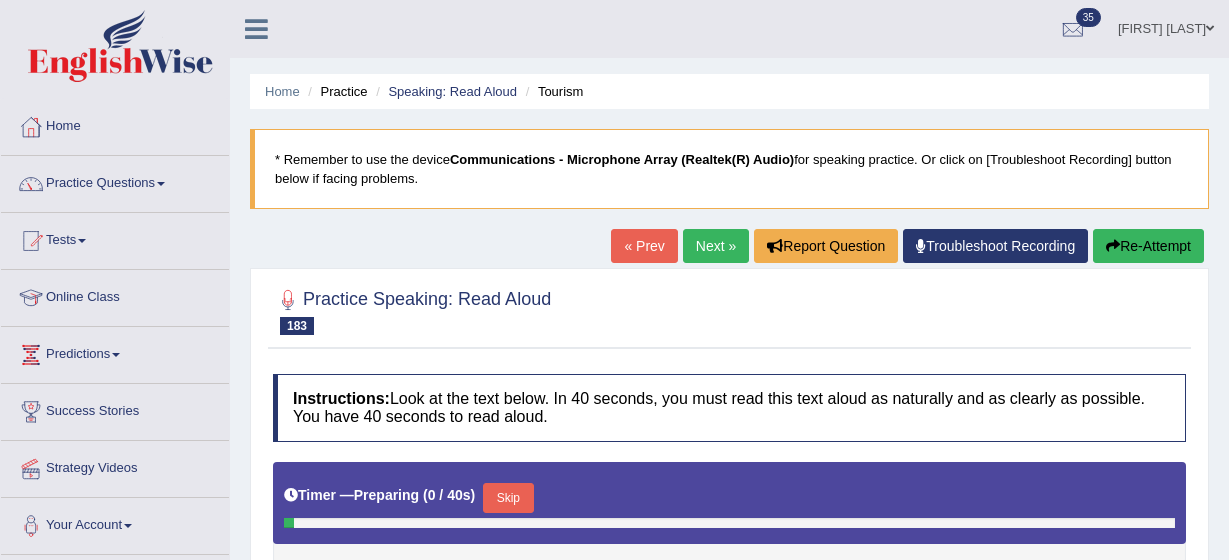 scroll, scrollTop: 0, scrollLeft: 0, axis: both 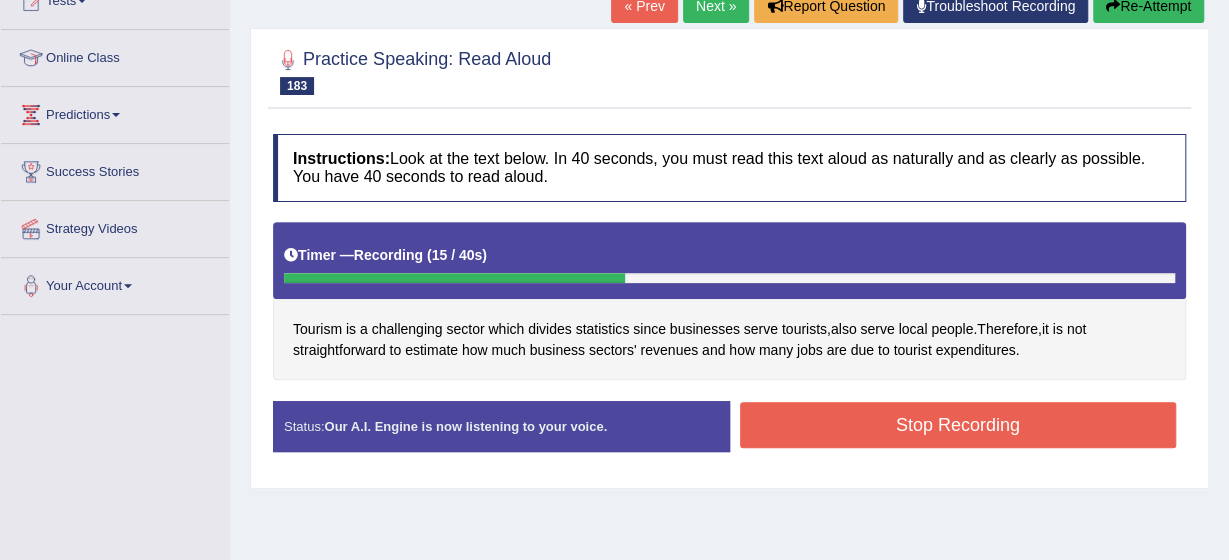 click on "Stop Recording" at bounding box center [958, 425] 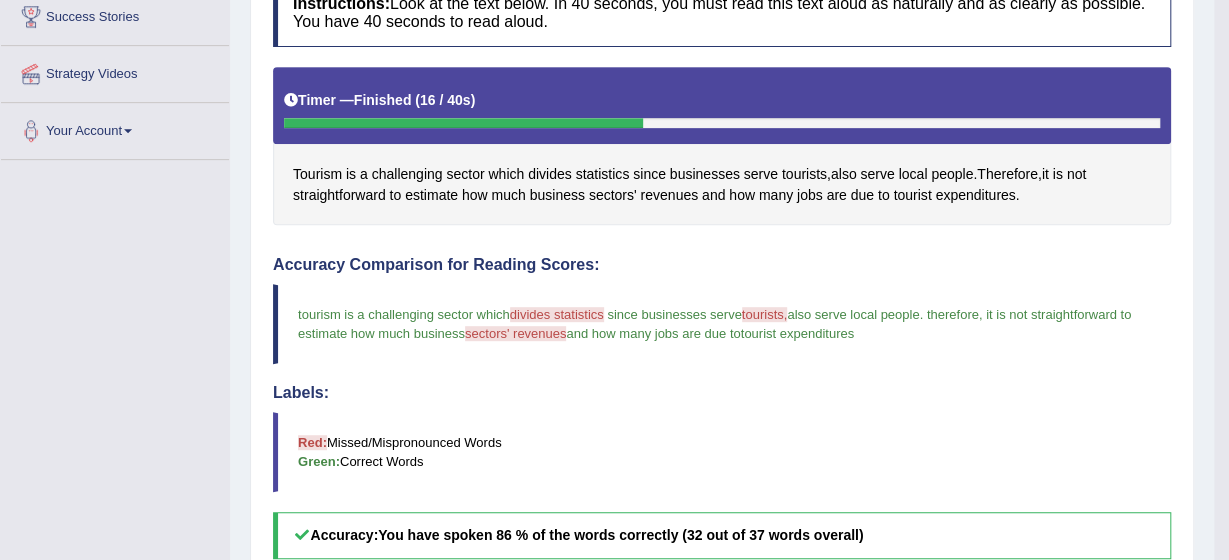 scroll, scrollTop: 400, scrollLeft: 0, axis: vertical 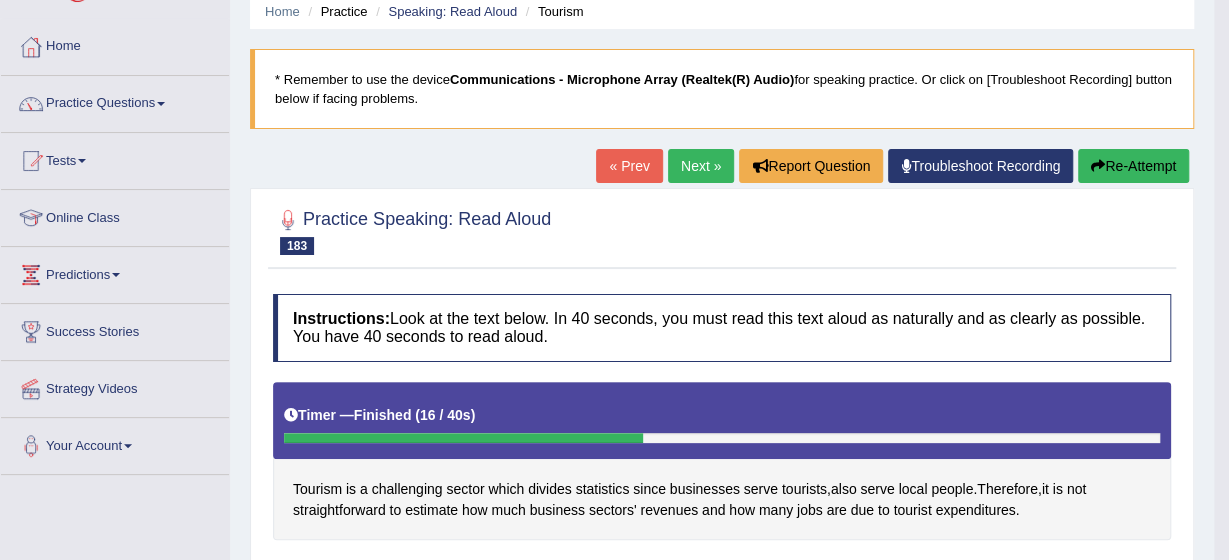 click on "Next »" at bounding box center [701, 166] 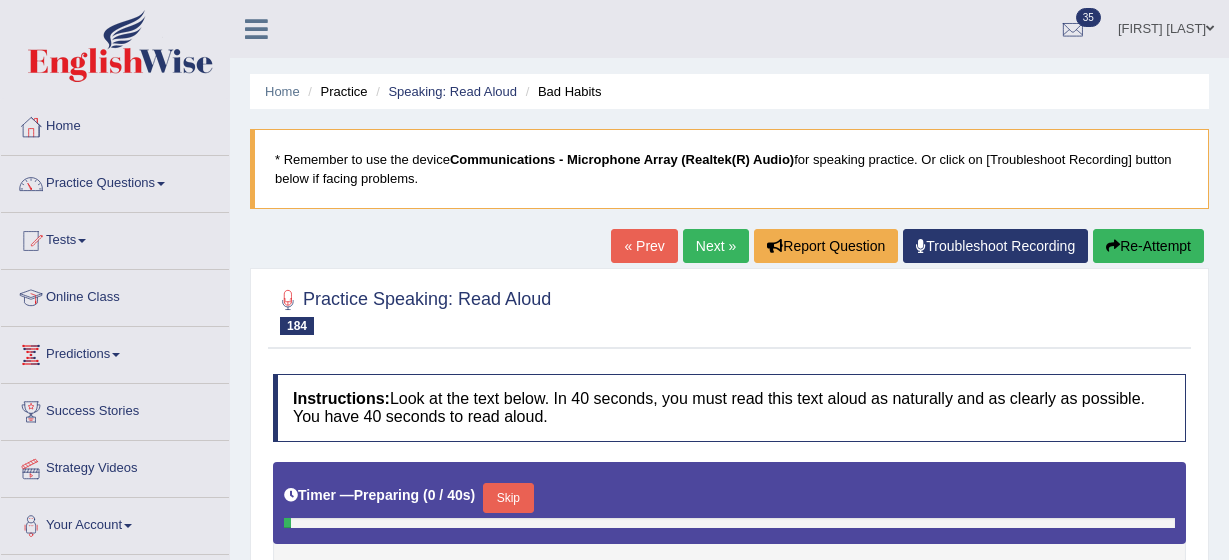 scroll, scrollTop: 0, scrollLeft: 0, axis: both 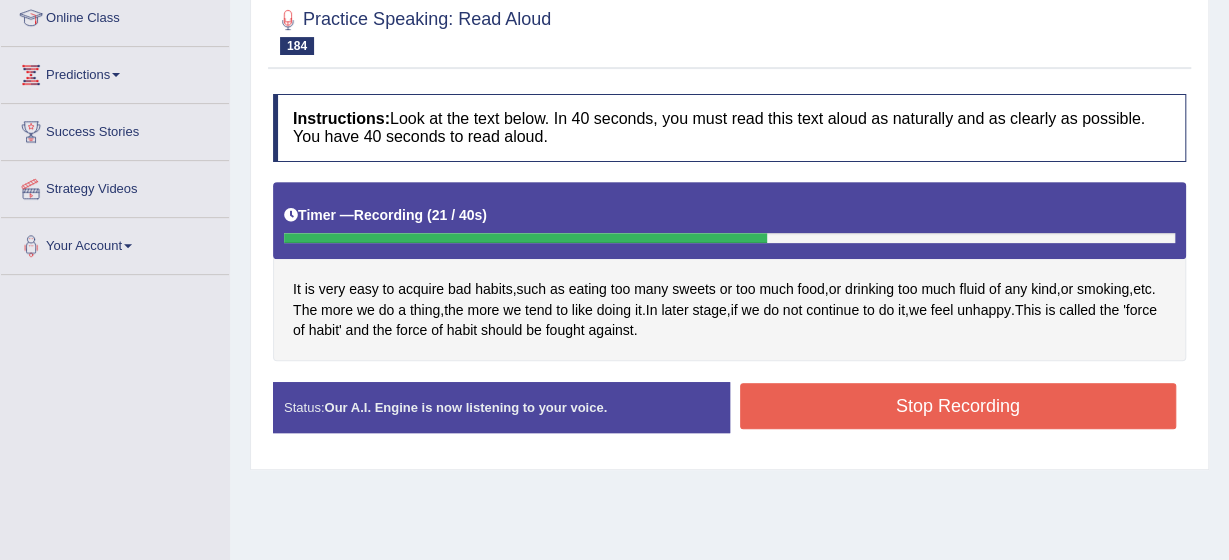 click on "Stop Recording" at bounding box center [958, 406] 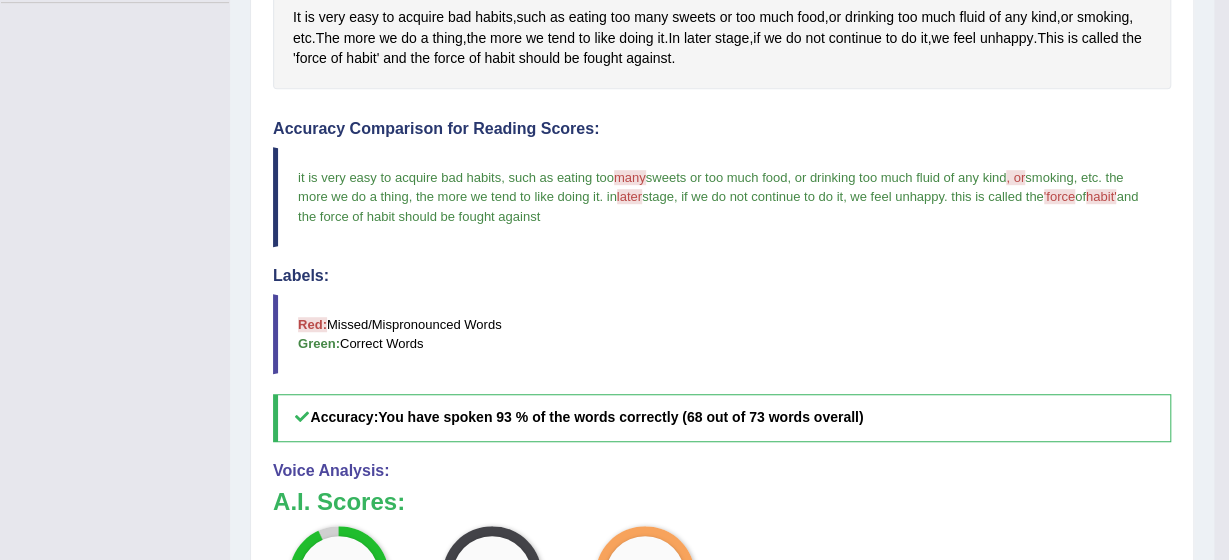 scroll, scrollTop: 560, scrollLeft: 0, axis: vertical 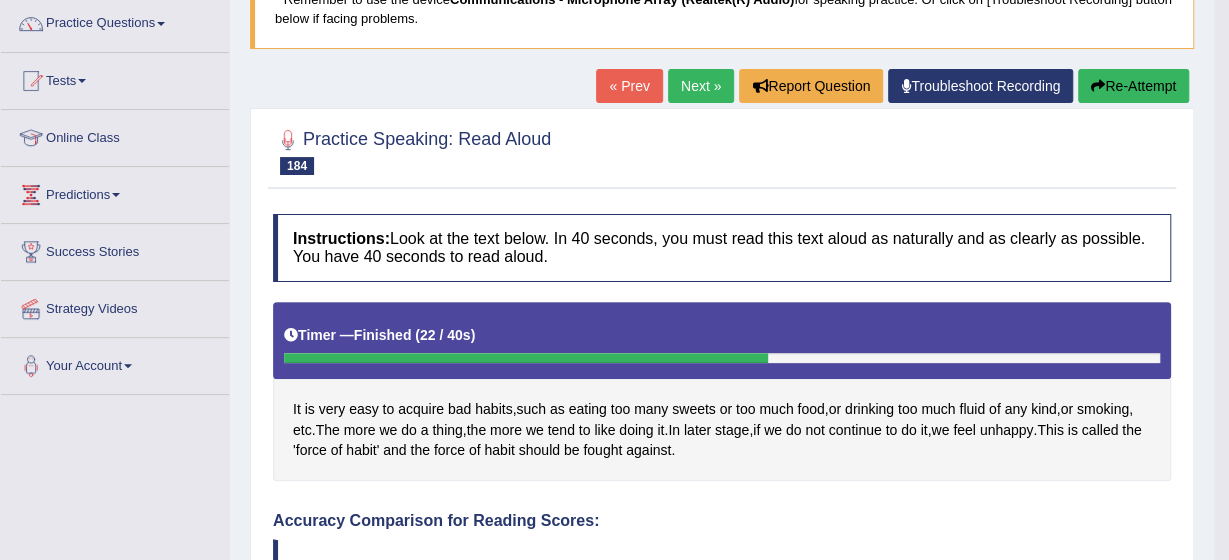 click on "Next »" at bounding box center (701, 86) 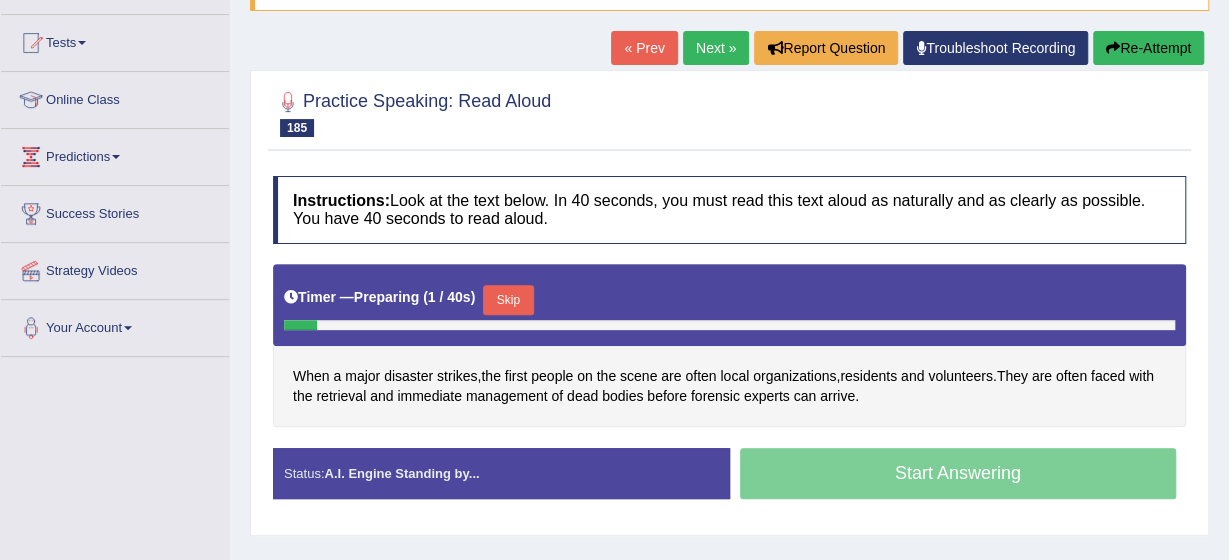 scroll, scrollTop: 0, scrollLeft: 0, axis: both 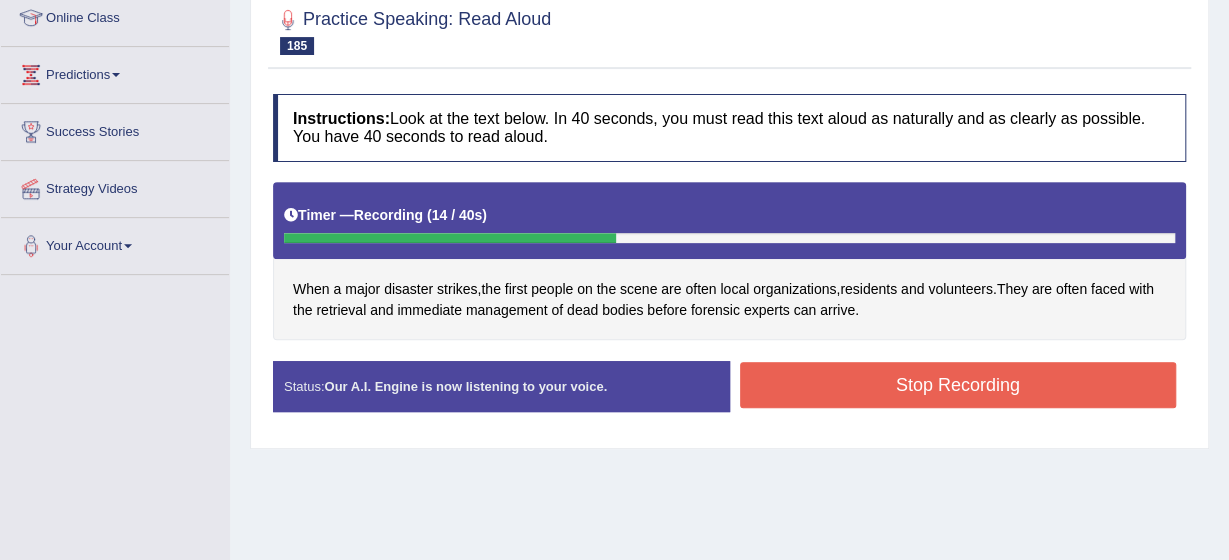 click on "Stop Recording" at bounding box center (958, 385) 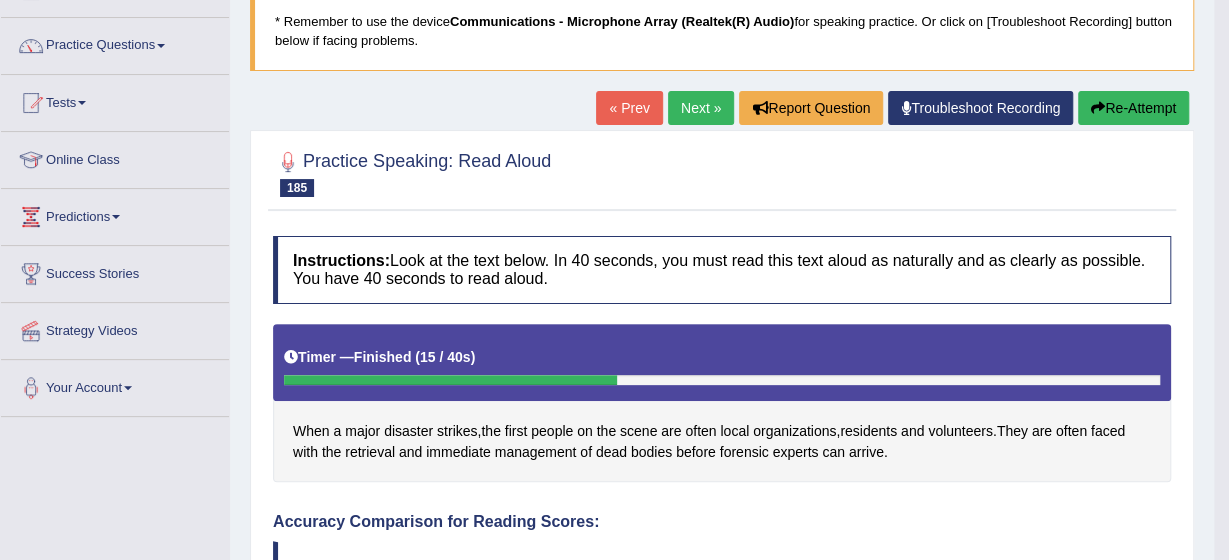 scroll, scrollTop: 120, scrollLeft: 0, axis: vertical 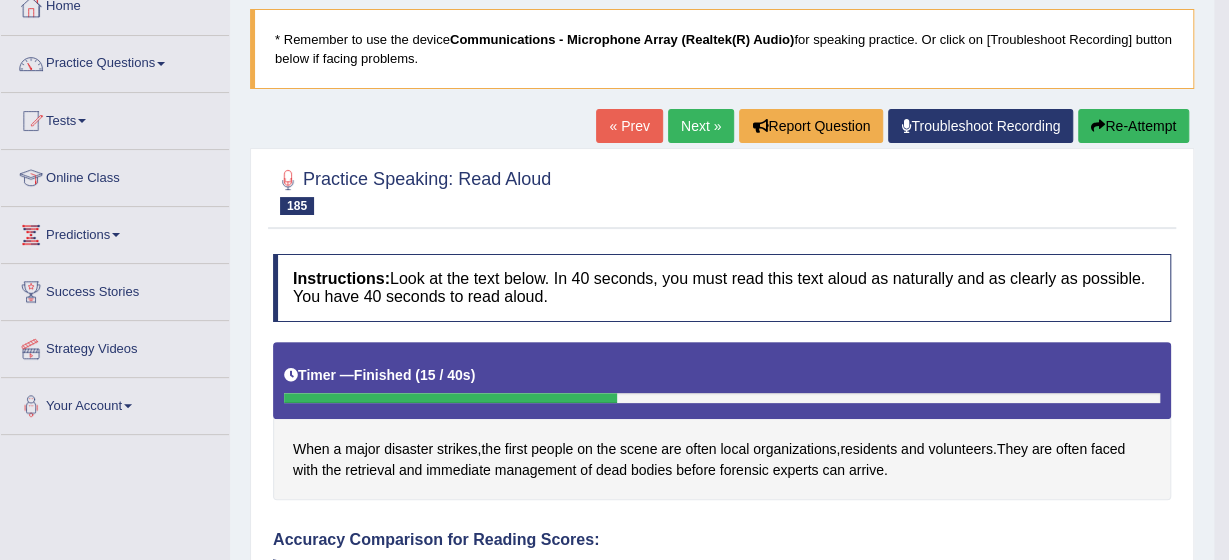 click on "Next »" at bounding box center (701, 126) 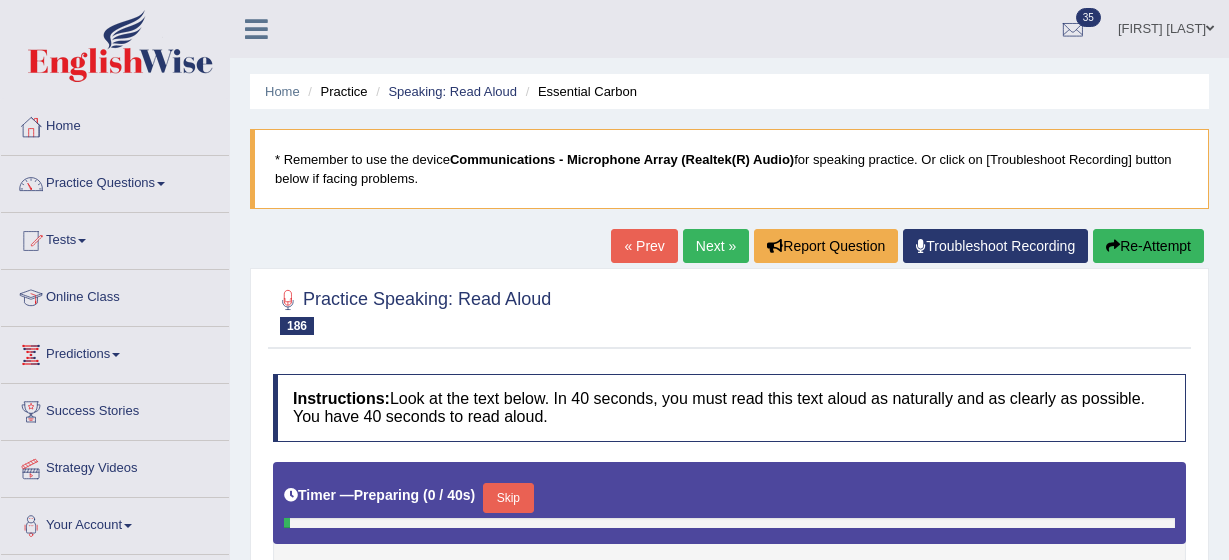 scroll, scrollTop: 0, scrollLeft: 0, axis: both 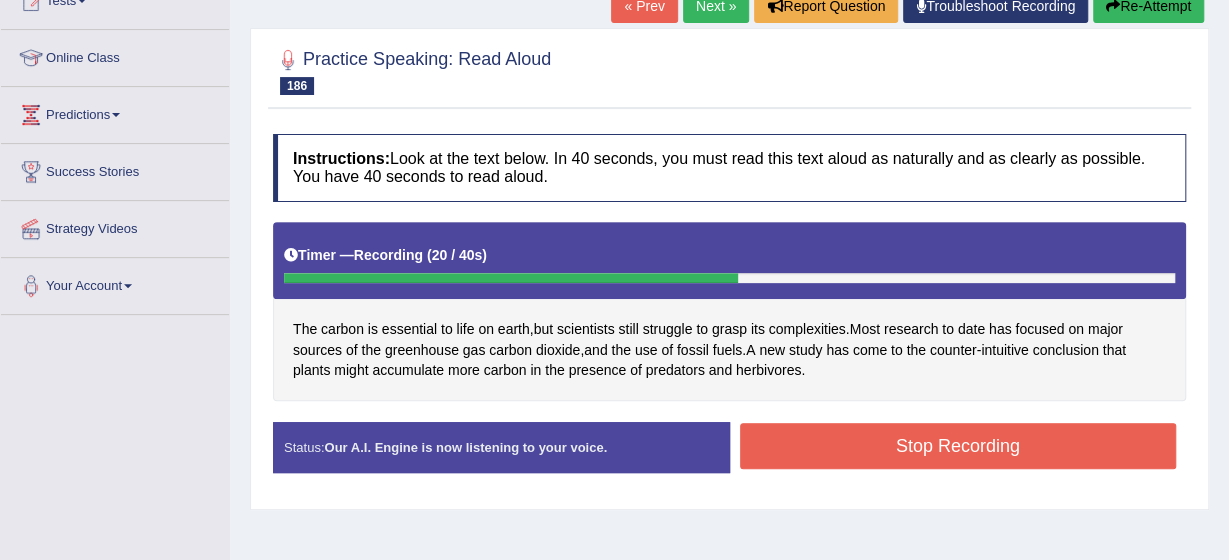 click on "Stop Recording" at bounding box center (958, 446) 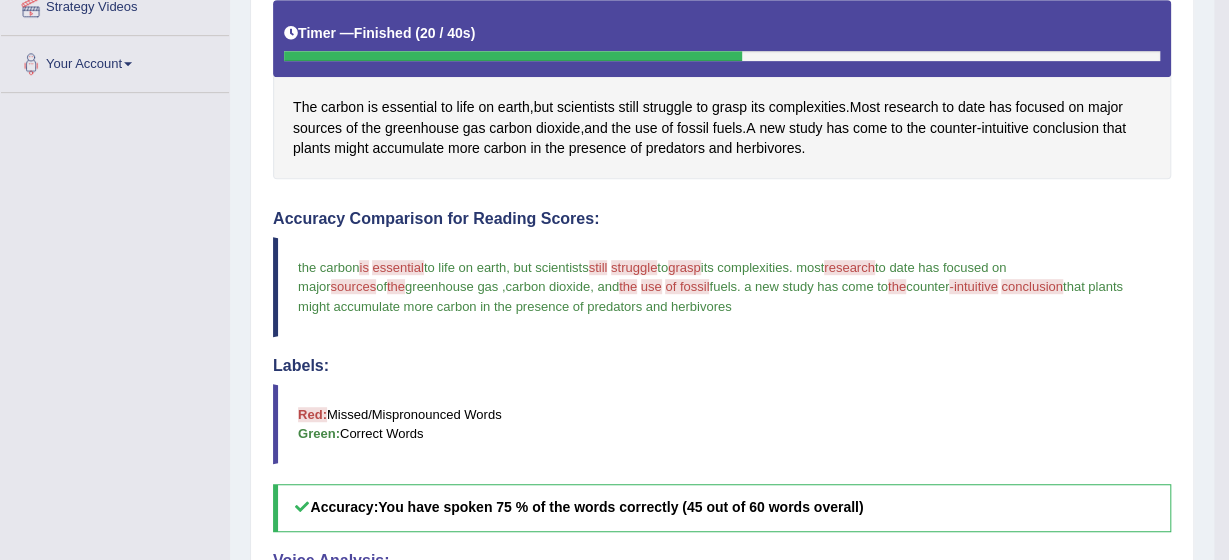 scroll, scrollTop: 480, scrollLeft: 0, axis: vertical 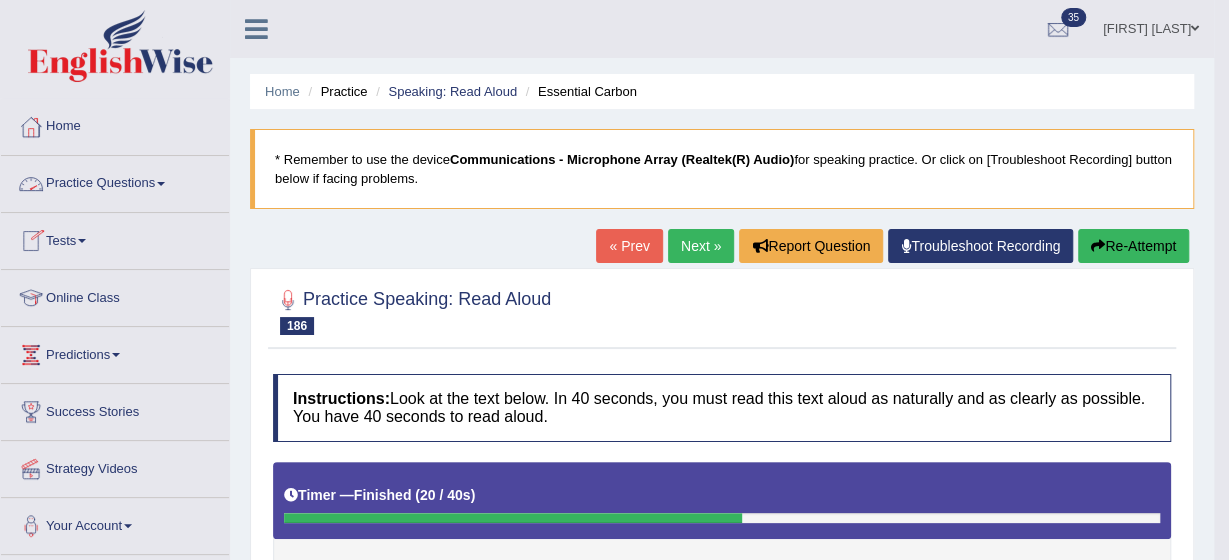 click on "Practice Questions" at bounding box center [115, 181] 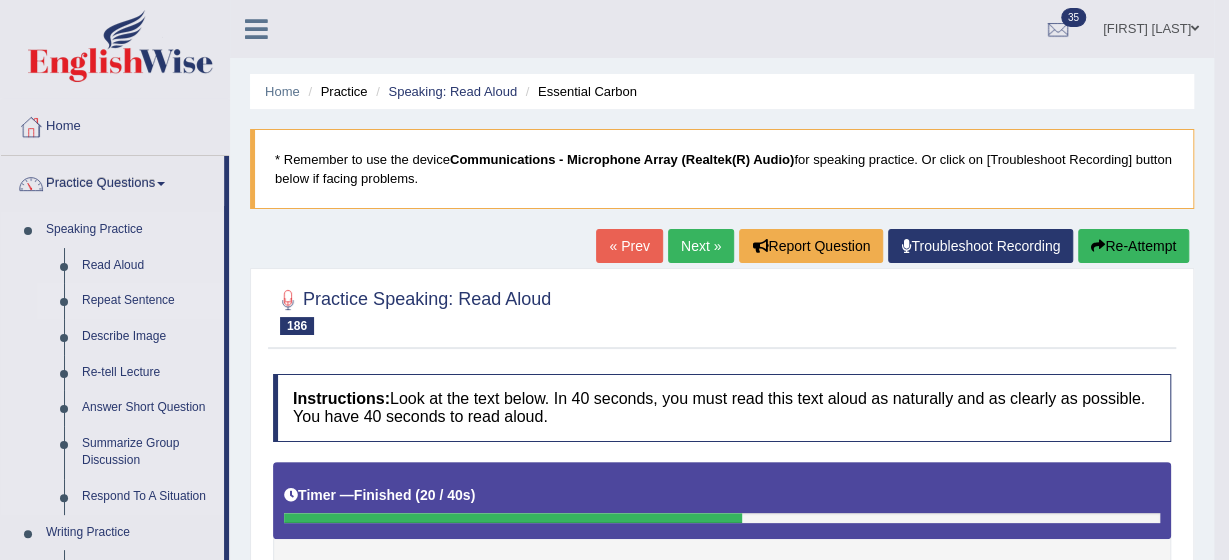 click on "Repeat Sentence" at bounding box center [148, 301] 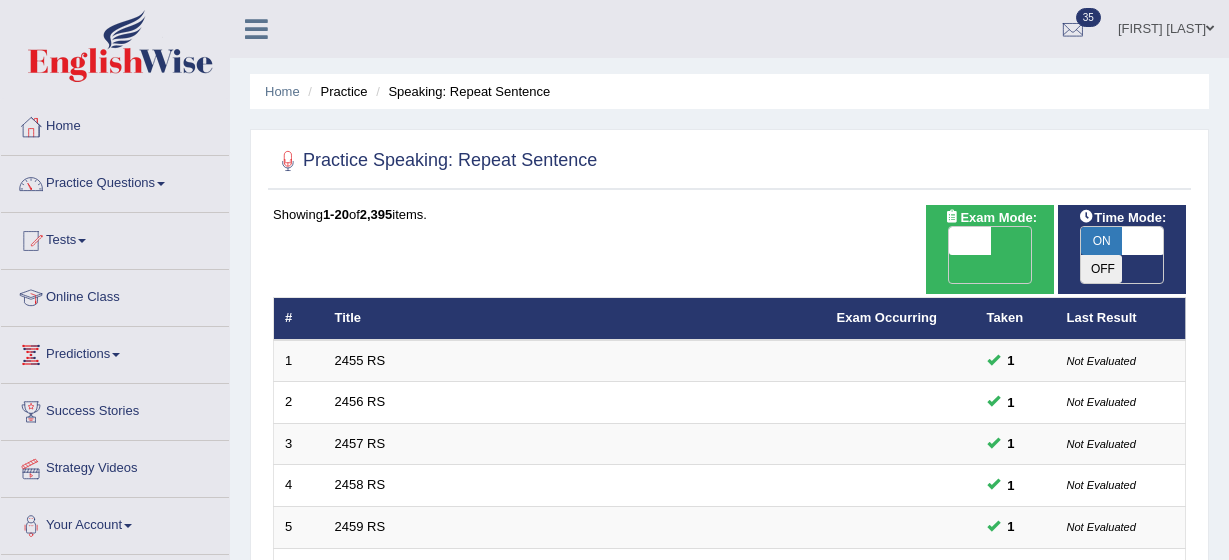 scroll, scrollTop: 0, scrollLeft: 0, axis: both 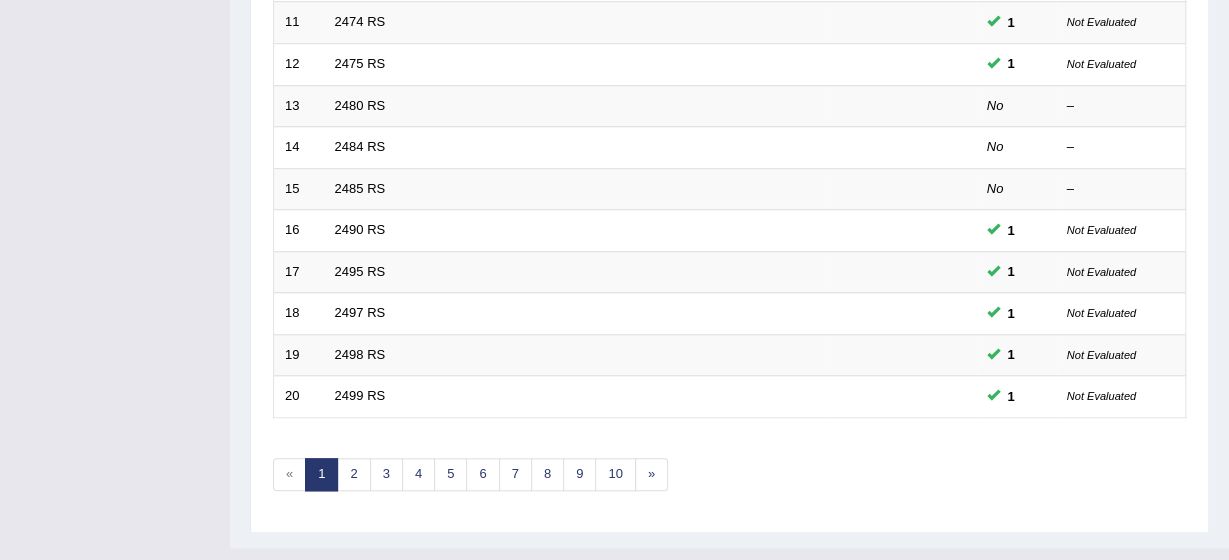 drag, startPoint x: 1228, startPoint y: 21, endPoint x: 1240, endPoint y: 5, distance: 20 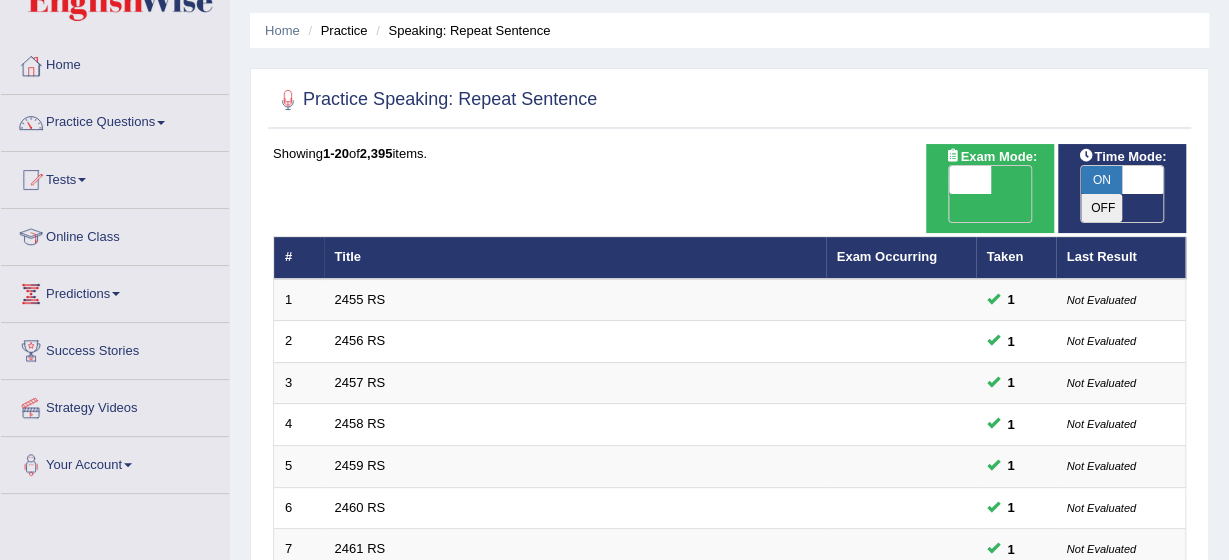 scroll, scrollTop: 0, scrollLeft: 0, axis: both 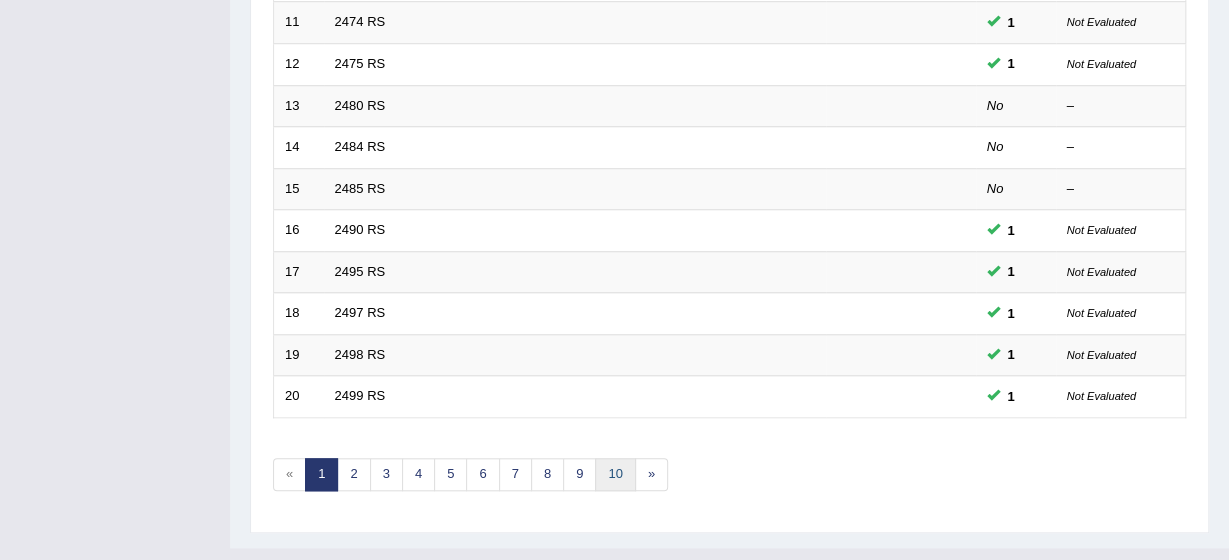 click on "10" at bounding box center (615, 474) 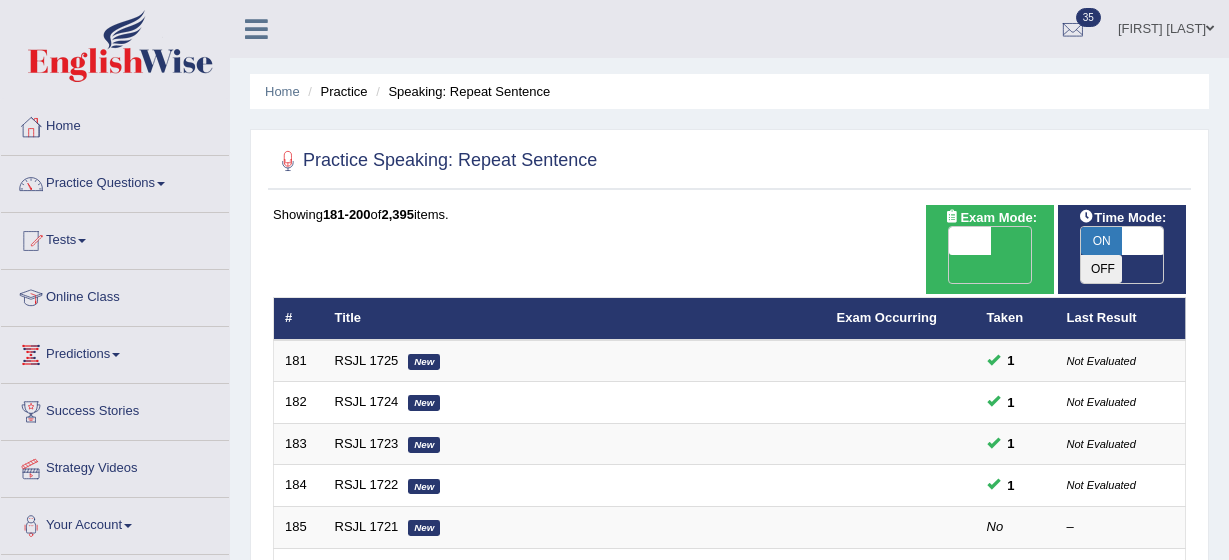 scroll, scrollTop: 0, scrollLeft: 0, axis: both 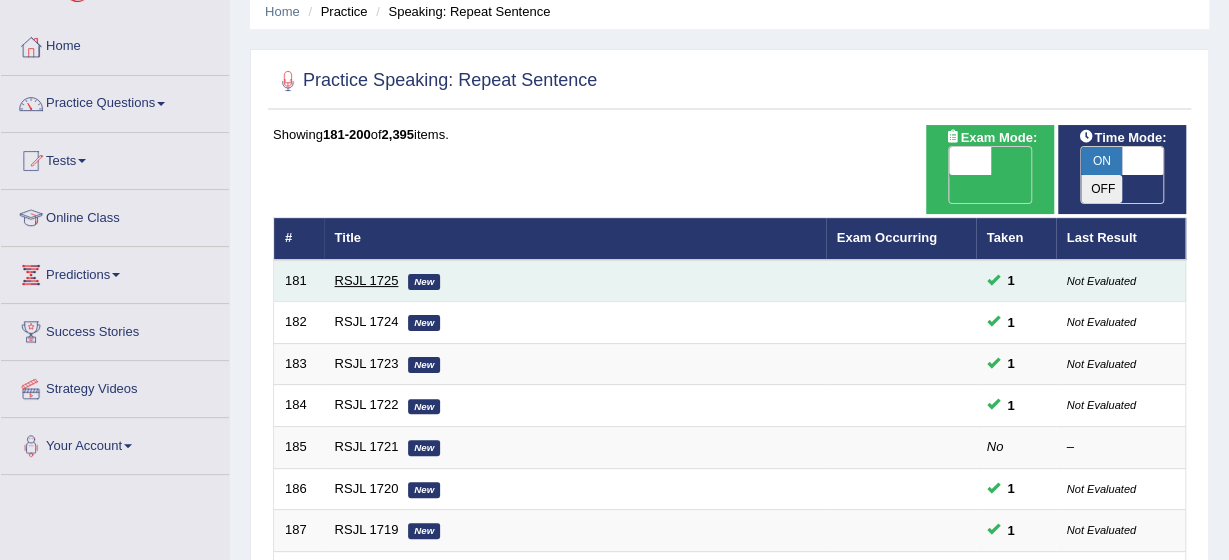 click on "RSJL 1725" at bounding box center [367, 280] 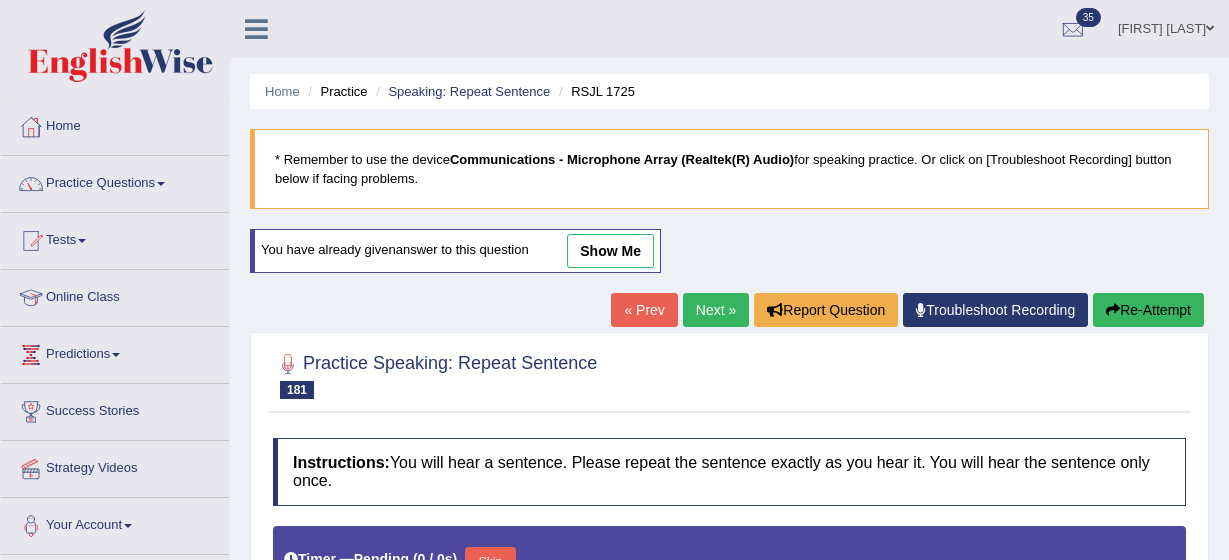 scroll, scrollTop: 360, scrollLeft: 0, axis: vertical 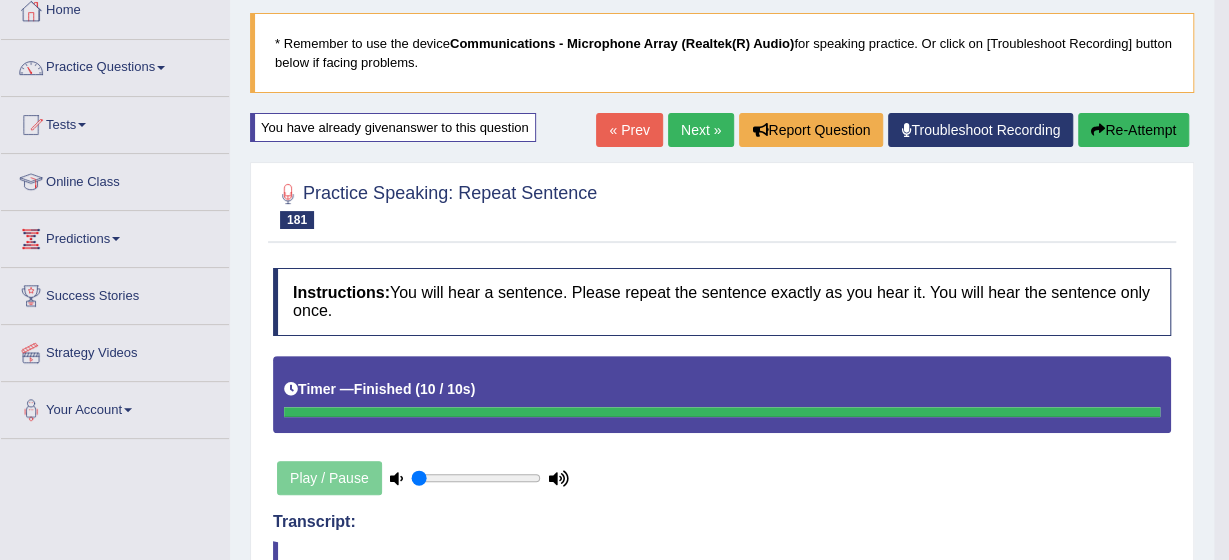 click on "Next »" at bounding box center (701, 130) 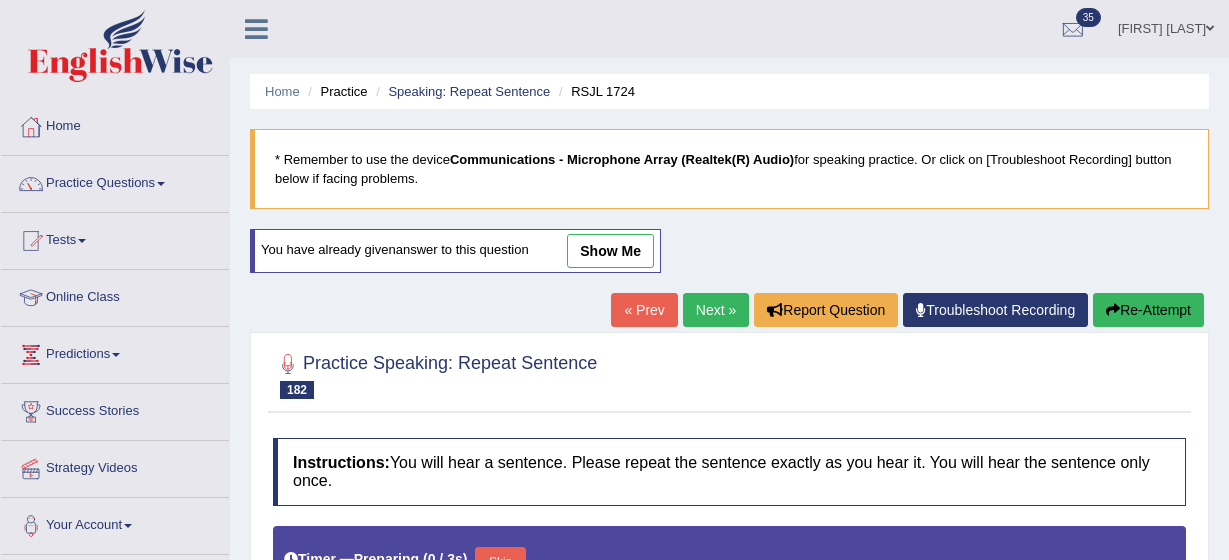 scroll, scrollTop: 0, scrollLeft: 0, axis: both 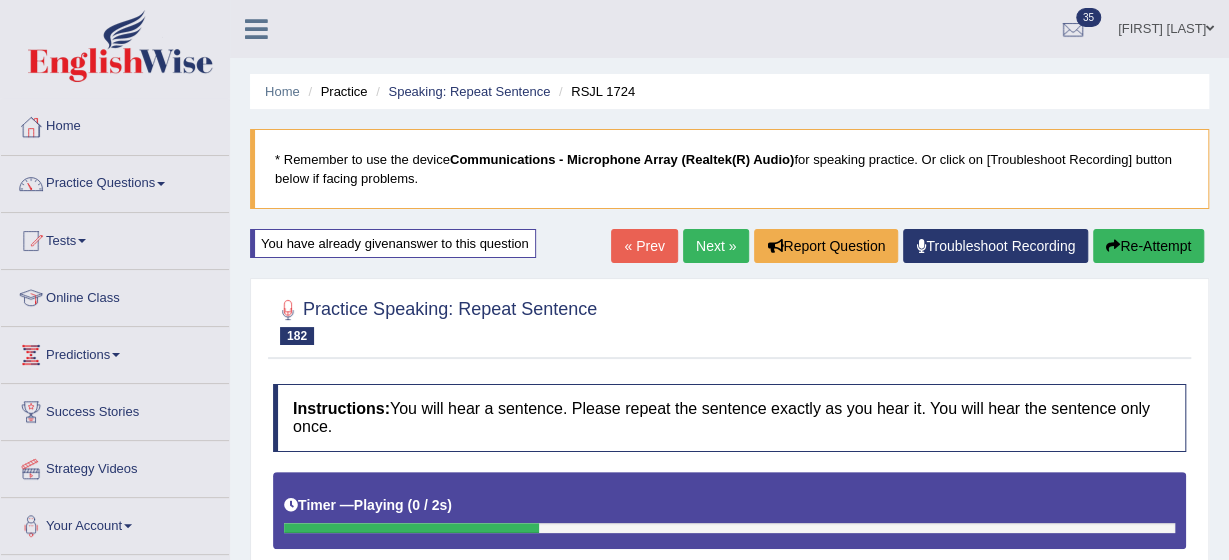 click on "Home
Practice
Speaking: Repeat Sentence
RSJL 1724
* Remember to use the device  Communications - Microphone Array (Realtek(R) Audio)  for speaking practice. Or click on [Troubleshoot Recording] button below if facing problems.
You have already given   answer to this question
« Prev Next »  Report Question  Troubleshoot Recording  Re-Attempt
Practice Speaking: Repeat Sentence
182
RSJL 1724
Instructions:  You will hear a sentence. Please repeat the sentence exactly as you hear it. You will hear the sentence only once.
Timer —  Playing   ( 0 / 2s ) Skip Play / Pause Transcript: Dr [LAST] office has moved to level 2. Created with Highcharts 7.1.2 Too low Too high Time Pitch meter: 0 2.5 5 7.5 10 Created with Highcharts 7.1.2 Great Too slow Too fast Time Speech pace meter: 0 10 20" at bounding box center (729, 500) 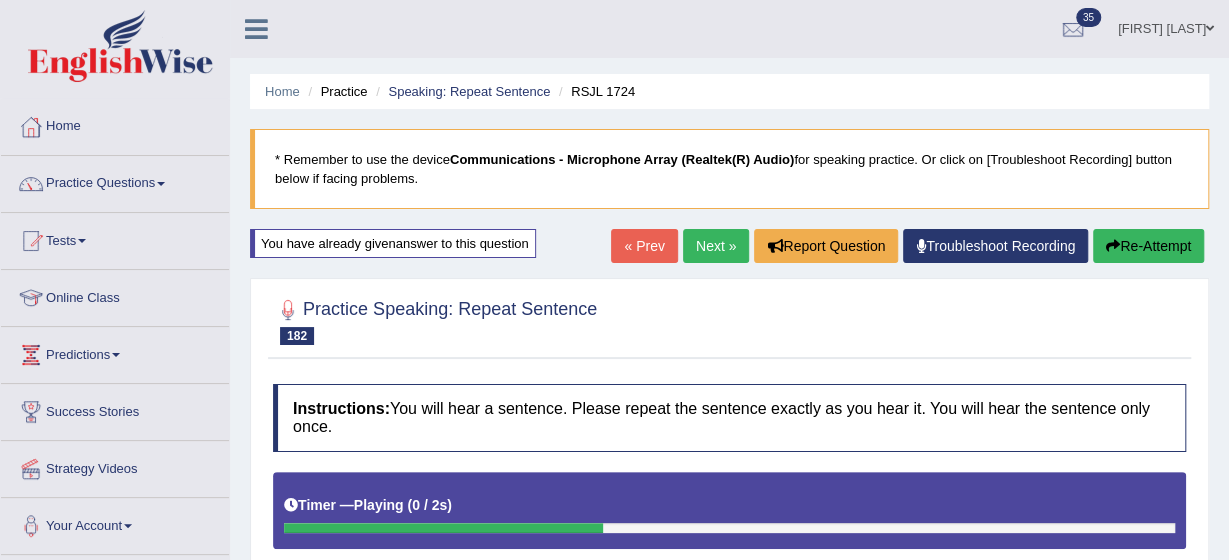 click on "Home
Practice
Speaking: Repeat Sentence
RSJL 1724
* Remember to use the device  Communications - Microphone Array (Realtek(R) Audio)  for speaking practice. Or click on [Troubleshoot Recording] button below if facing problems.
You have already given   answer to this question
« Prev Next »  Report Question  Troubleshoot Recording  Re-Attempt
Practice Speaking: Repeat Sentence
182
RSJL 1724
Instructions:  You will hear a sentence. Please repeat the sentence exactly as you hear it. You will hear the sentence only once.
Timer —  Playing   ( 0 / 2s ) Skip Play / Pause Transcript: Dr [LAST] office has moved to level 2. Created with Highcharts 7.1.2 Too low Too high Time Pitch meter: 0 2.5 5 7.5 10 Created with Highcharts 7.1.2 Great Too slow Too fast Time Speech pace meter: 0 10 20" at bounding box center [729, 500] 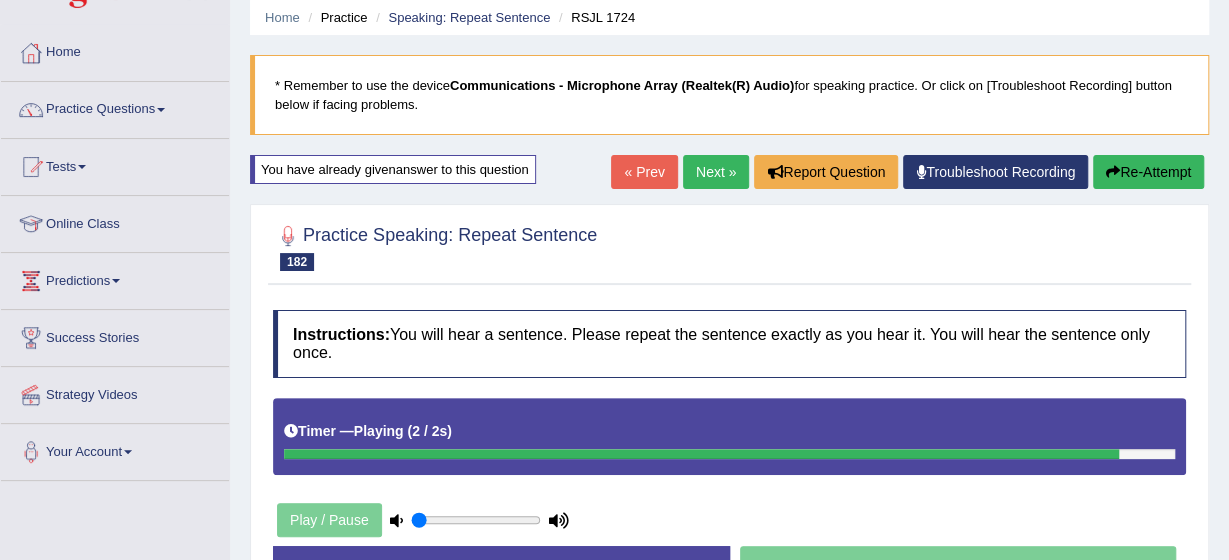 scroll, scrollTop: 80, scrollLeft: 0, axis: vertical 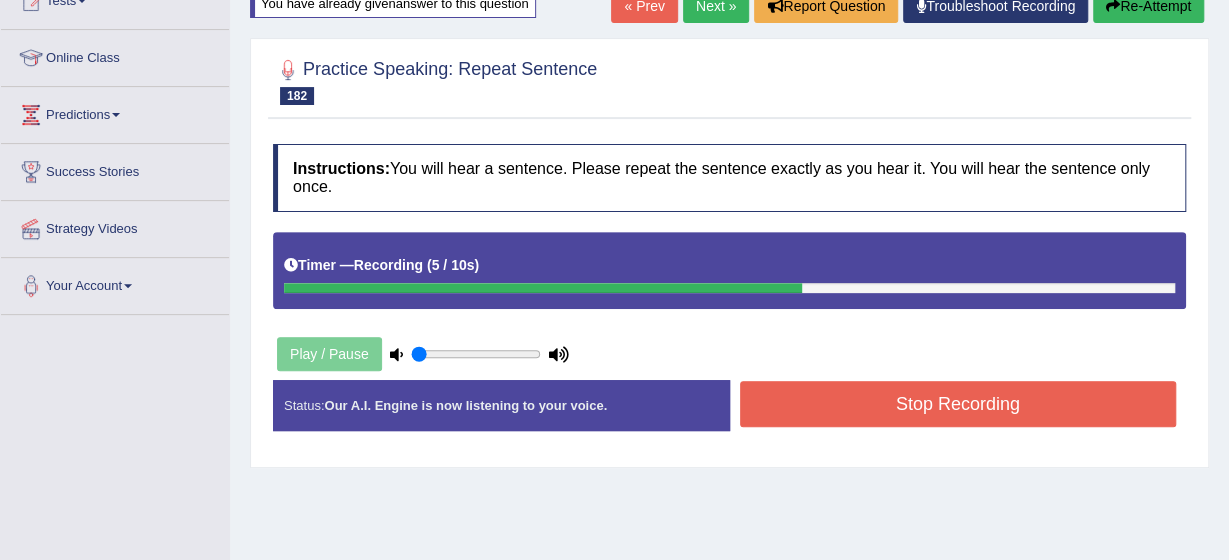 click on "Stop Recording" at bounding box center (958, 404) 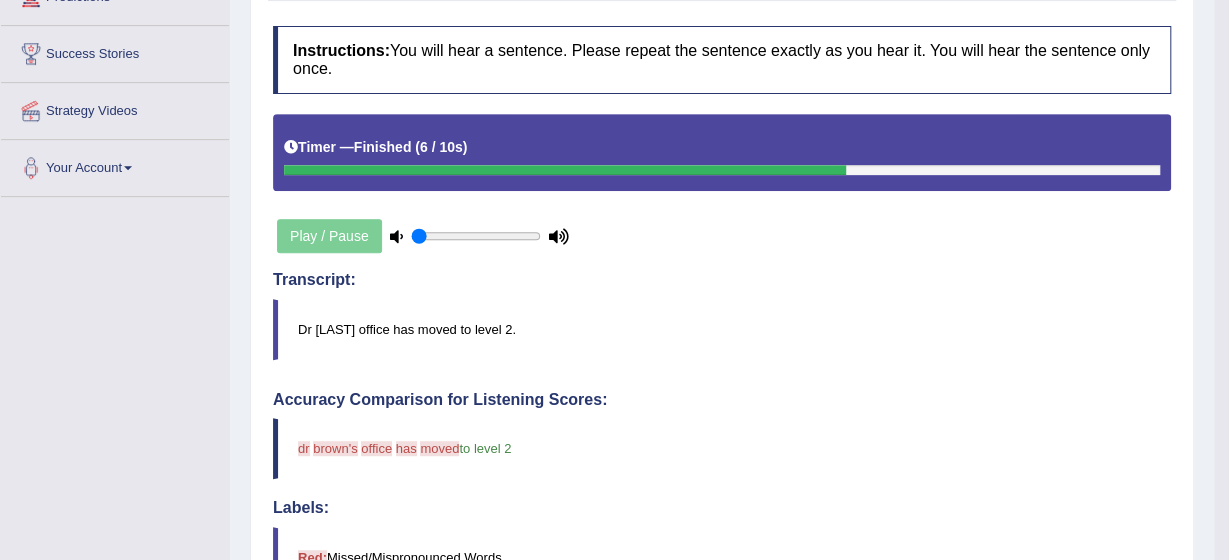 scroll, scrollTop: 400, scrollLeft: 0, axis: vertical 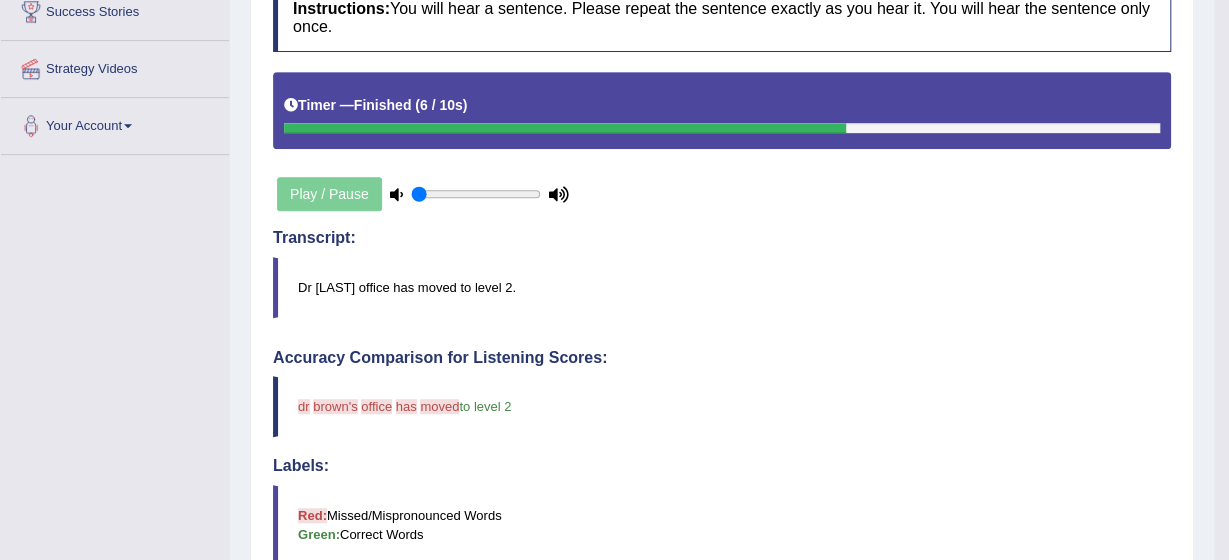 click on "Accuracy Comparison for Listening Scores: dr documentary   brown's level   office have   has to   moved move  to level 2 Labels:
Red:  Missed/Mispronounced Words
Green:  Correct Words
Accuracy:  You have spoken 38 % of the words correctly (3 out of 8 words overall)" at bounding box center (722, 491) 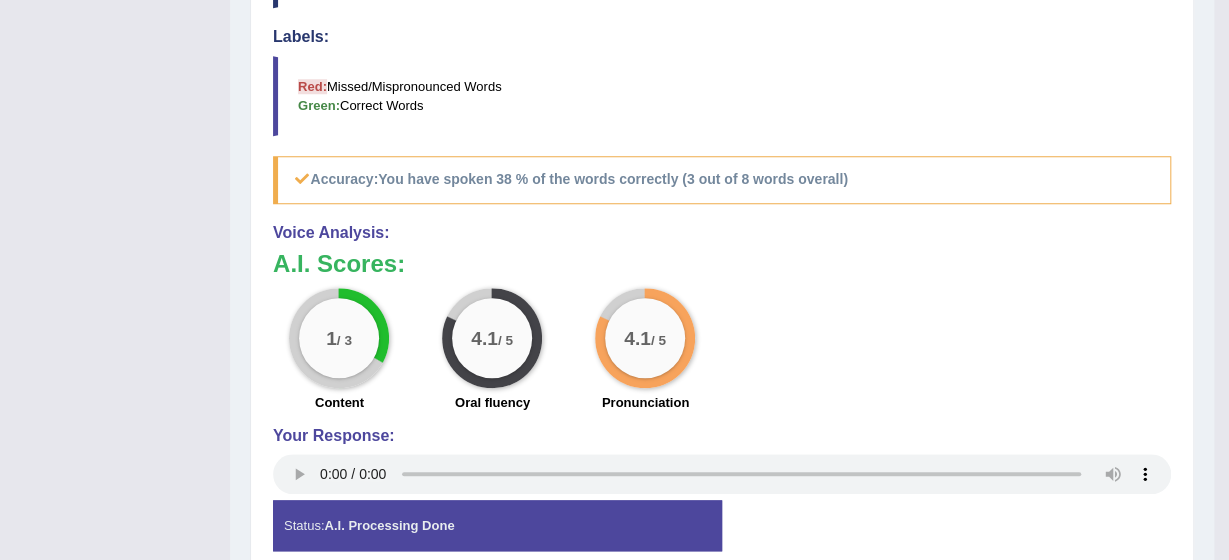 scroll, scrollTop: 840, scrollLeft: 0, axis: vertical 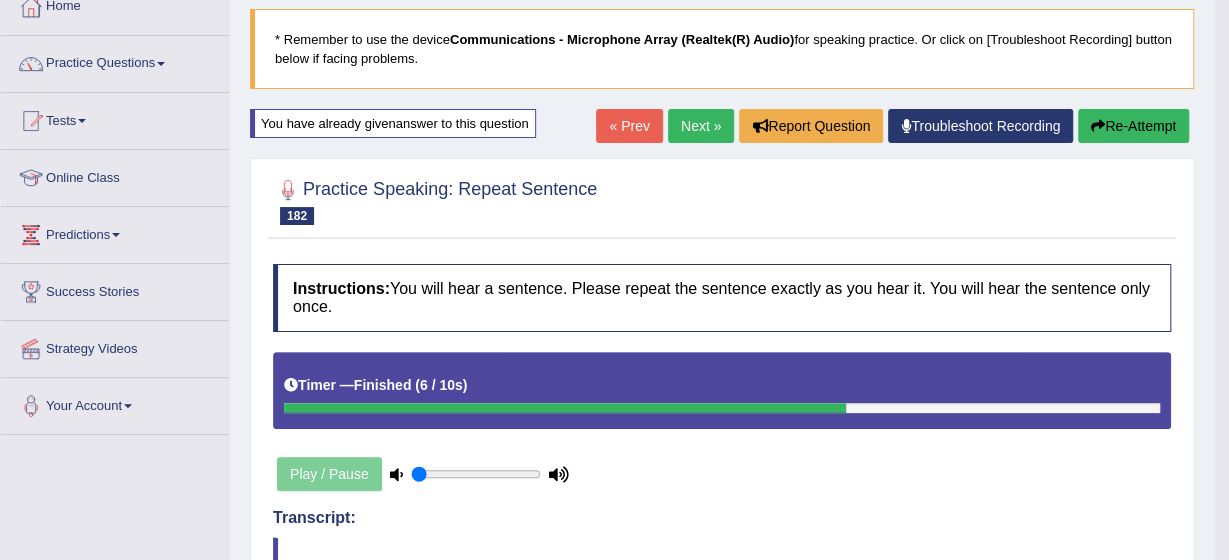click on "Next »" at bounding box center (701, 126) 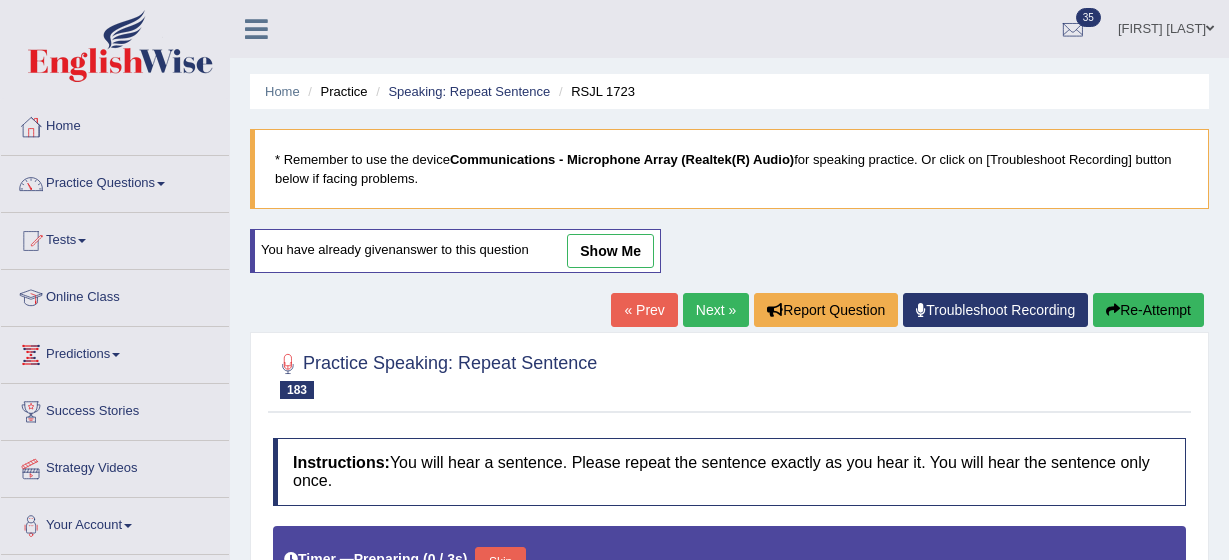 scroll, scrollTop: 238, scrollLeft: 0, axis: vertical 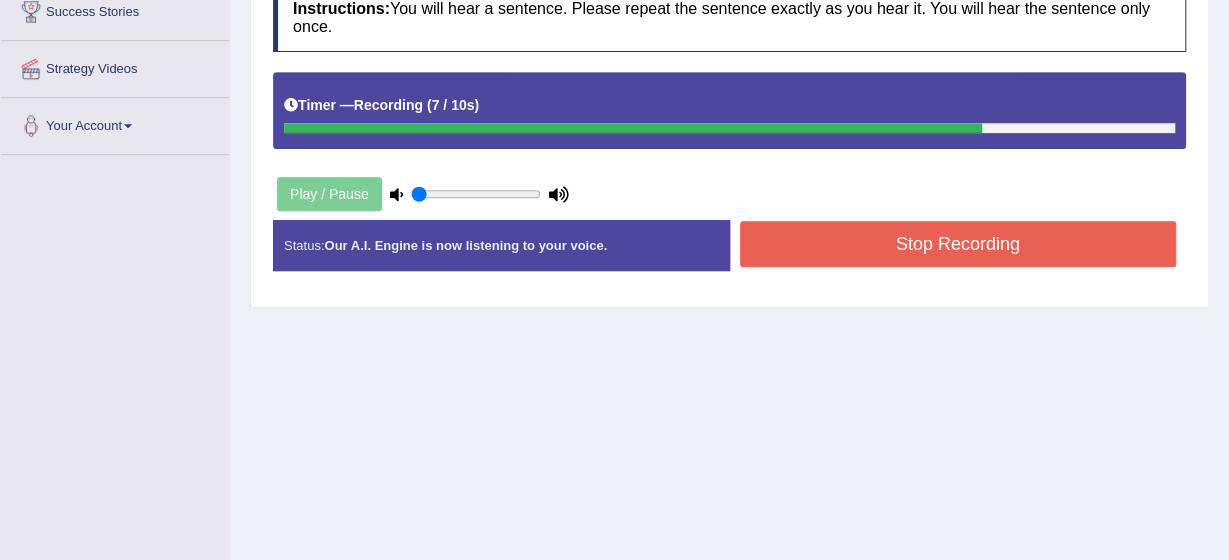 click on "Stop Recording" at bounding box center (958, 244) 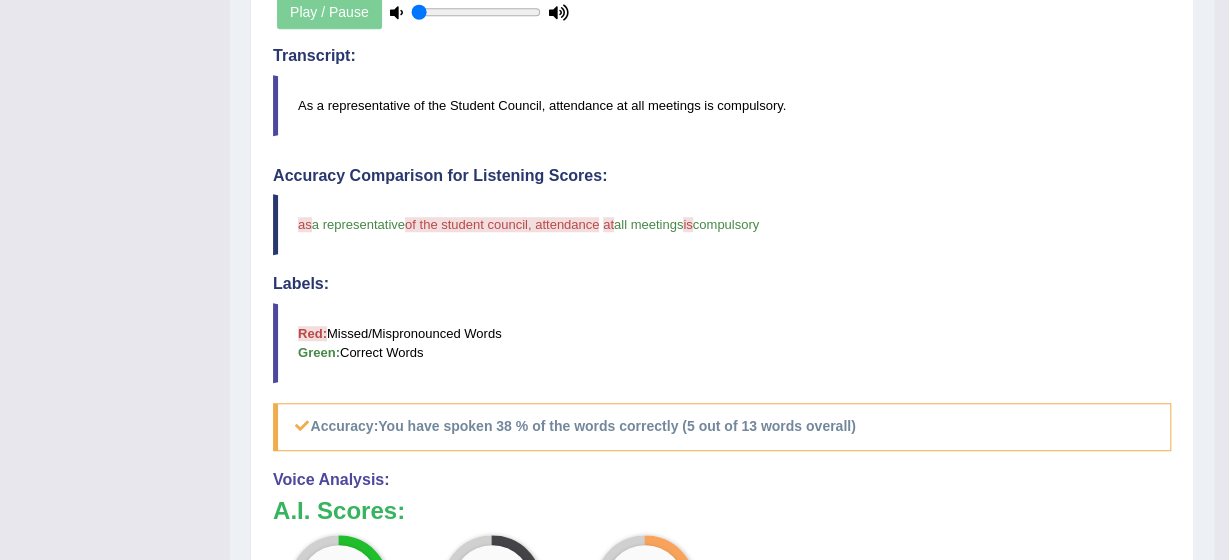 scroll, scrollTop: 600, scrollLeft: 0, axis: vertical 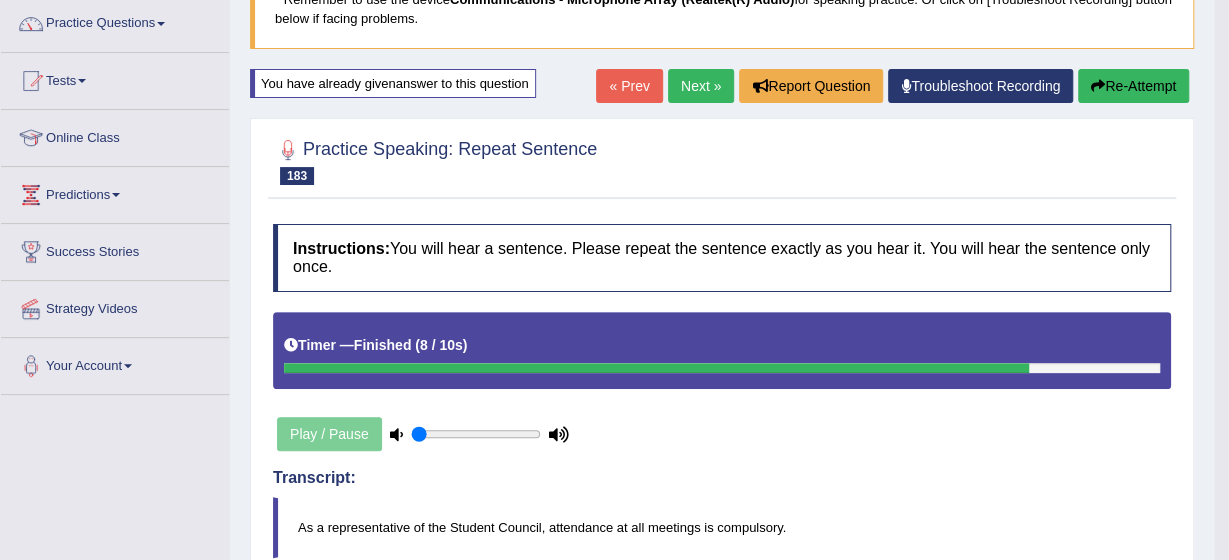 click on "Next »" at bounding box center (701, 86) 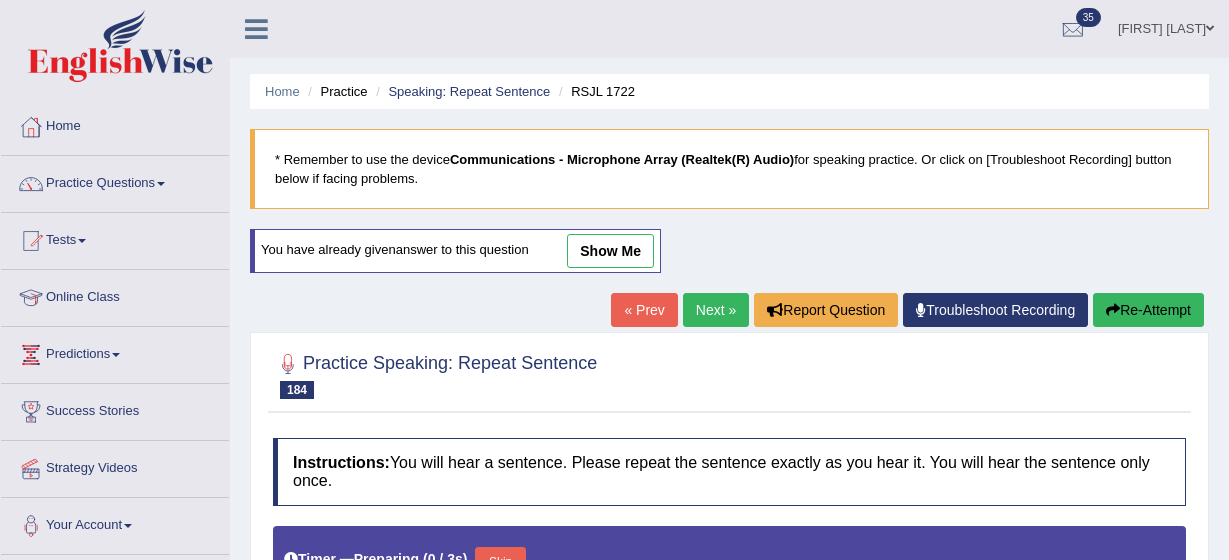 scroll, scrollTop: 240, scrollLeft: 0, axis: vertical 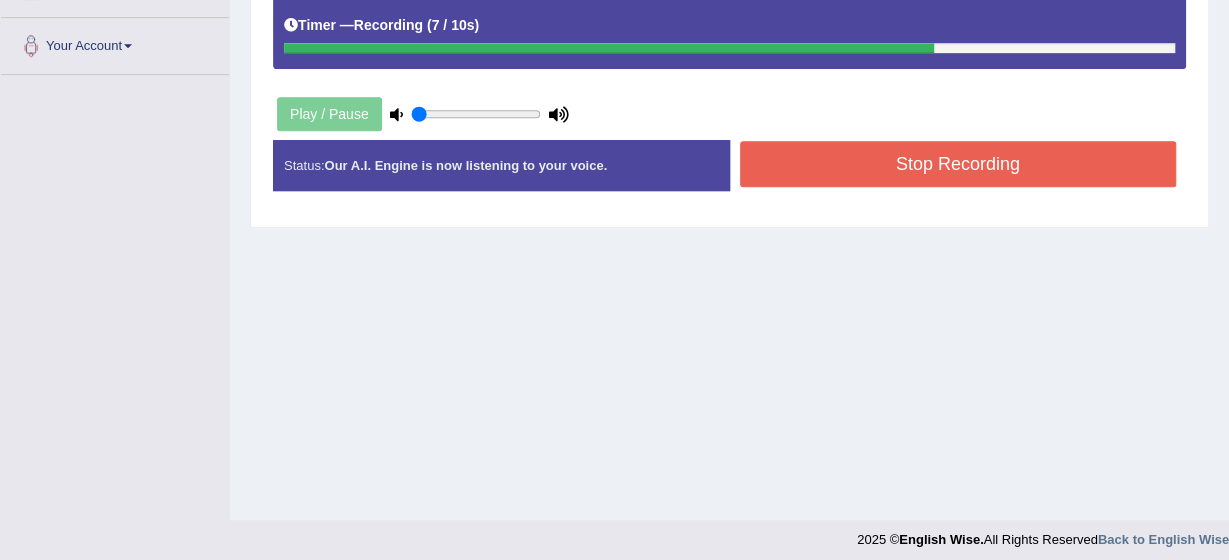 click on "Stop Recording" at bounding box center (958, 164) 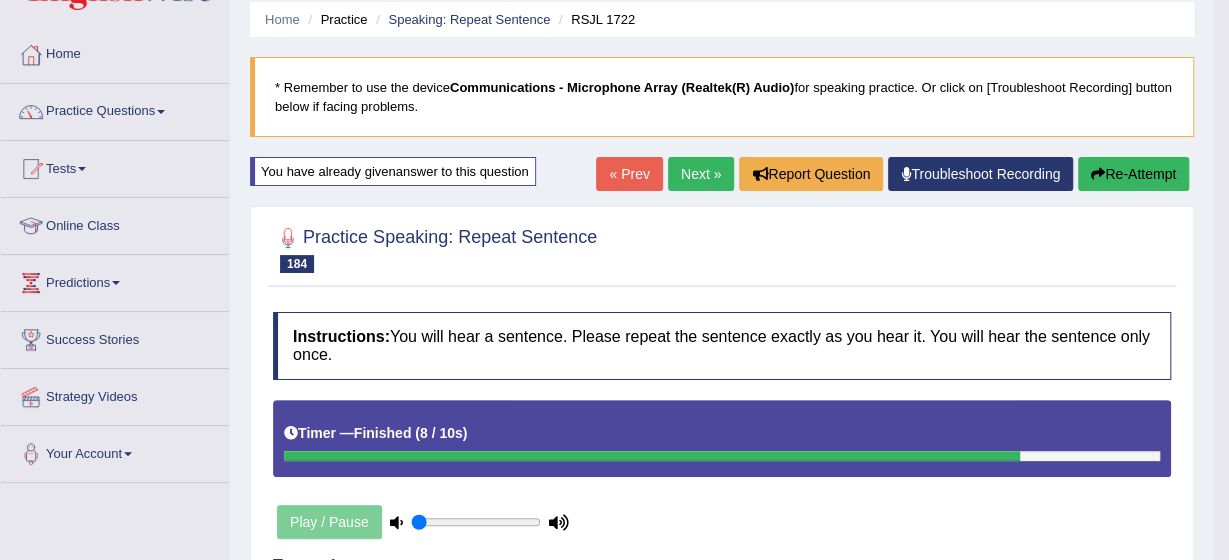 scroll, scrollTop: 65, scrollLeft: 0, axis: vertical 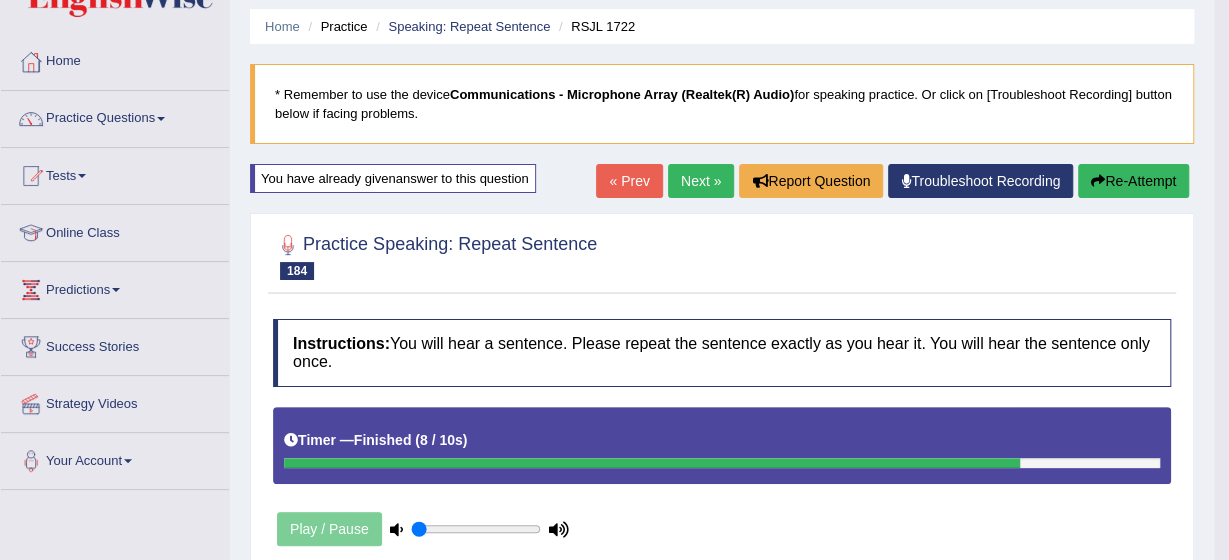 click on "Next »" at bounding box center [701, 181] 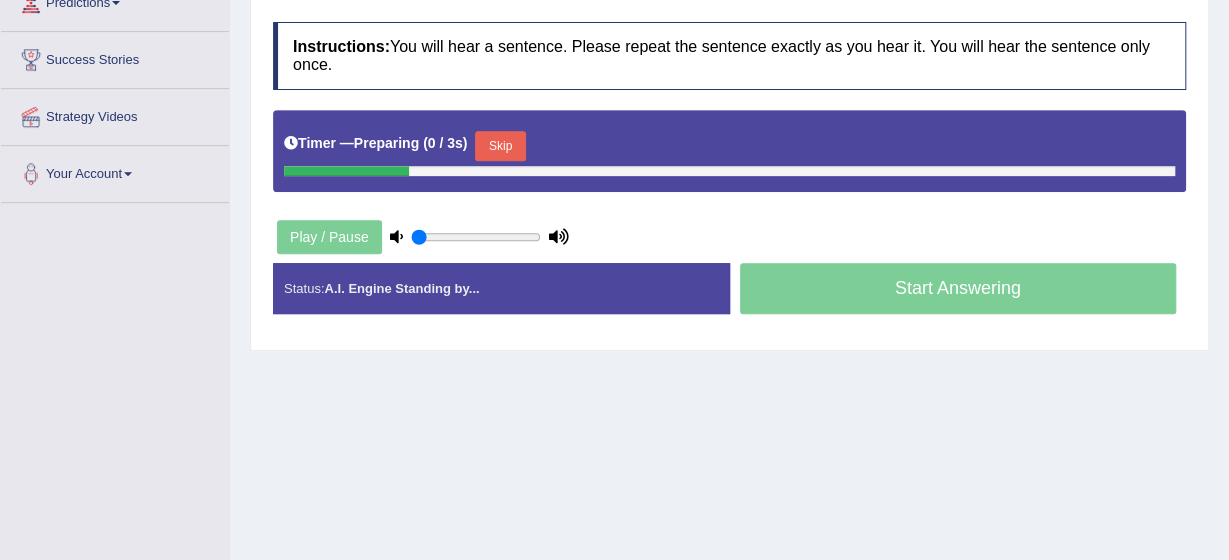 scroll, scrollTop: 352, scrollLeft: 0, axis: vertical 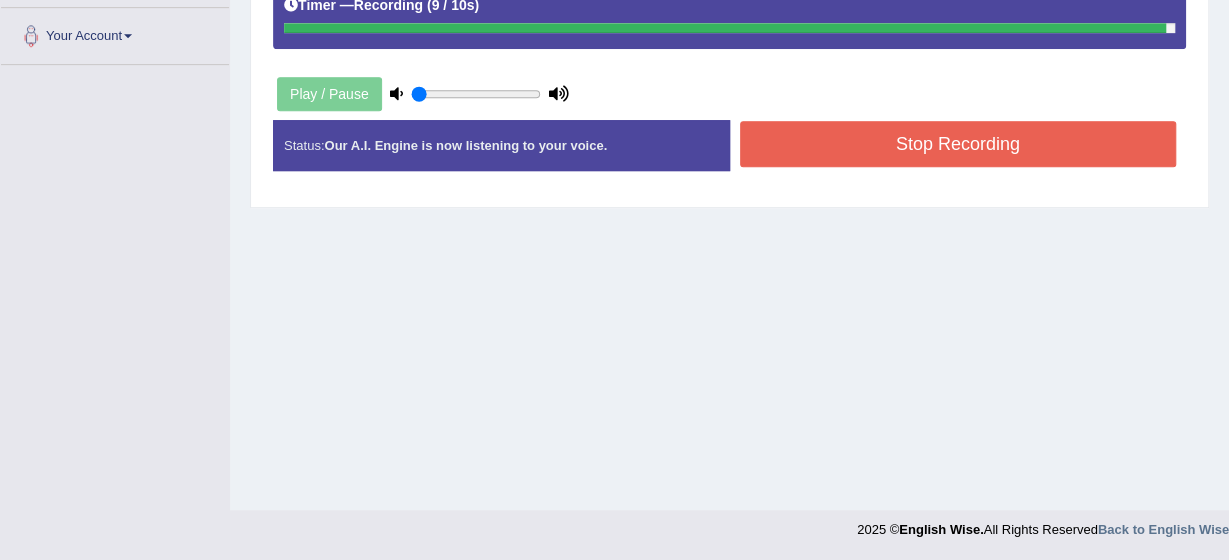 click on "Stop Recording" at bounding box center (958, 144) 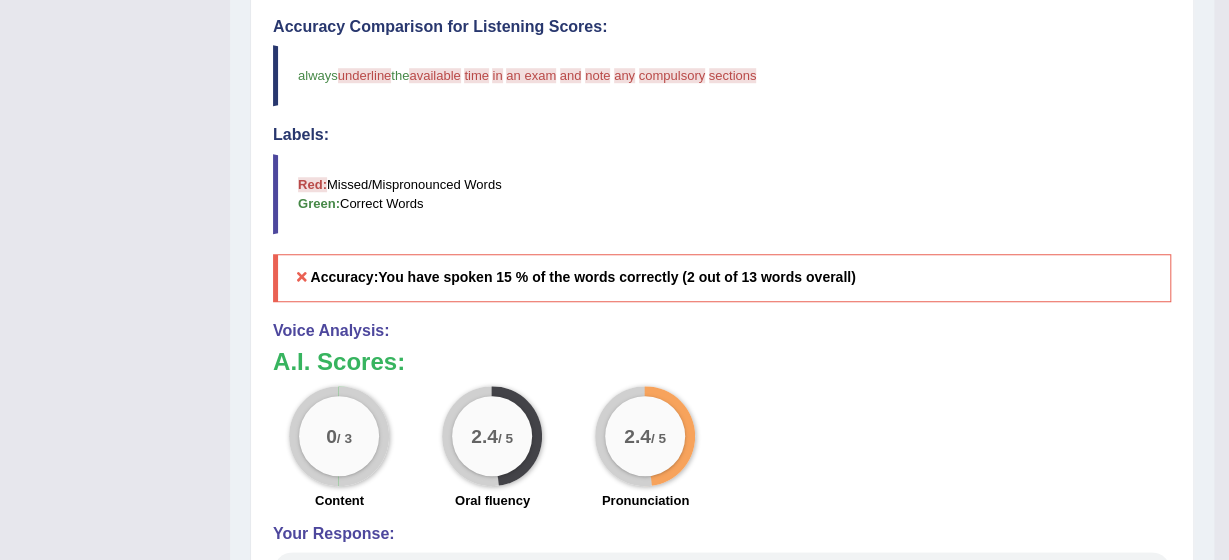 scroll, scrollTop: 730, scrollLeft: 0, axis: vertical 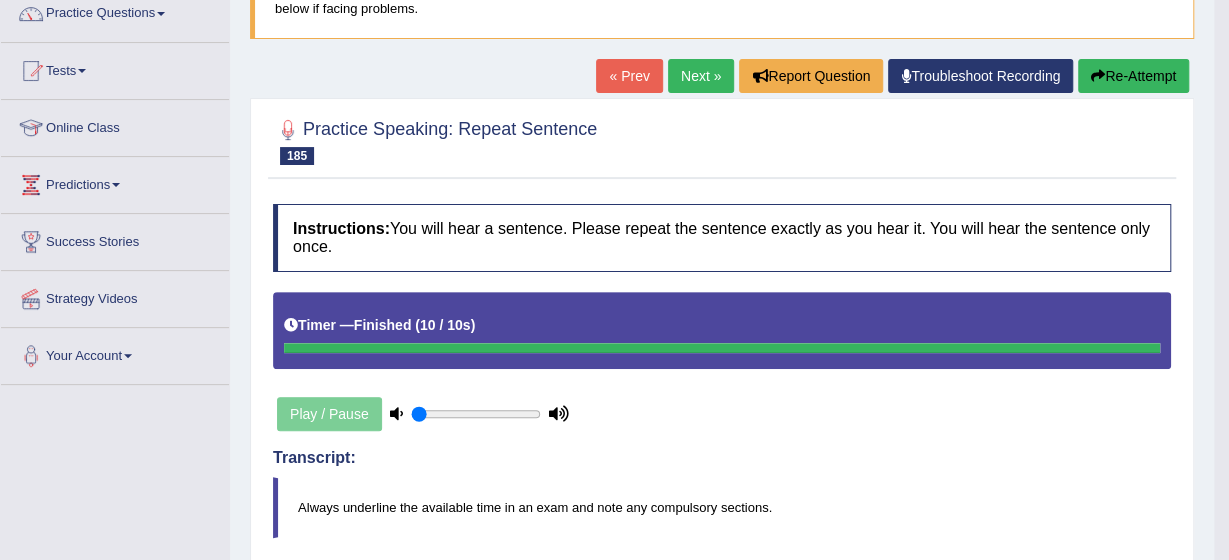 click on "Next »" at bounding box center (701, 76) 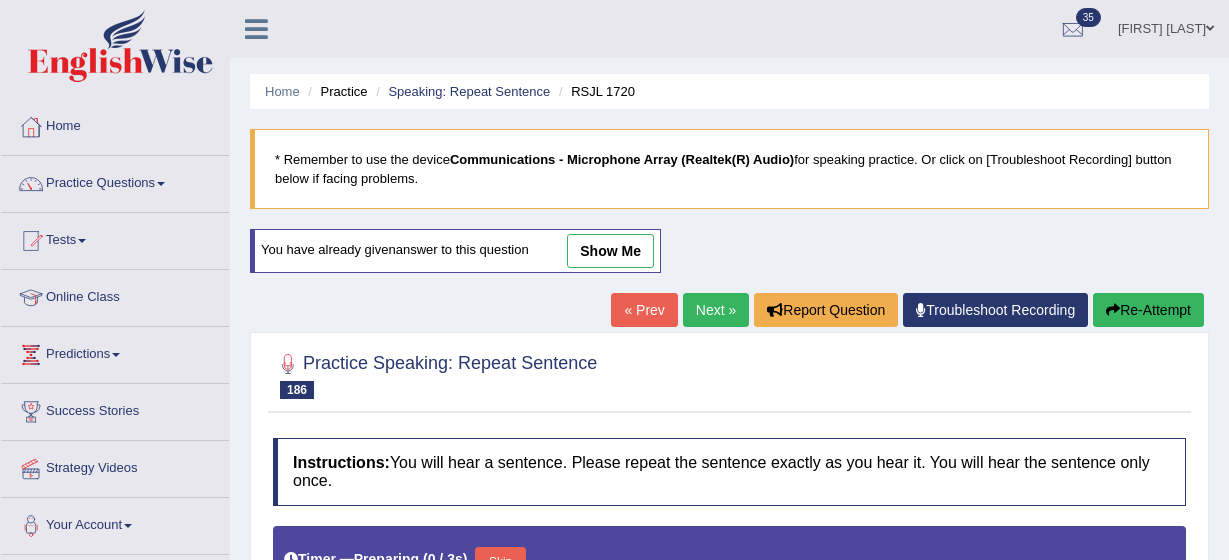 scroll, scrollTop: 280, scrollLeft: 0, axis: vertical 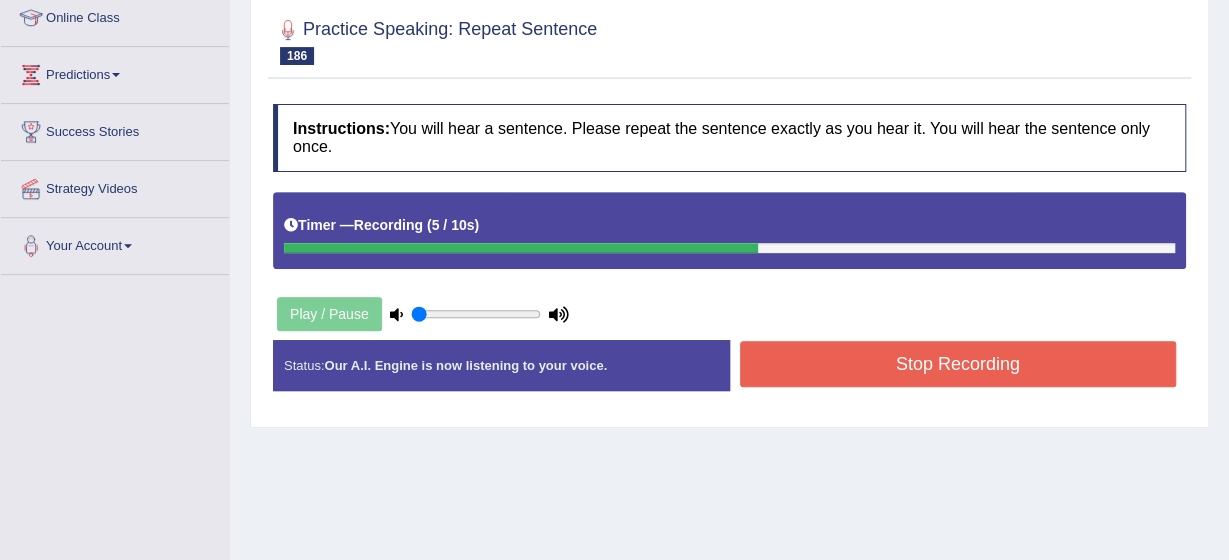 click on "Stop Recording" at bounding box center (958, 364) 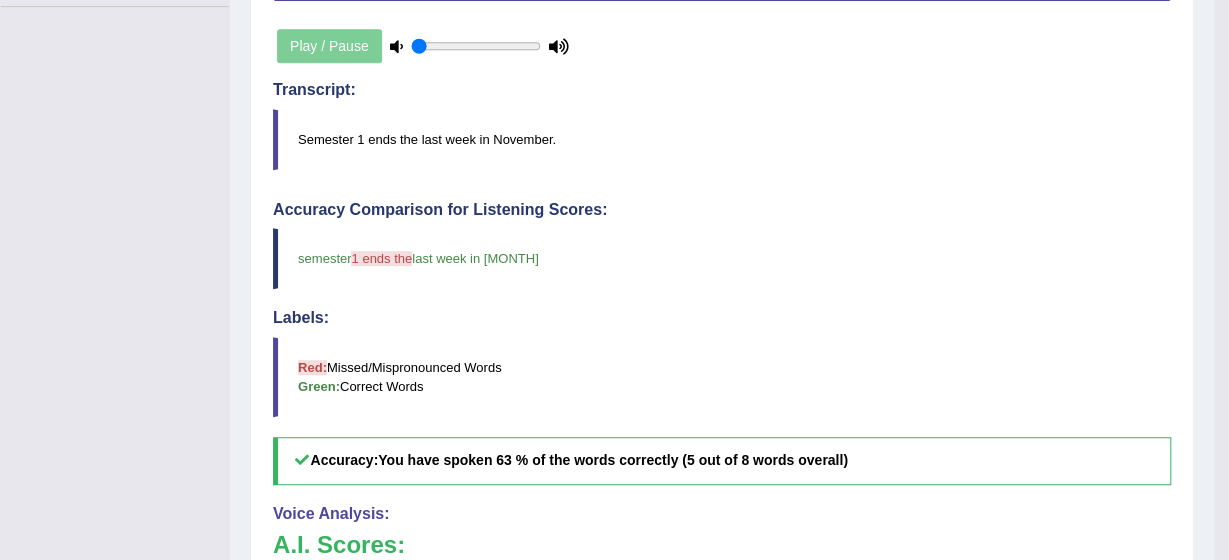 scroll, scrollTop: 560, scrollLeft: 0, axis: vertical 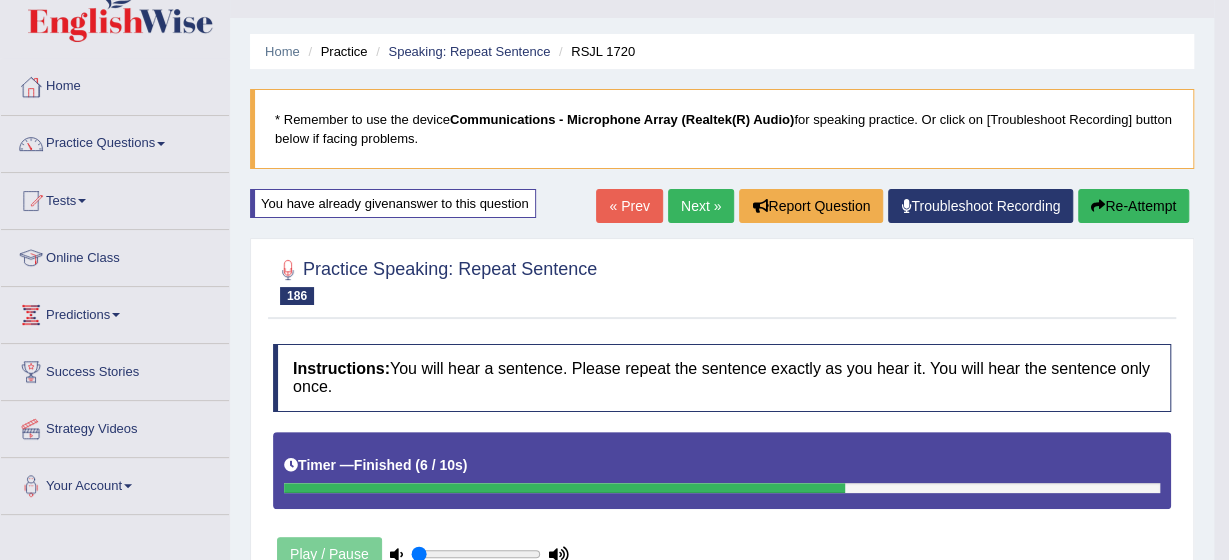 click on "Next »" at bounding box center (701, 206) 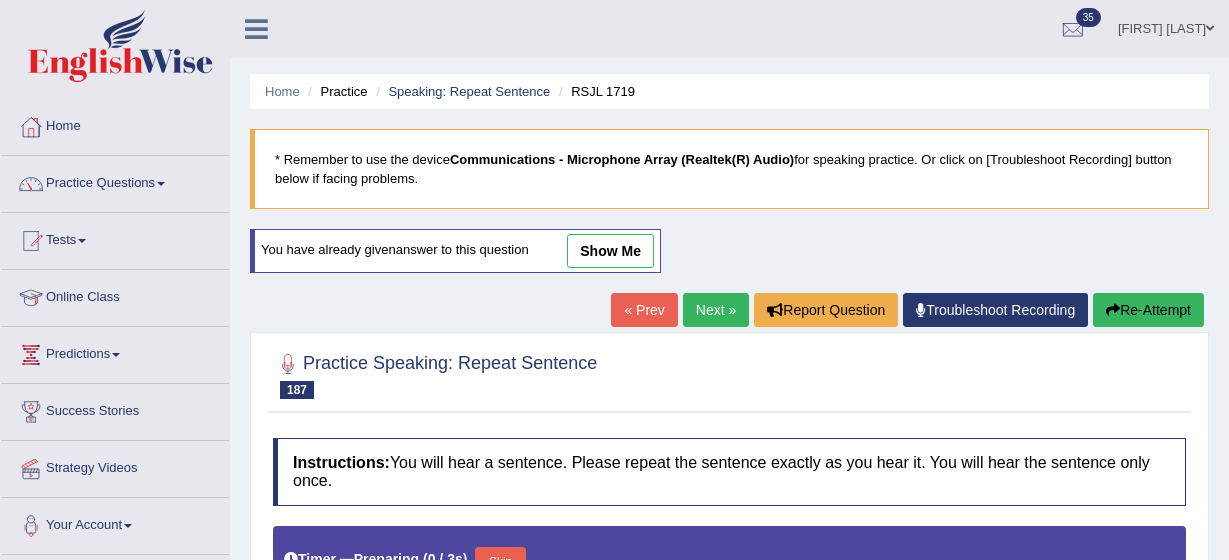 scroll, scrollTop: 280, scrollLeft: 0, axis: vertical 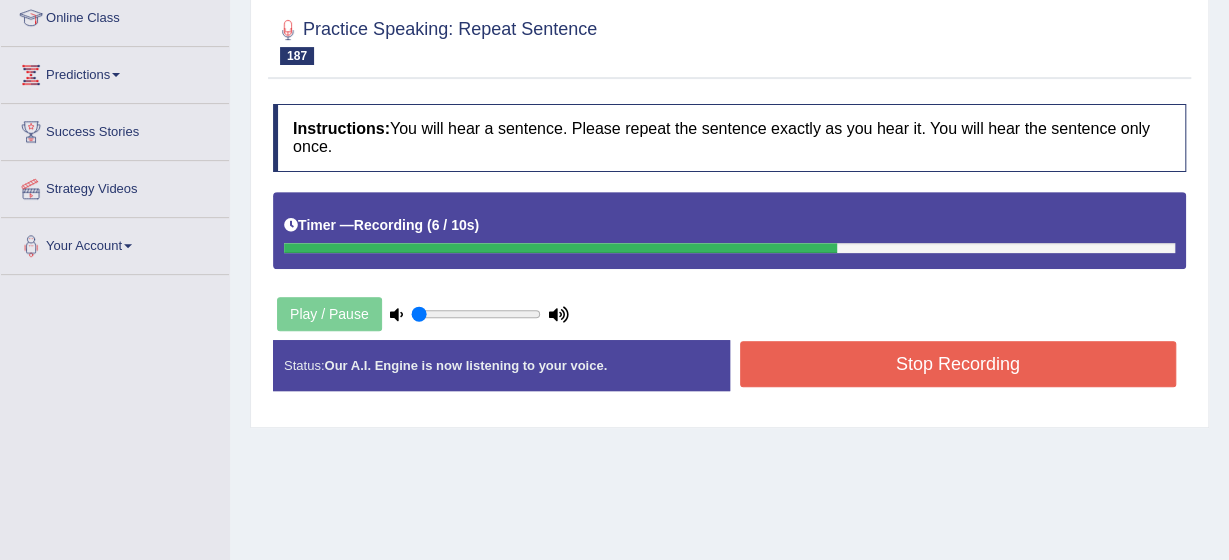 click on "Stop Recording" at bounding box center [958, 364] 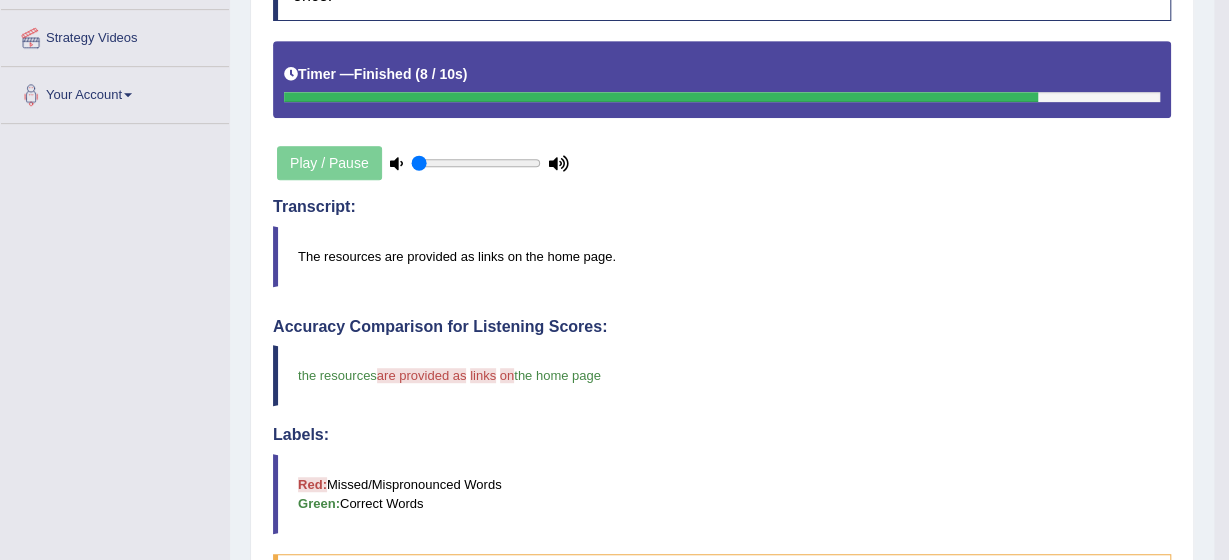 scroll, scrollTop: 480, scrollLeft: 0, axis: vertical 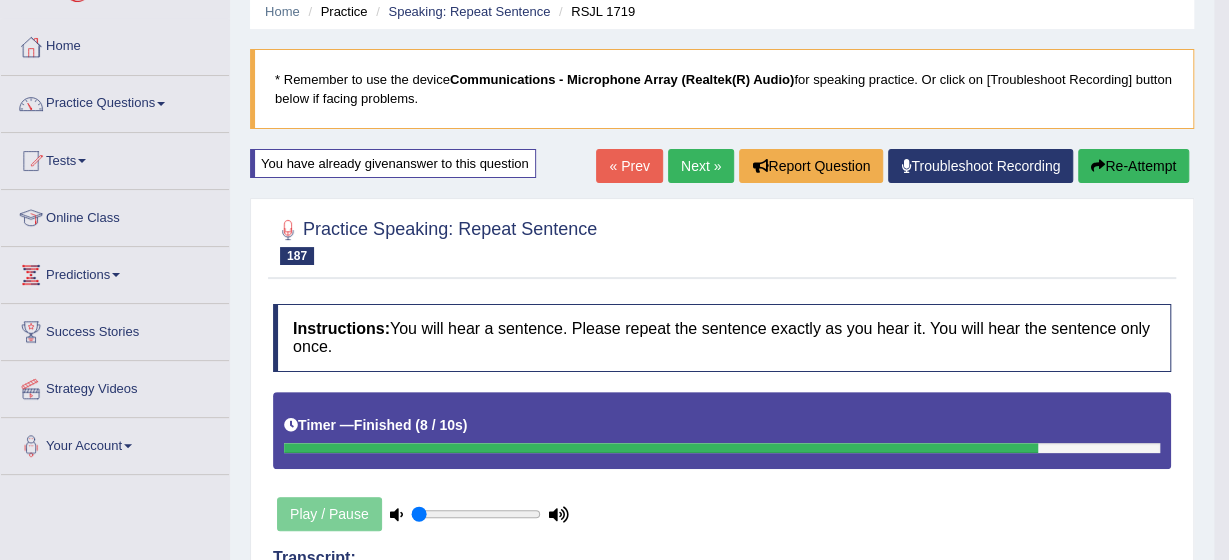 click on "Next »" at bounding box center [701, 166] 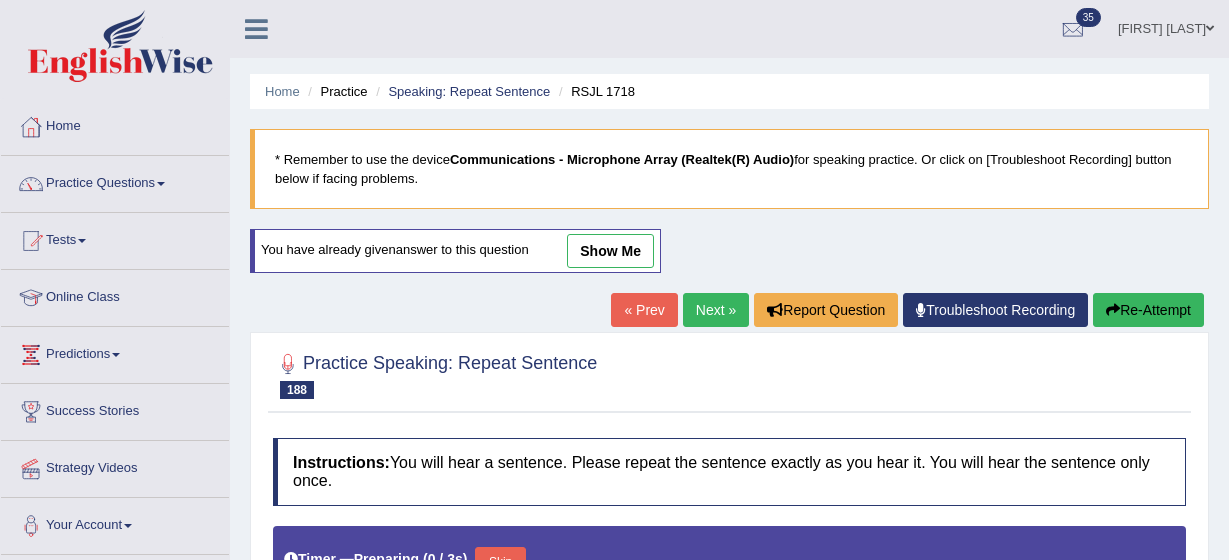 scroll, scrollTop: 0, scrollLeft: 0, axis: both 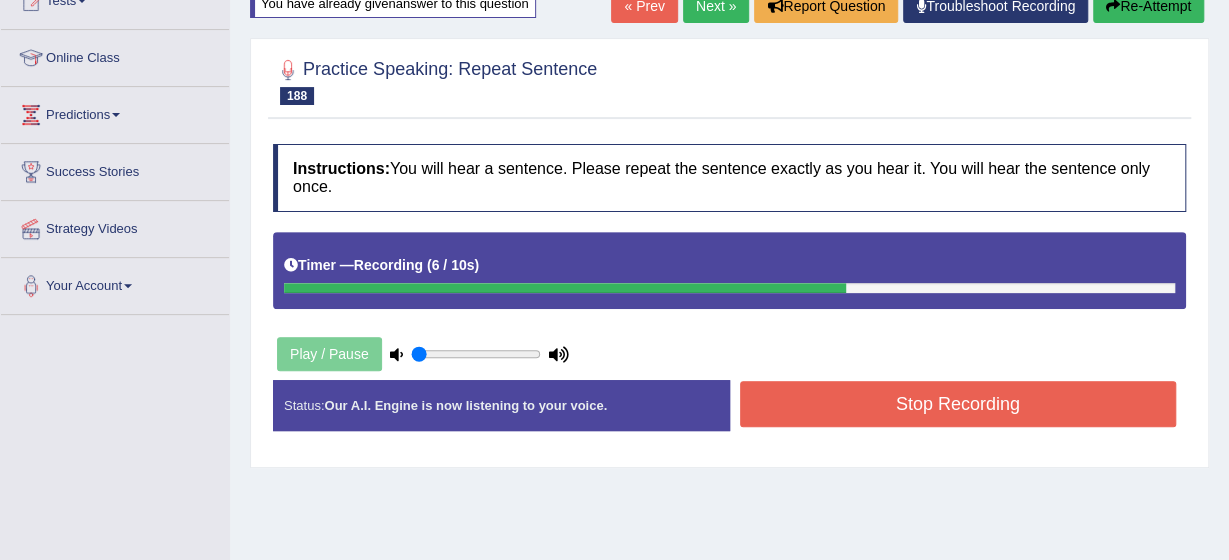click on "Stop Recording" at bounding box center [958, 404] 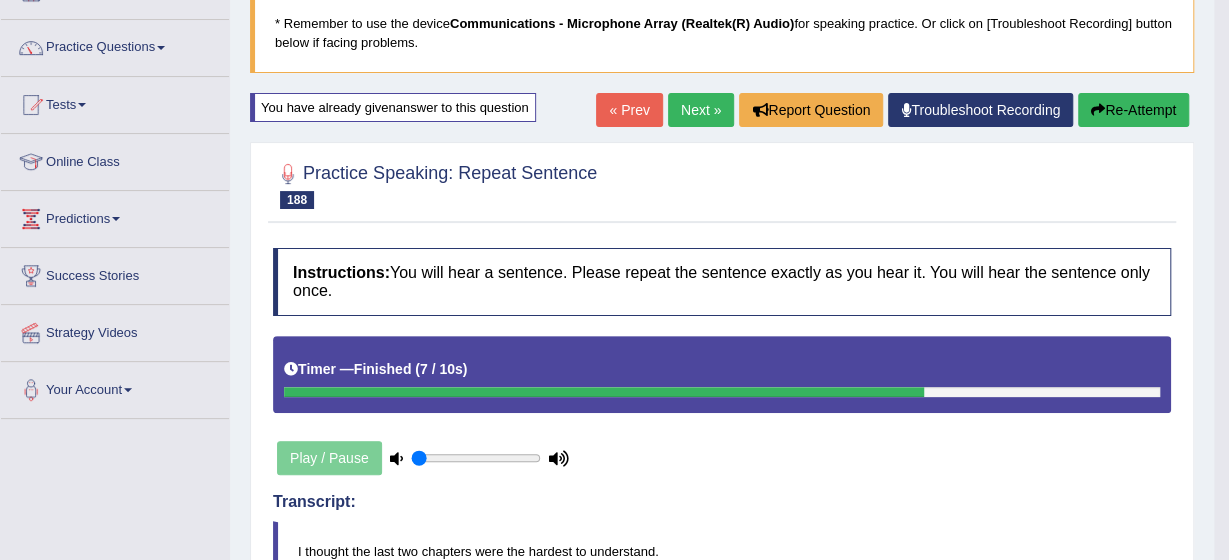 scroll, scrollTop: 120, scrollLeft: 0, axis: vertical 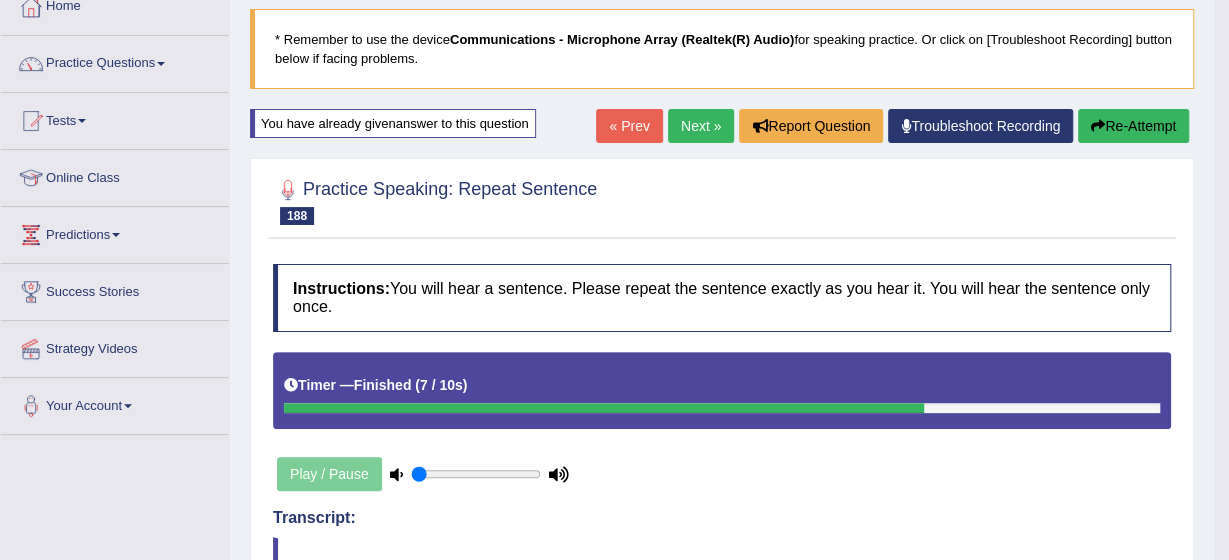 click on "Next »" at bounding box center (701, 126) 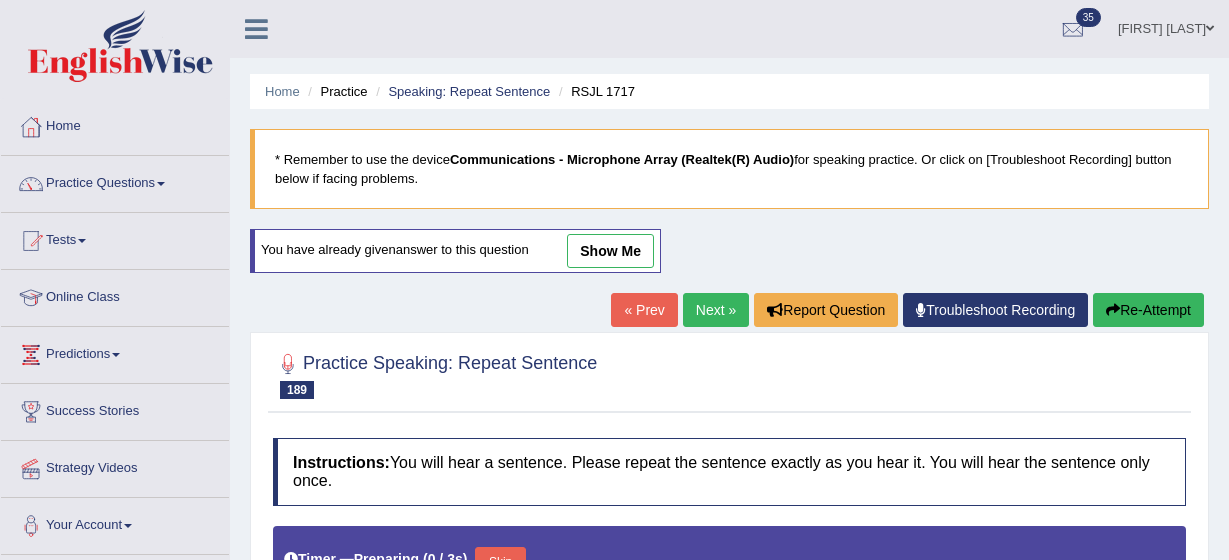 scroll, scrollTop: 0, scrollLeft: 0, axis: both 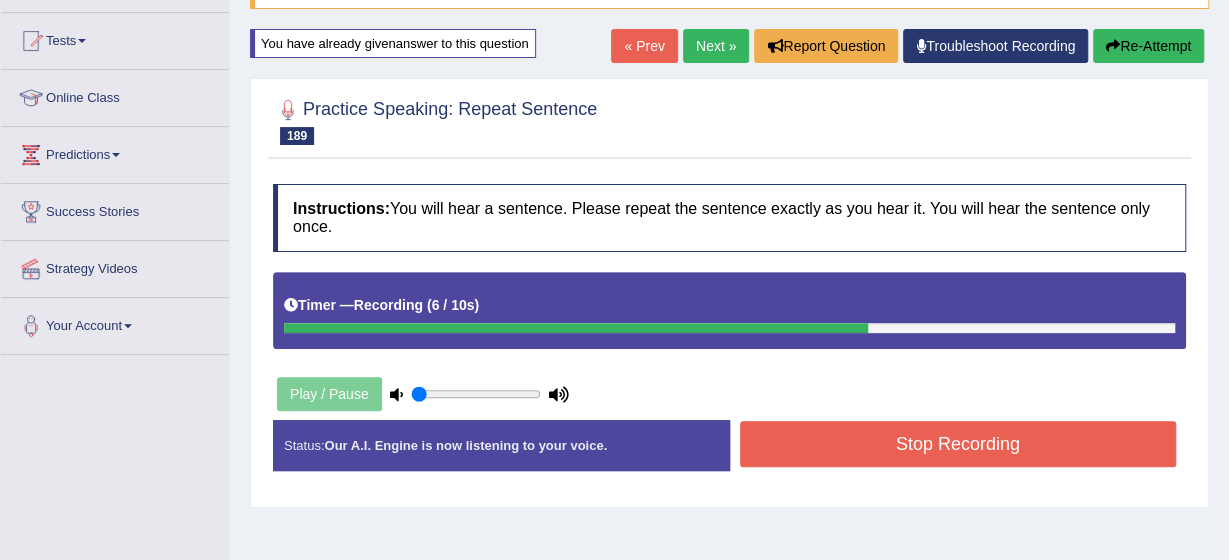 click on "Stop Recording" at bounding box center [958, 444] 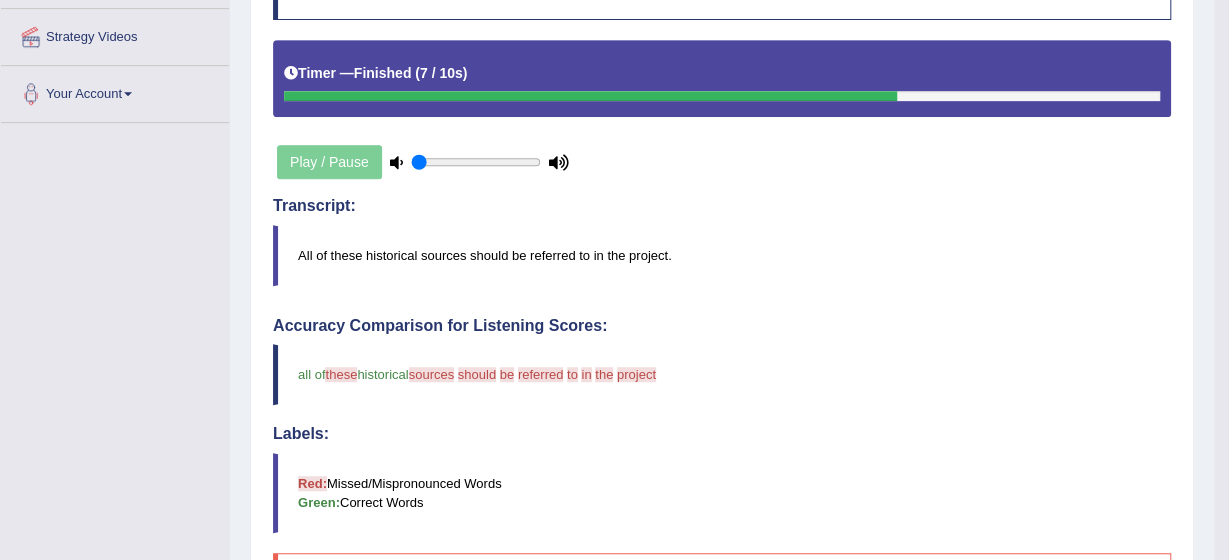 scroll, scrollTop: 440, scrollLeft: 0, axis: vertical 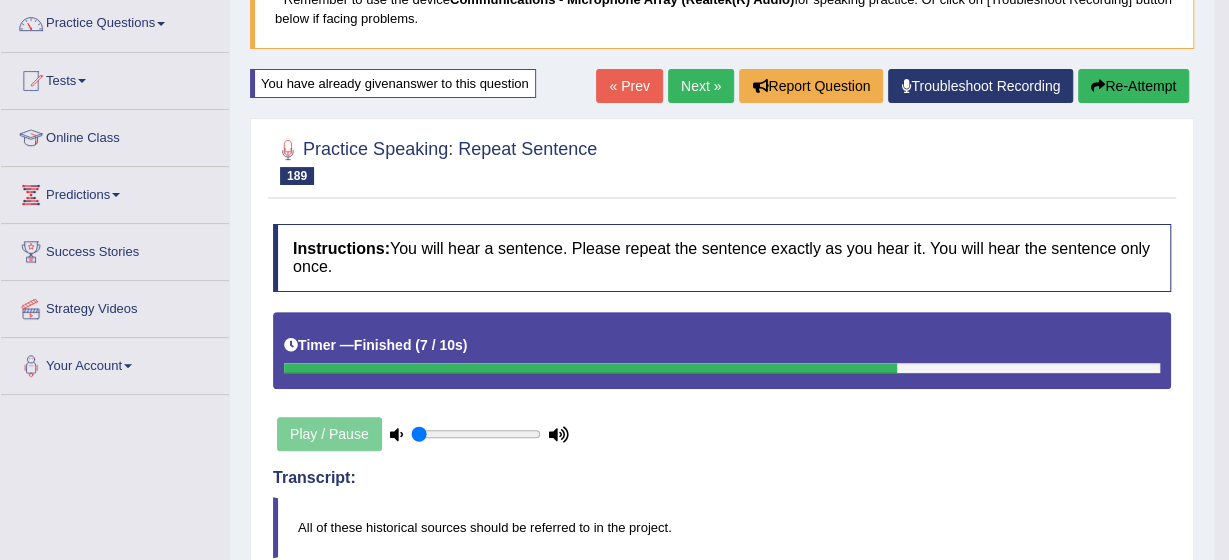 click on "Next »" at bounding box center (701, 86) 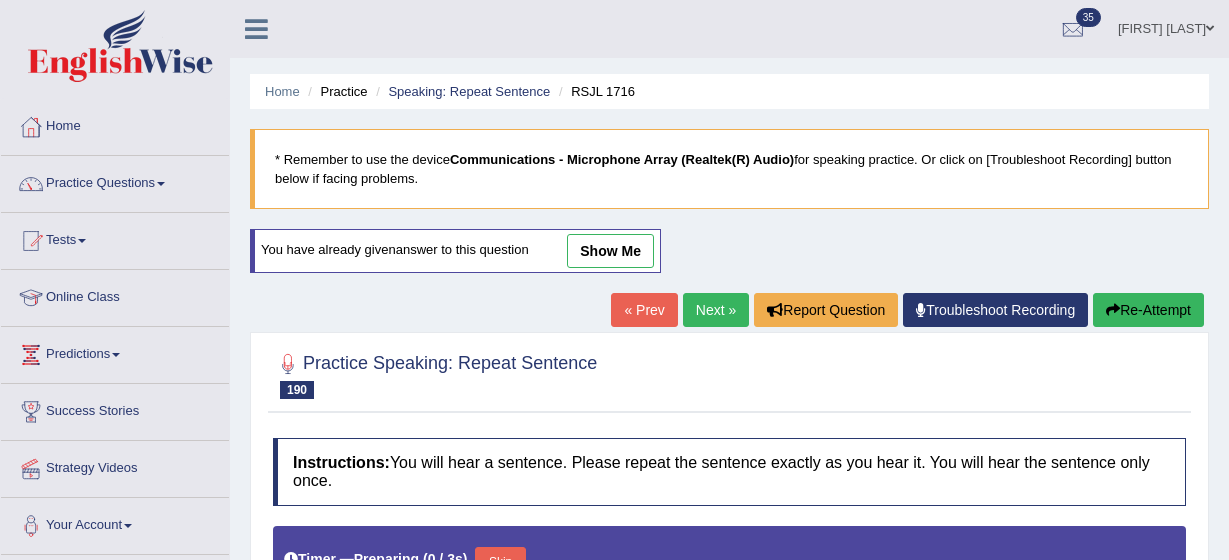 scroll, scrollTop: 0, scrollLeft: 0, axis: both 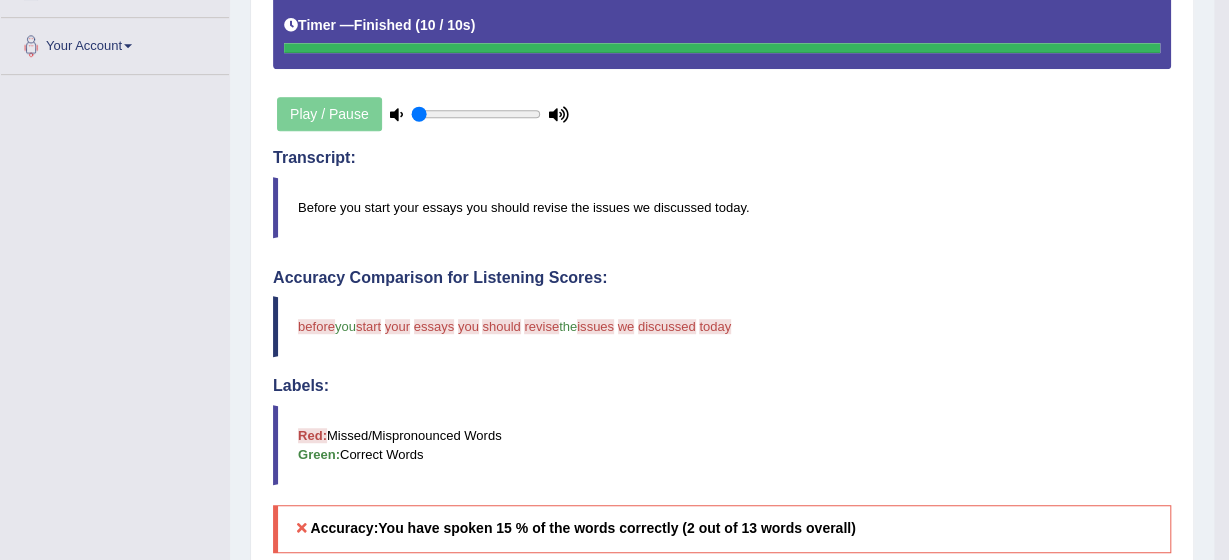 click on "Toggle navigation
Home
Practice Questions   Speaking Practice Read Aloud
Repeat Sentence
Describe Image
Re-tell Lecture
Answer Short Question
Summarize Group Discussion
Respond To A Situation
Writing Practice  Summarize Written Text
Write Essay
Reading Practice  Reading & Writing: Fill In The Blanks
Choose Multiple Answers
Re-order Paragraphs
Fill In The Blanks
Choose Single Answer
Listening Practice  Summarize Spoken Text
Highlight Incorrect Words
Highlight Correct Summary
Select Missing Word
Choose Single Answer
Choose Multiple Answers
Fill In The Blanks
Write From Dictation
Pronunciation
Tests  Take Practice Sectional Test" at bounding box center (614, -200) 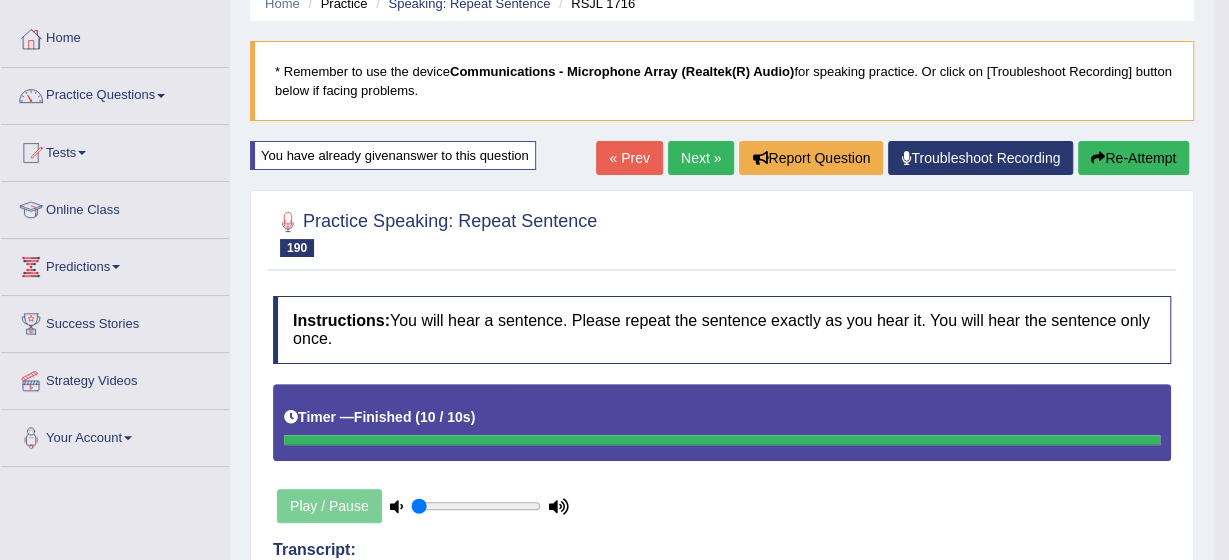 scroll, scrollTop: 80, scrollLeft: 0, axis: vertical 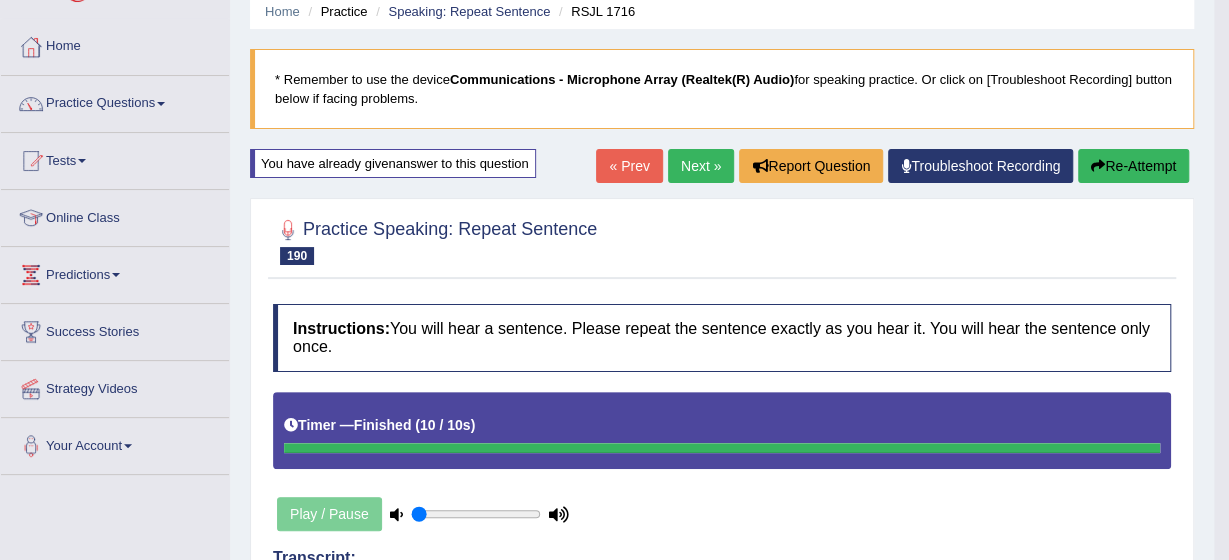 click on "Next »" at bounding box center [701, 166] 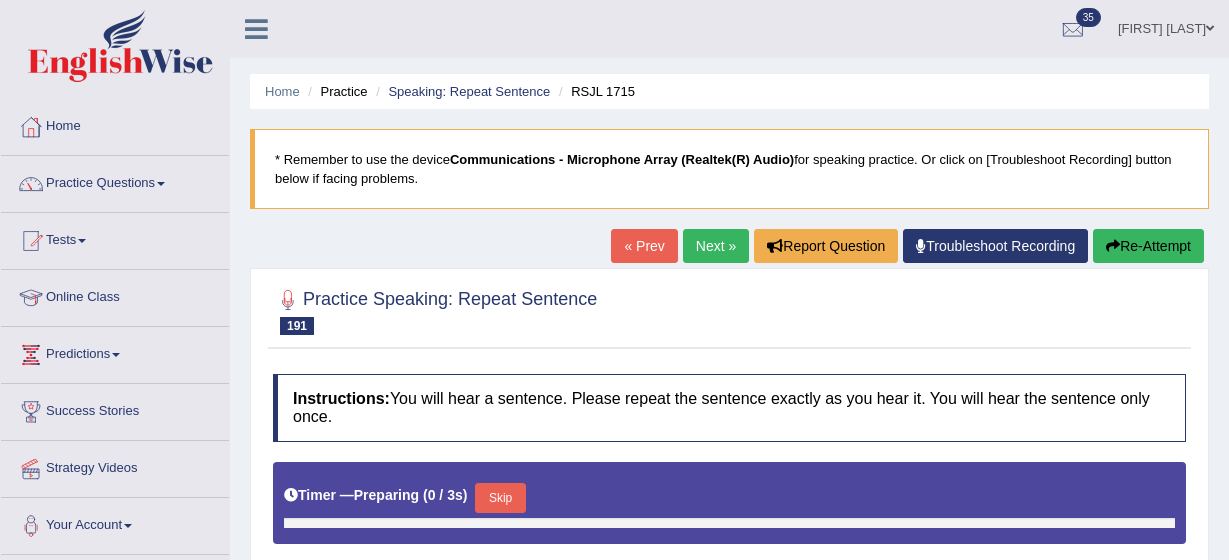 scroll, scrollTop: 0, scrollLeft: 0, axis: both 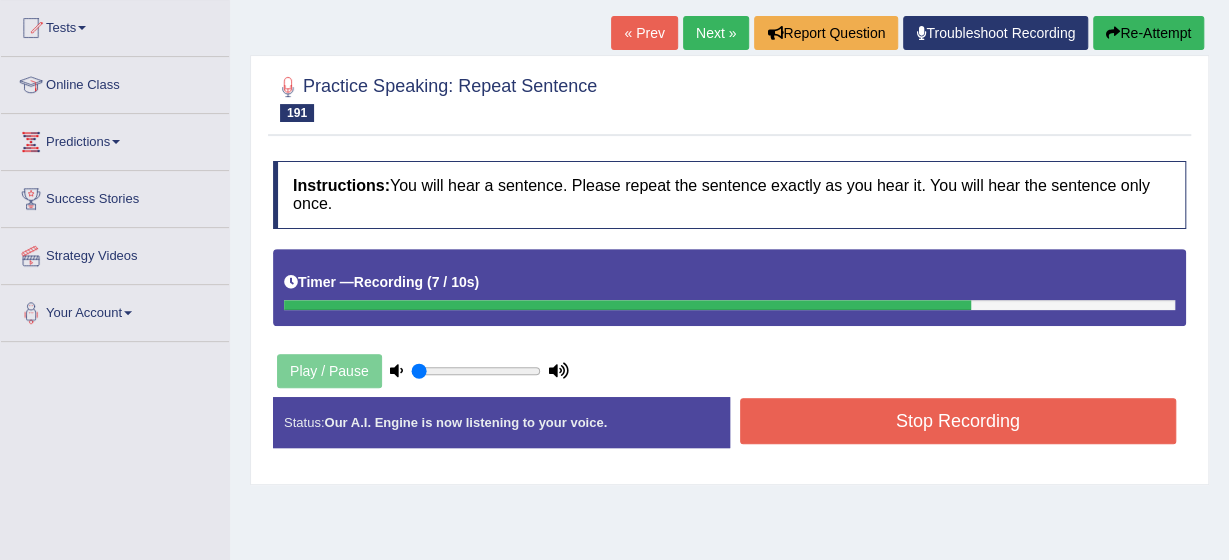 click on "Stop Recording" at bounding box center [958, 421] 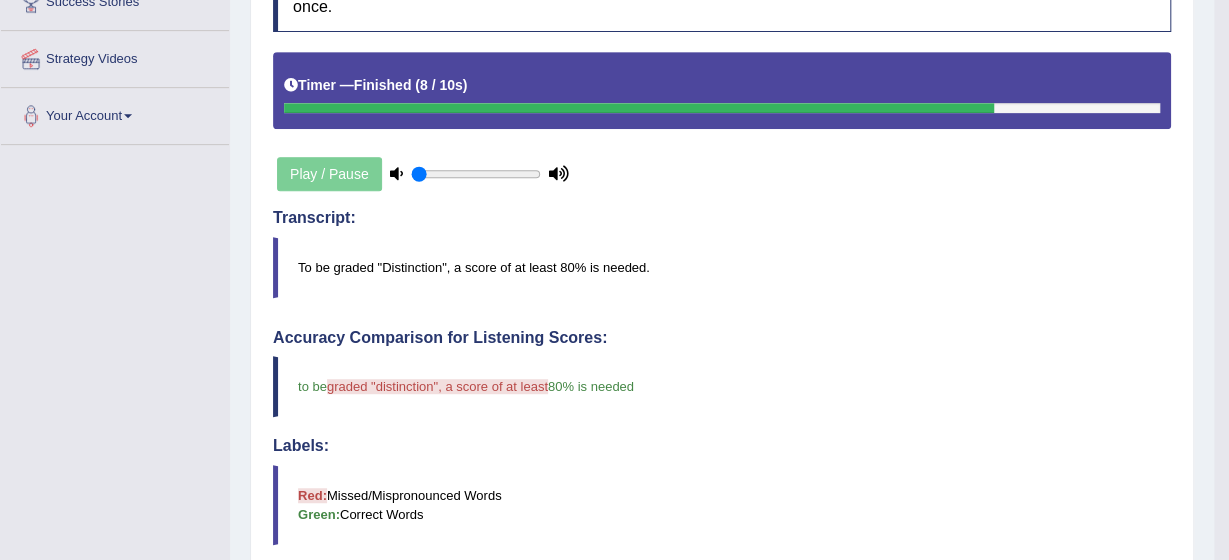 scroll, scrollTop: 413, scrollLeft: 0, axis: vertical 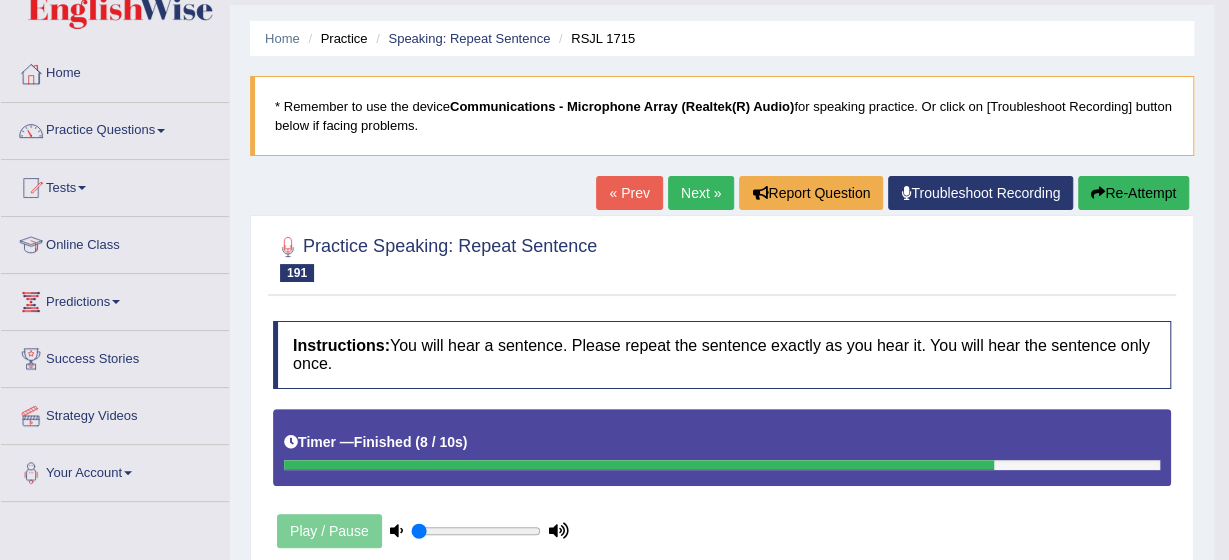 click on "Next »" at bounding box center [701, 193] 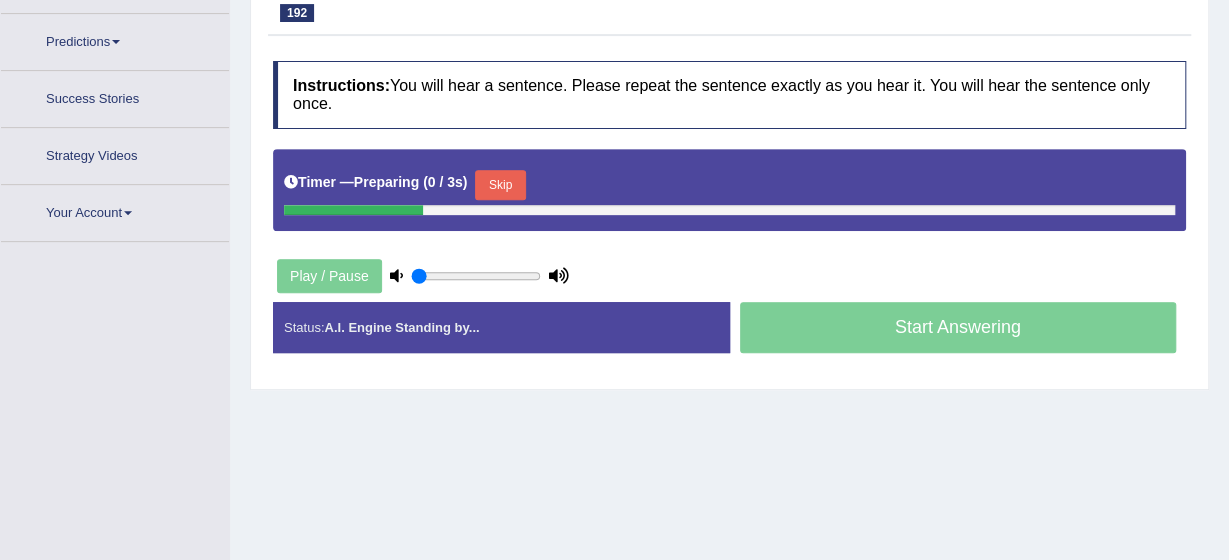 scroll, scrollTop: 372, scrollLeft: 0, axis: vertical 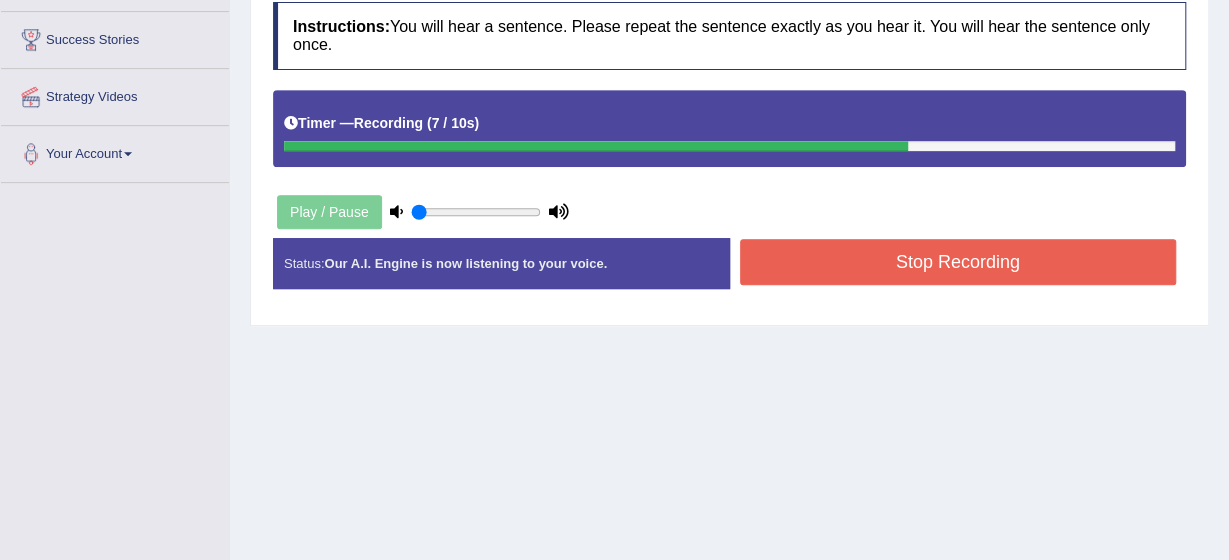 click on "Stop Recording" at bounding box center (958, 262) 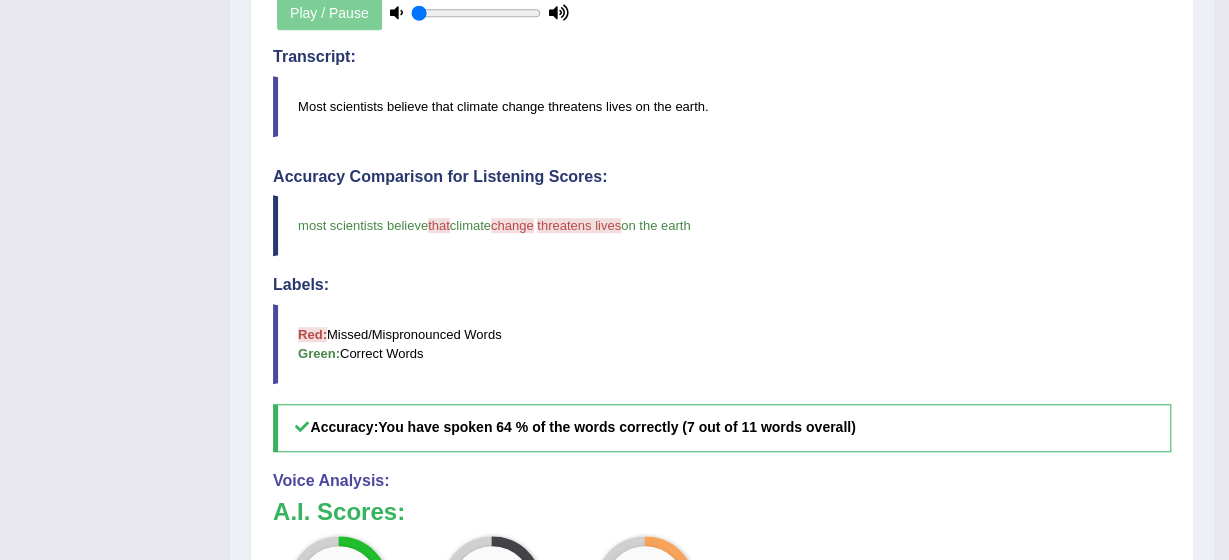 scroll, scrollTop: 572, scrollLeft: 0, axis: vertical 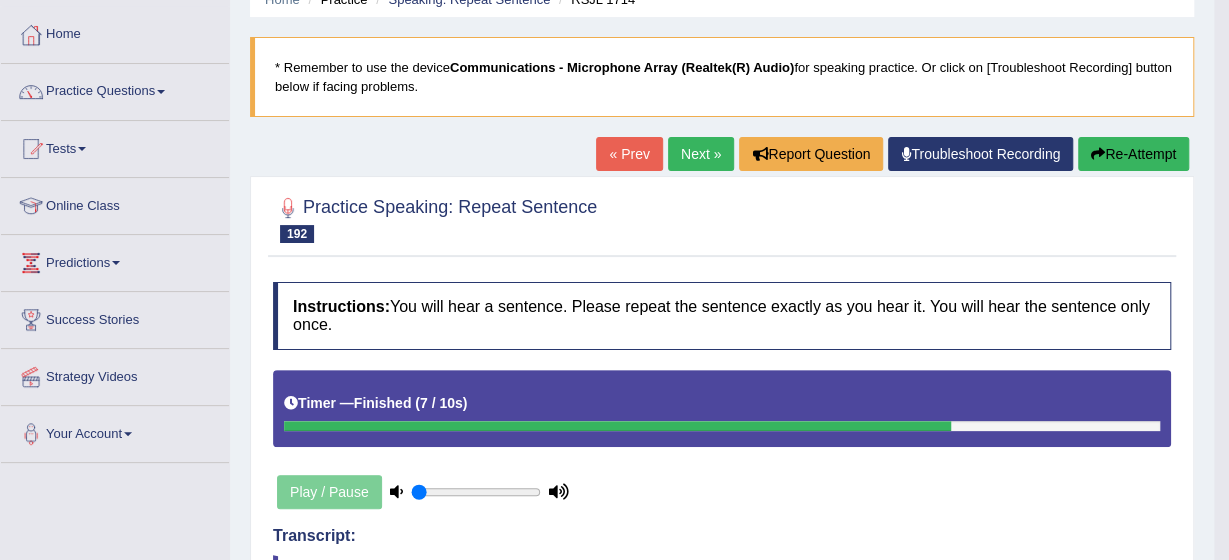 click on "Next »" at bounding box center (701, 154) 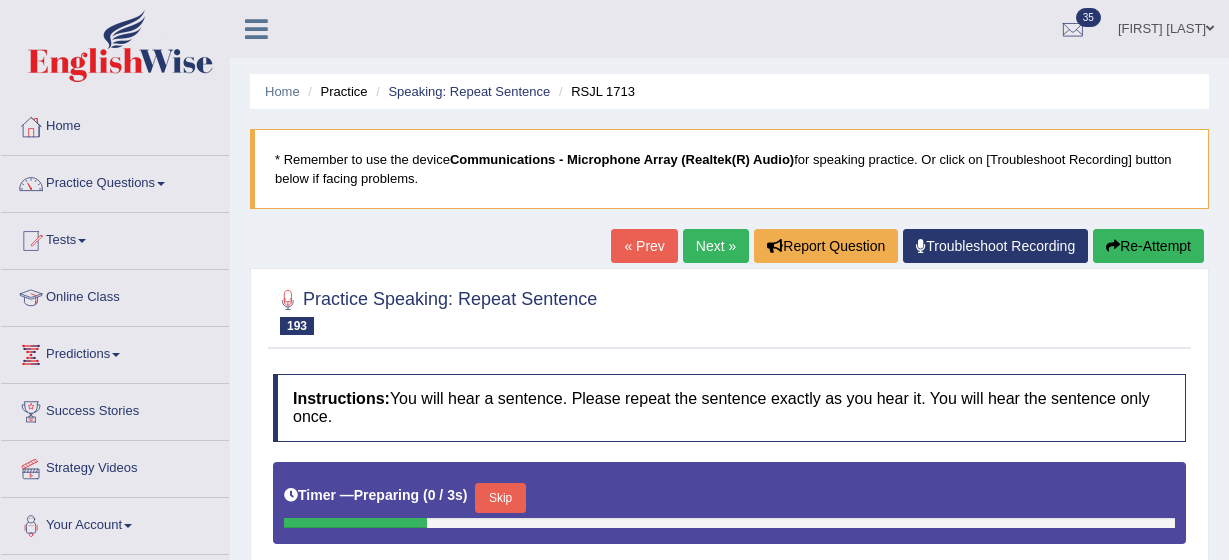 scroll, scrollTop: 405, scrollLeft: 0, axis: vertical 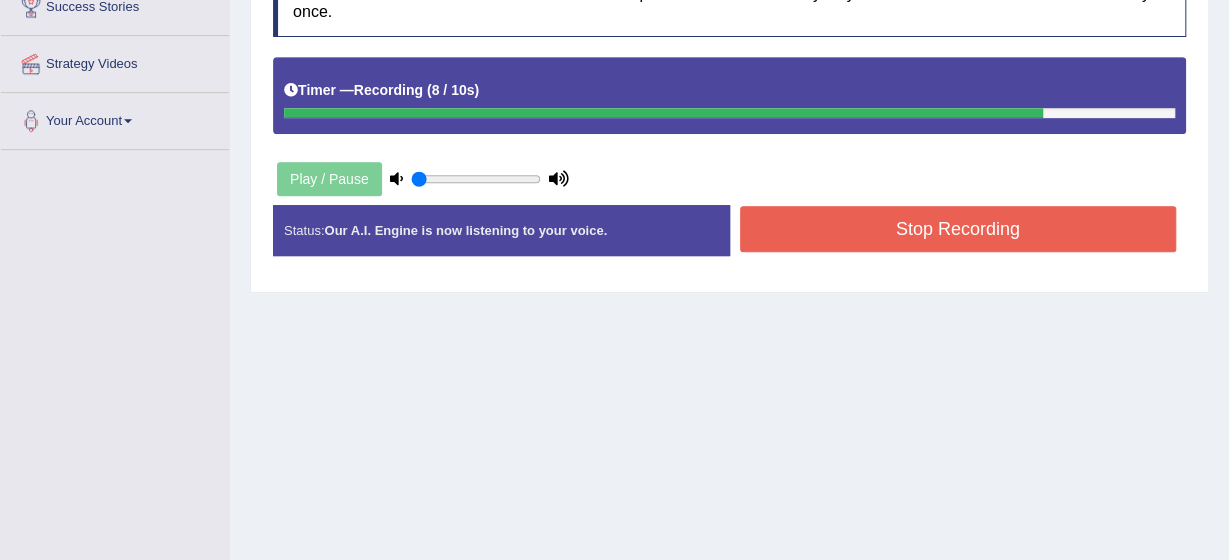 click on "Stop Recording" at bounding box center (958, 229) 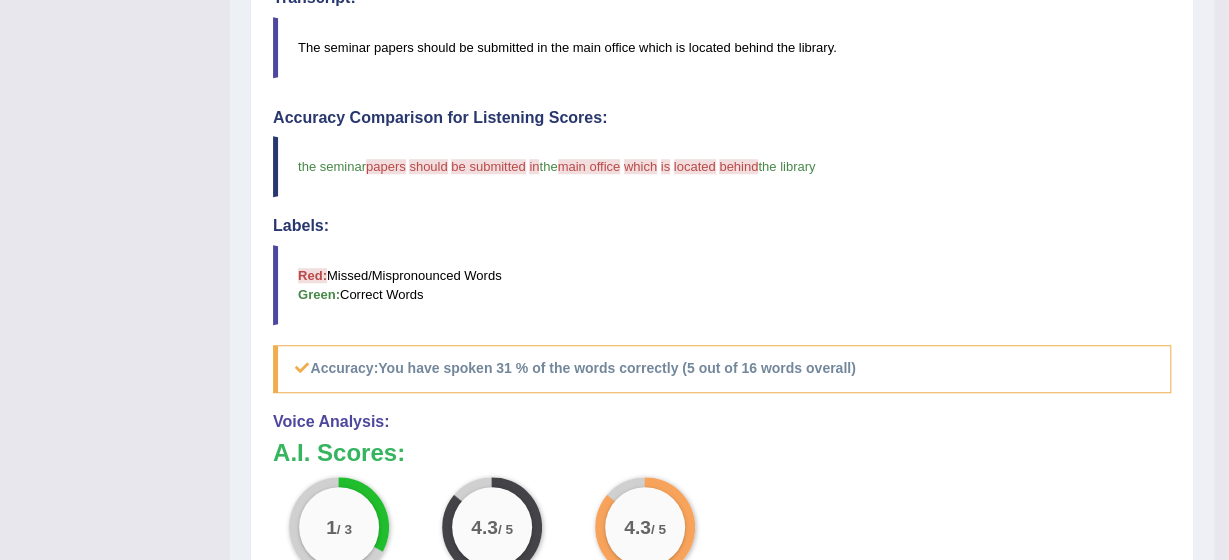 scroll, scrollTop: 645, scrollLeft: 0, axis: vertical 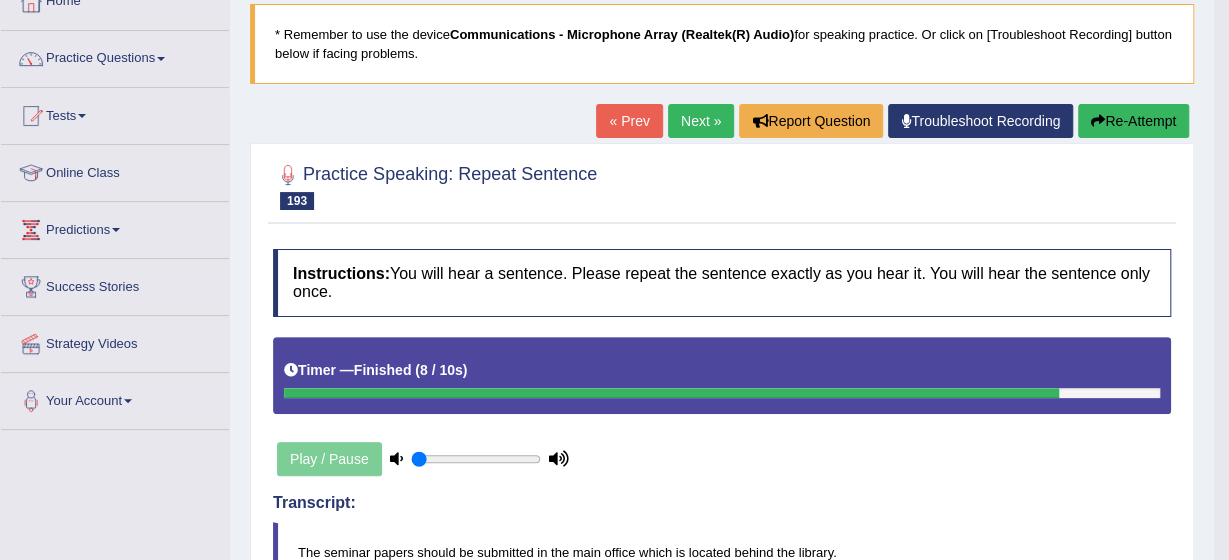 click on "Next »" at bounding box center [701, 121] 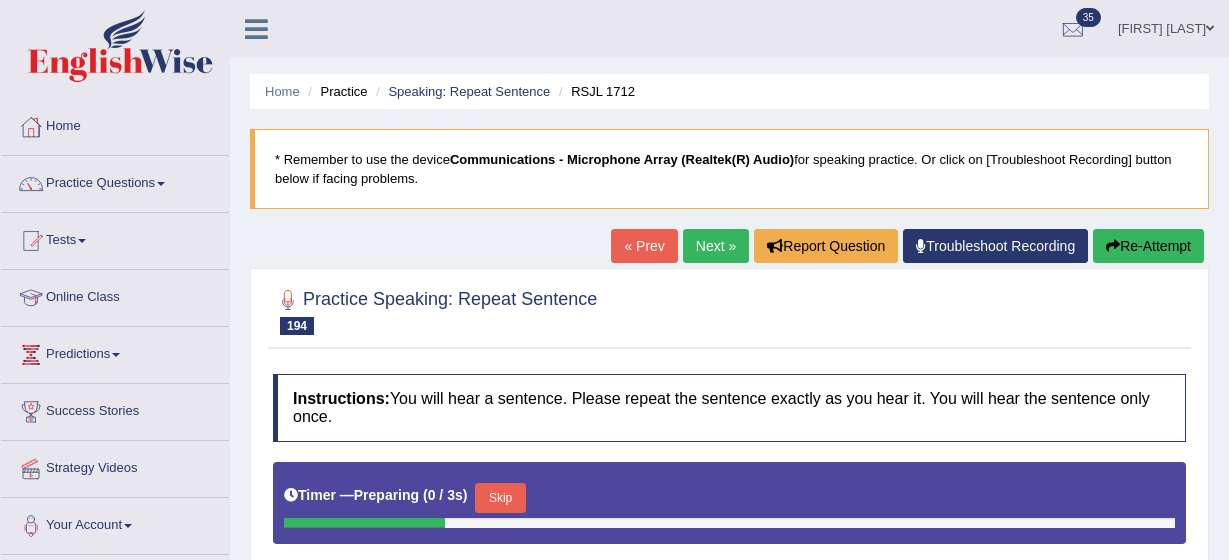 scroll, scrollTop: 363, scrollLeft: 0, axis: vertical 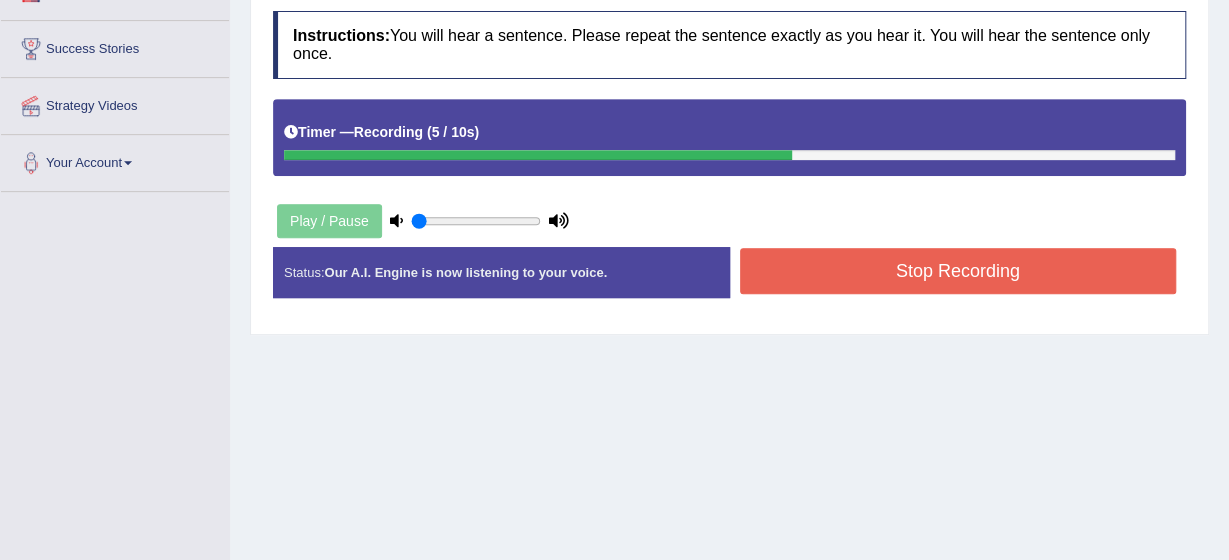 click on "Stop Recording" at bounding box center [958, 271] 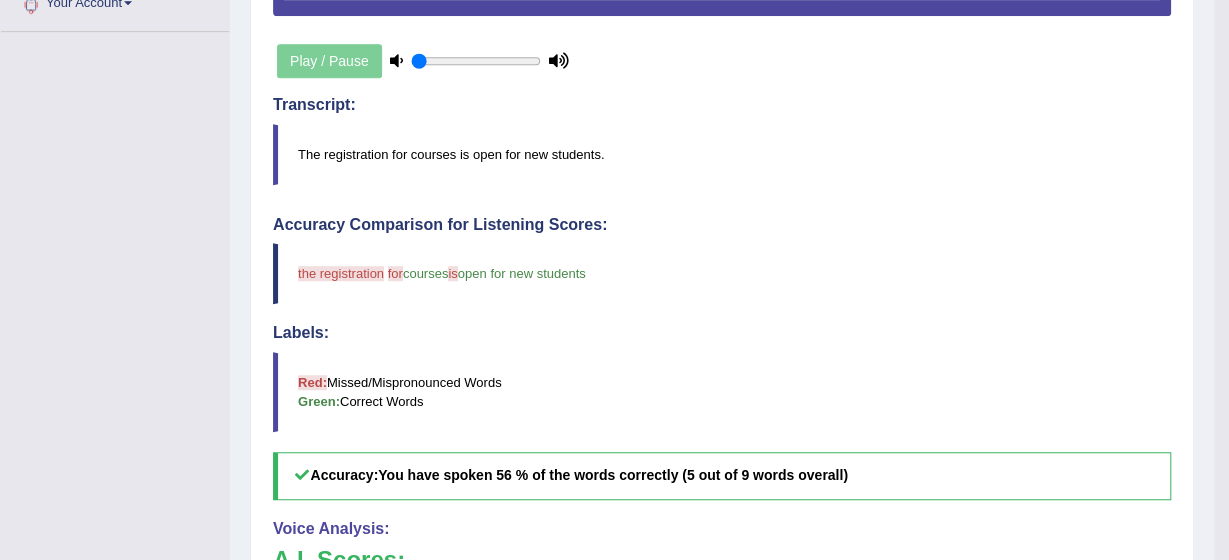 scroll, scrollTop: 563, scrollLeft: 0, axis: vertical 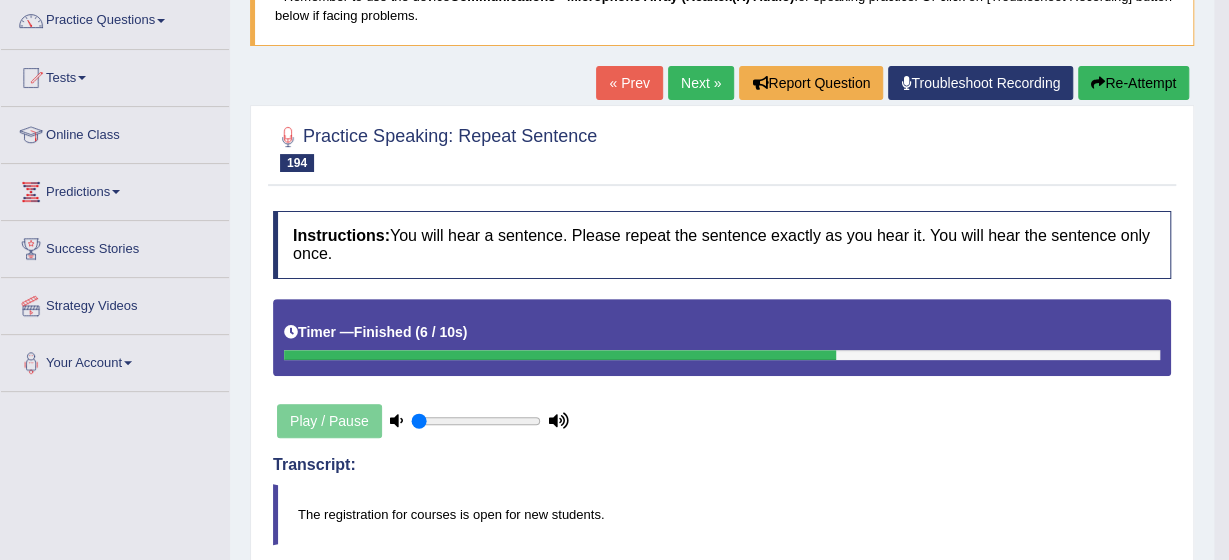 click on "Next »" at bounding box center [701, 83] 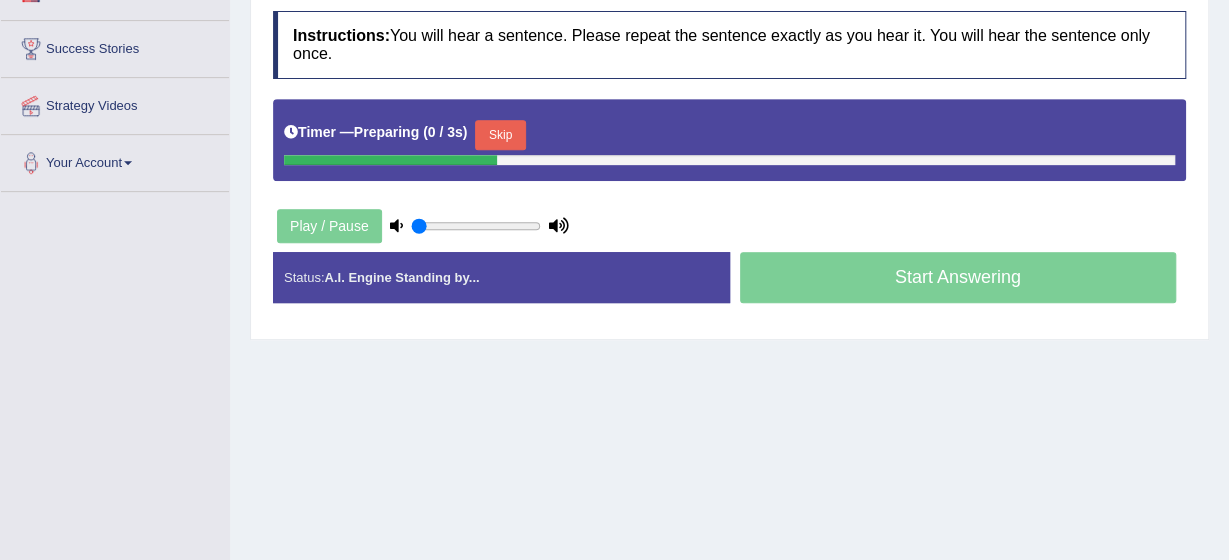 scroll, scrollTop: 363, scrollLeft: 0, axis: vertical 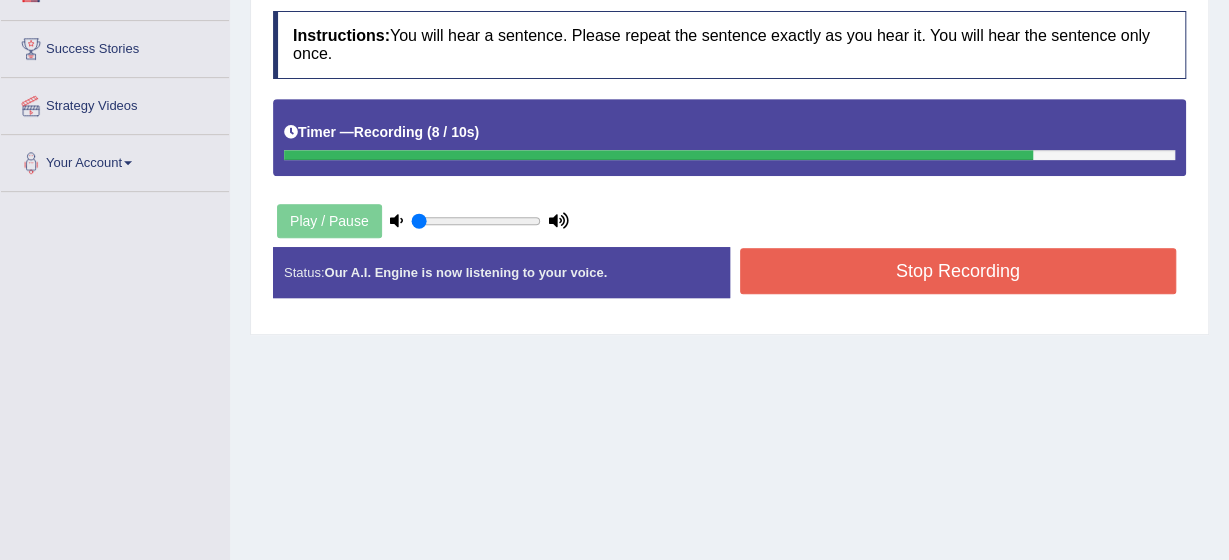 click on "Stop Recording" at bounding box center [958, 271] 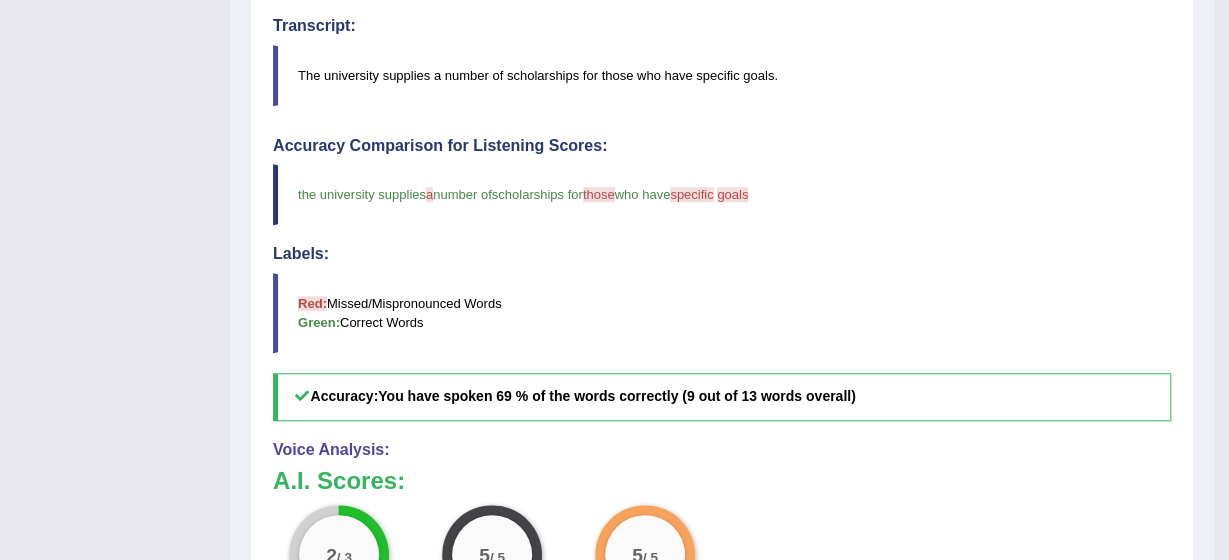 scroll, scrollTop: 603, scrollLeft: 0, axis: vertical 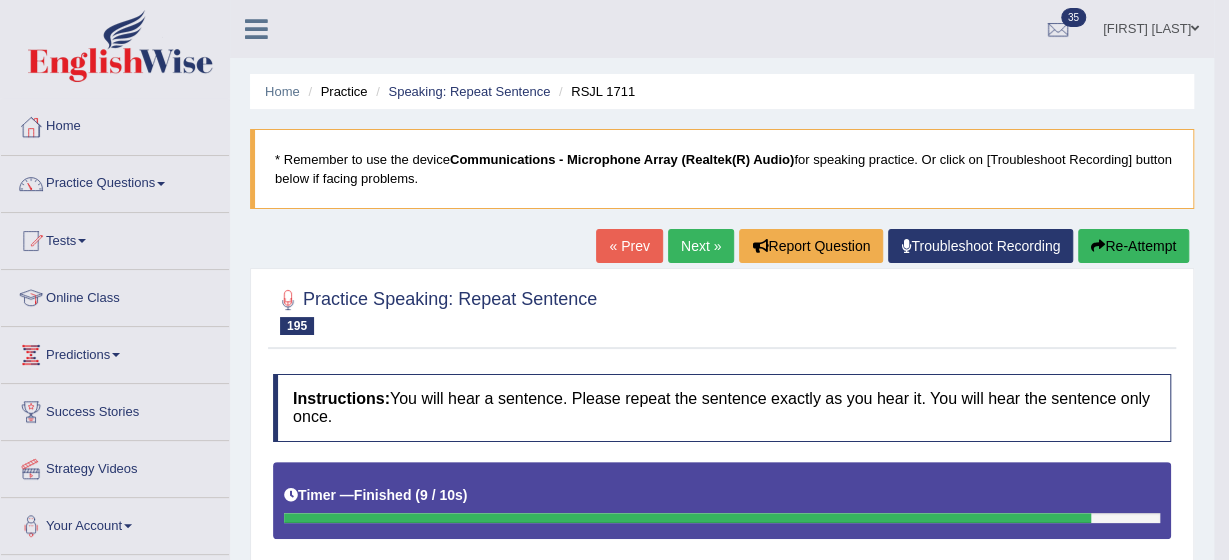 click at bounding box center [161, 184] 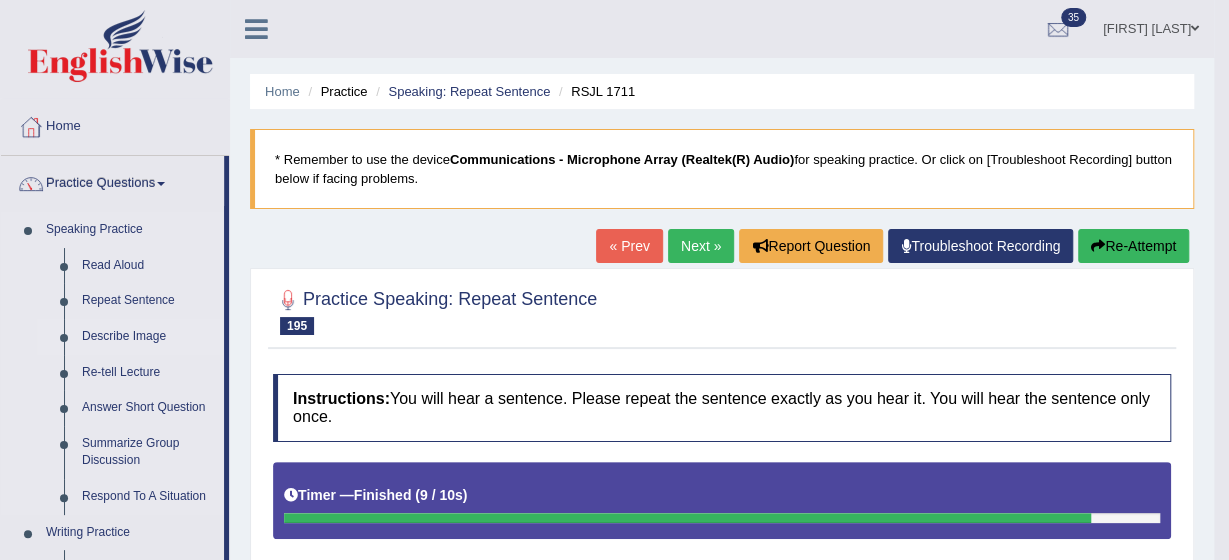 click on "Describe Image" at bounding box center [148, 337] 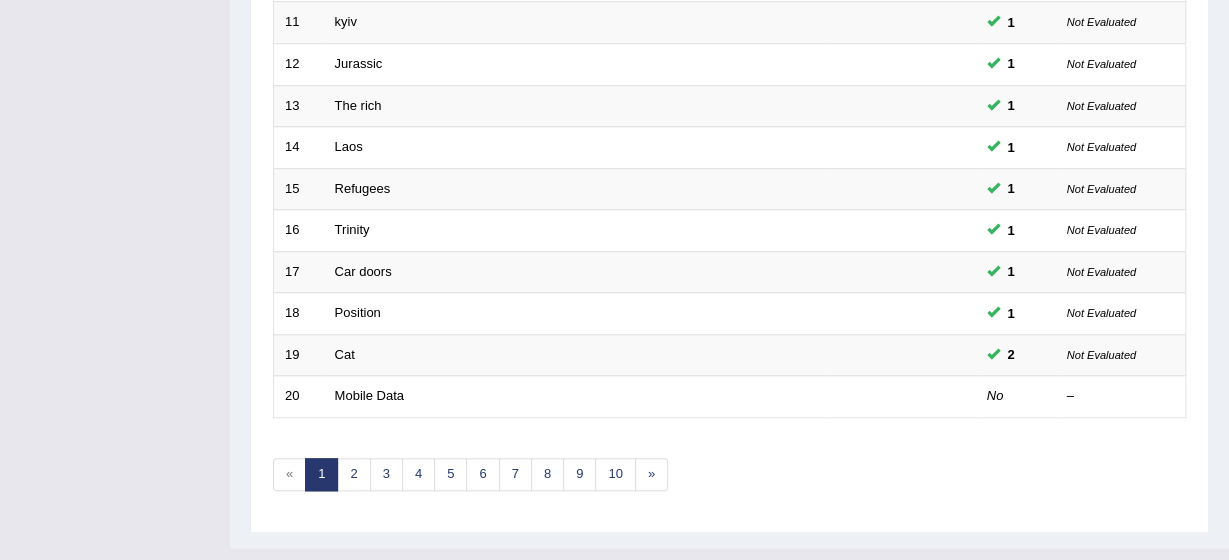 scroll, scrollTop: 754, scrollLeft: 0, axis: vertical 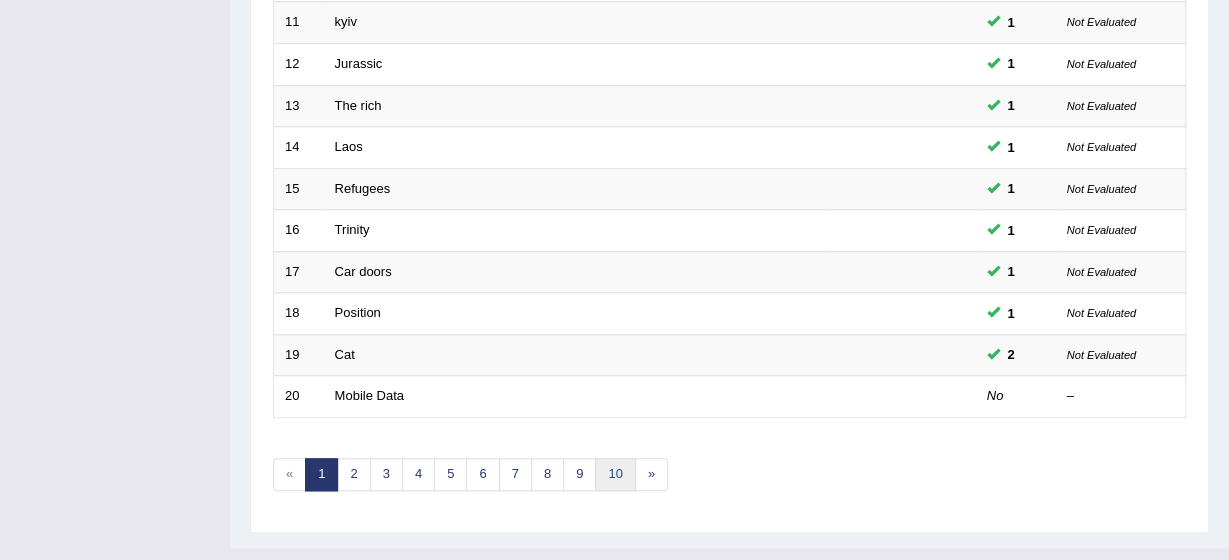 click on "10" at bounding box center [615, 474] 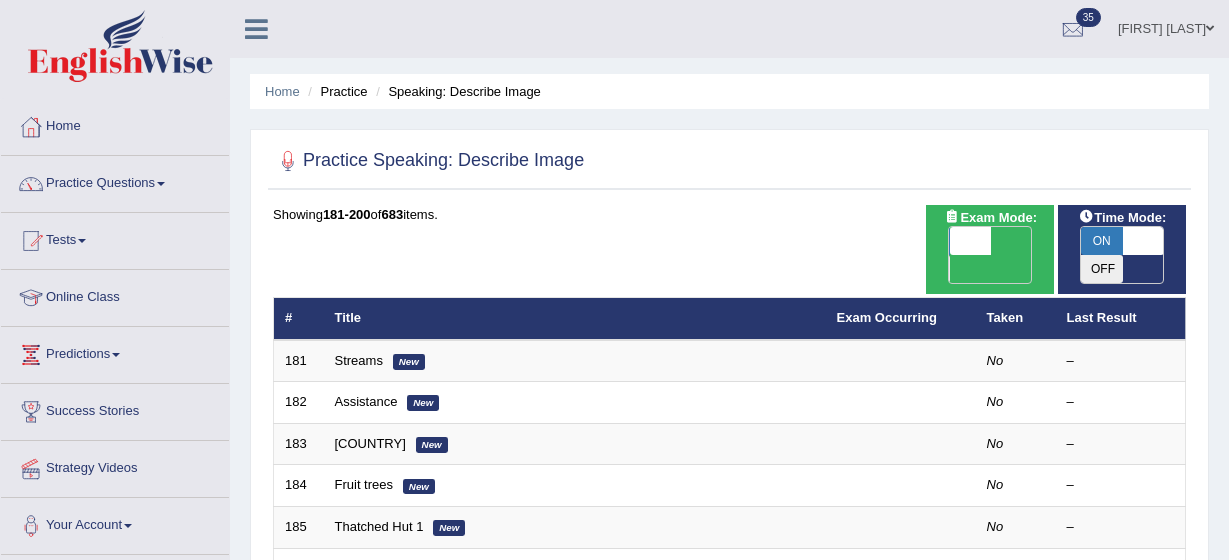 scroll, scrollTop: 116, scrollLeft: 0, axis: vertical 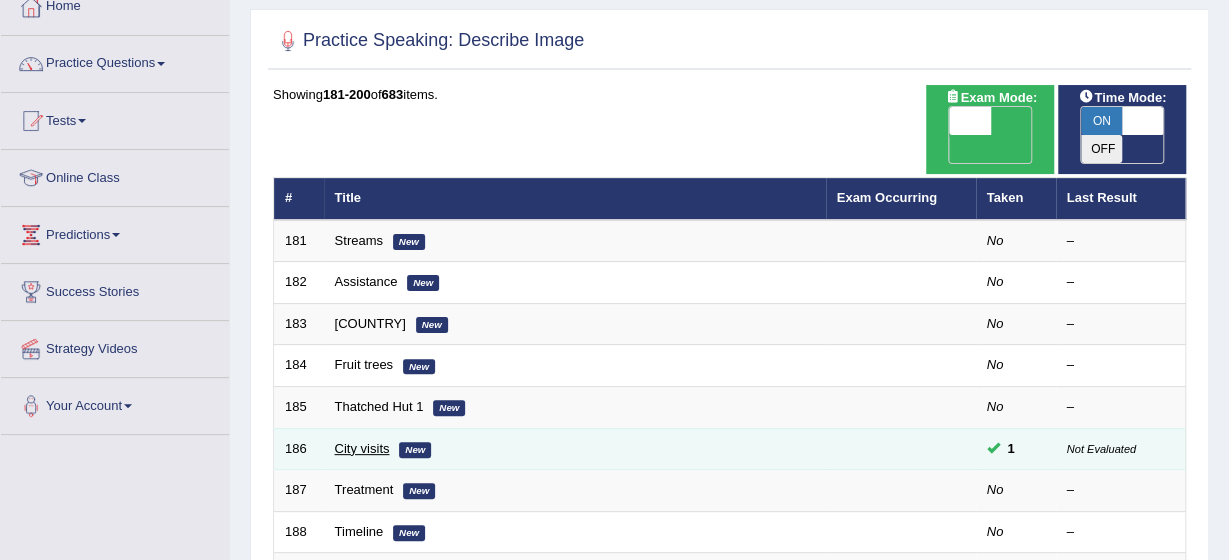 click on "City visits" at bounding box center [362, 448] 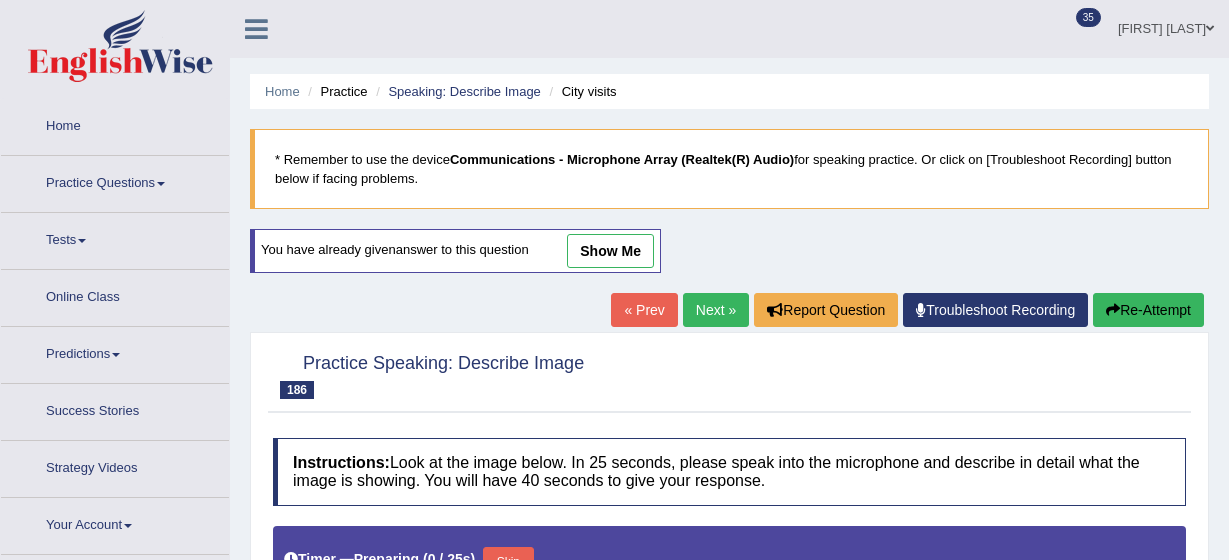 scroll, scrollTop: 90, scrollLeft: 0, axis: vertical 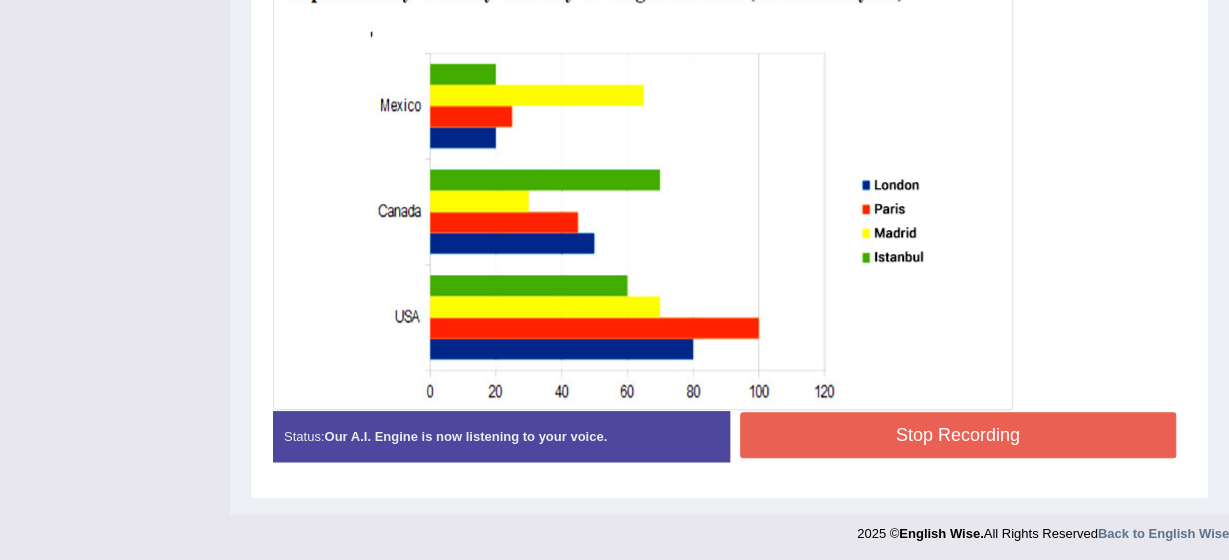 click at bounding box center [729, 131] 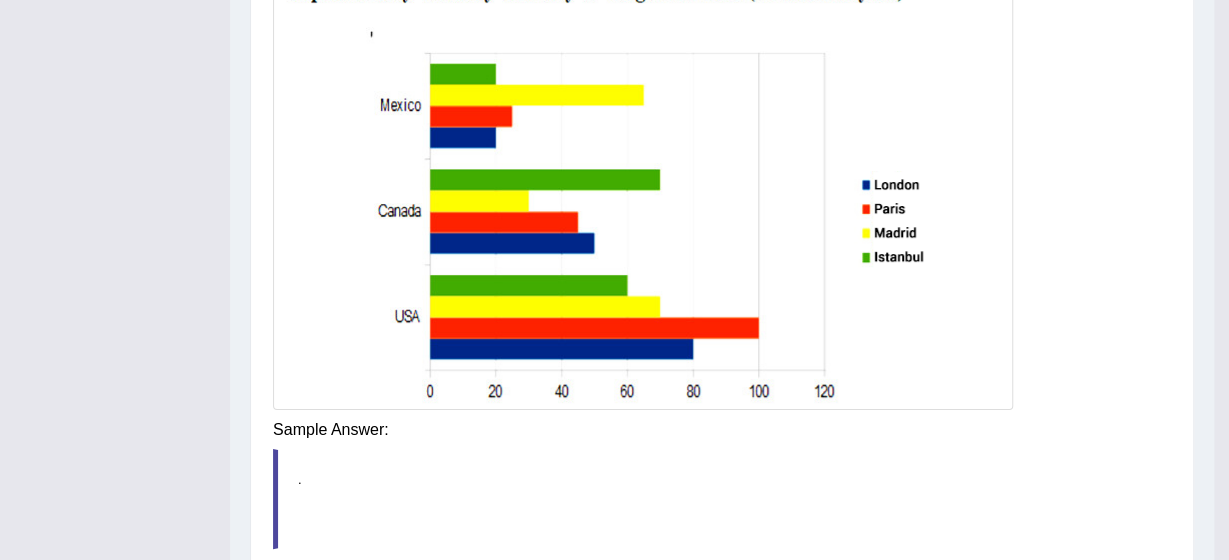 click on "Instructions:  Look at the image below. In 25 seconds, please speak into the microphone and describe in detail what the image is showing. You will have 40 seconds to give your response.
Timer —  Finished   ( 40 / 40s ) Created with Highcharts 7.1.2 Too low Too high Time Pitch meter: 0 10 20 30 40 Created with Highcharts 7.1.2 Great Too slow Too fast Time Speech pace meter: 0 10 20 30 40 Spoken Keywords: Voice Analysis: A.I. Scores:
5  / 5              Content
5  / 5              Oral fluency
5  / 5              Pronunciation
Your Response: Sample Answer: . Status:  A.I. Processing Done Start Answering Stop Recording" at bounding box center [722, 200] 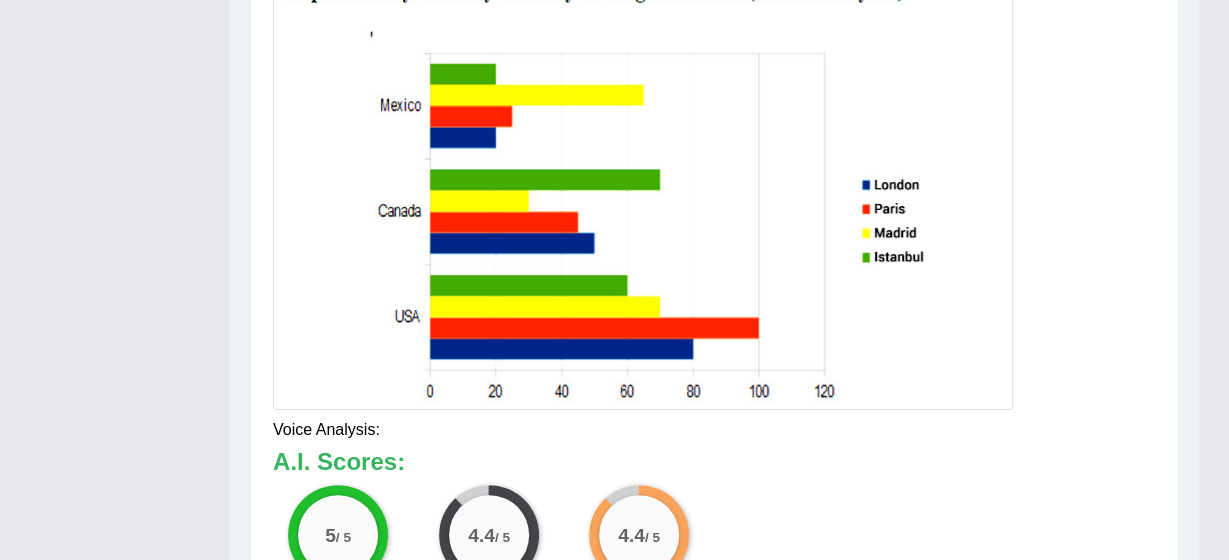 click on "Toggle navigation
Home
Practice Questions   Speaking Practice Read Aloud
Repeat Sentence
Describe Image
Re-tell Lecture
Answer Short Question
Summarize Group Discussion
Respond To A Situation
Writing Practice  Summarize Written Text
Write Essay
Reading Practice  Reading & Writing: Fill In The Blanks
Choose Multiple Answers
Re-order Paragraphs
Fill In The Blanks
Choose Single Answer
Listening Practice  Summarize Spoken Text
Highlight Incorrect Words
Highlight Correct Summary
Select Missing Word
Choose Single Answer
Choose Multiple Answers
Fill In The Blanks
Write From Dictation
Pronunciation
Tests
Take Mock Test" at bounding box center [614, -339] 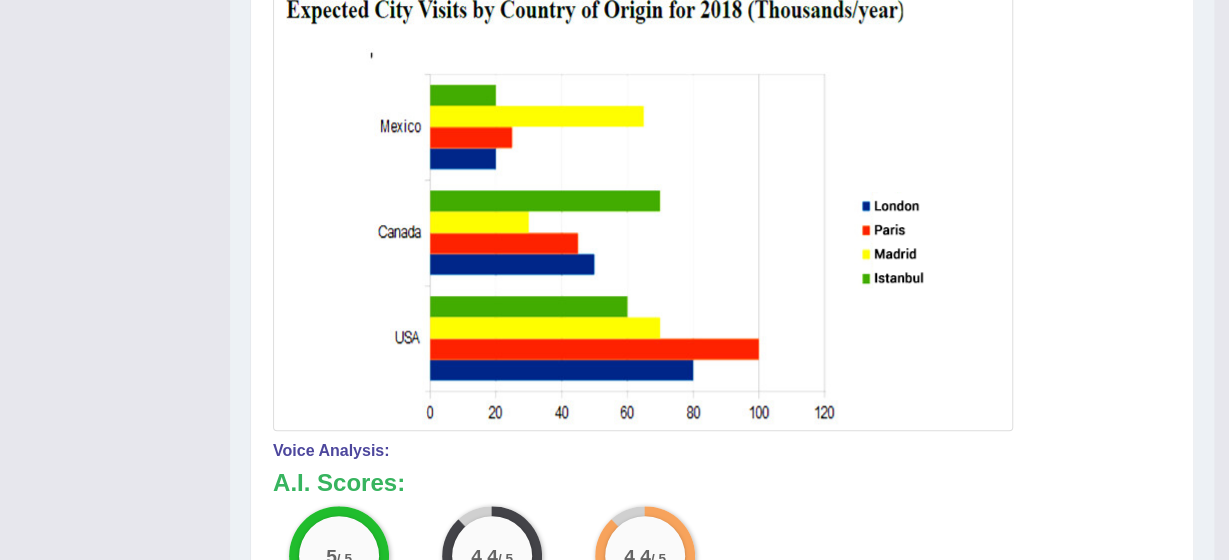 scroll, scrollTop: 579, scrollLeft: 0, axis: vertical 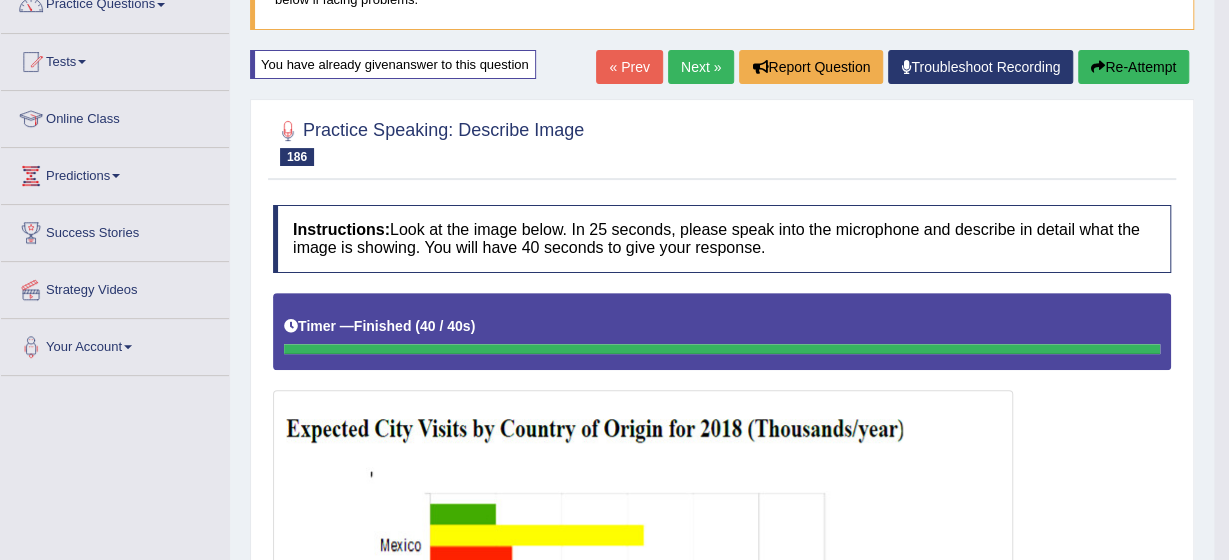 click on "Next »" at bounding box center (701, 67) 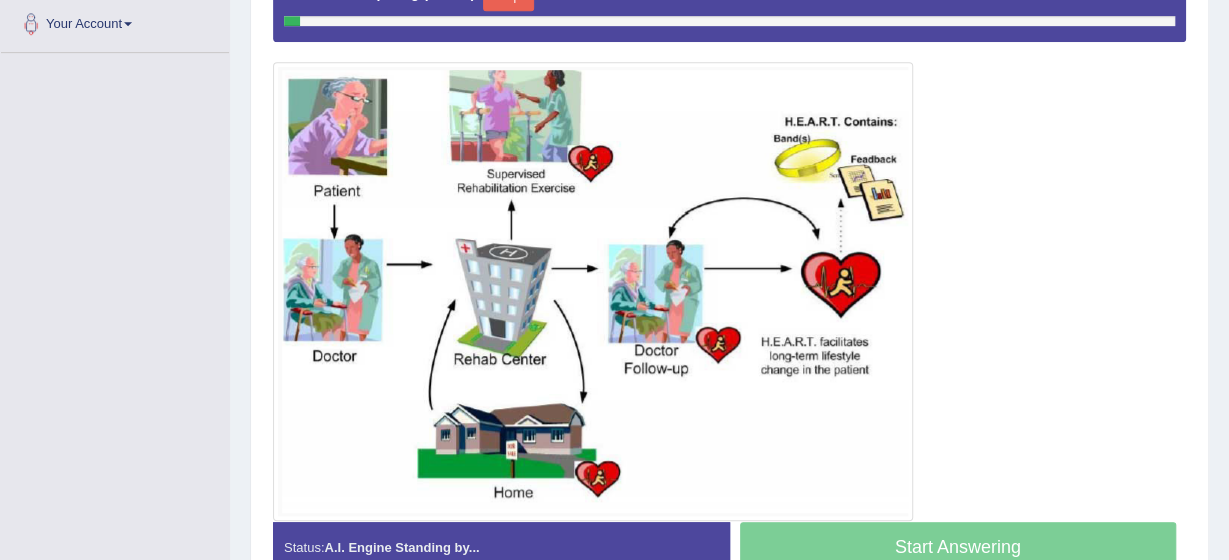 scroll, scrollTop: 509, scrollLeft: 0, axis: vertical 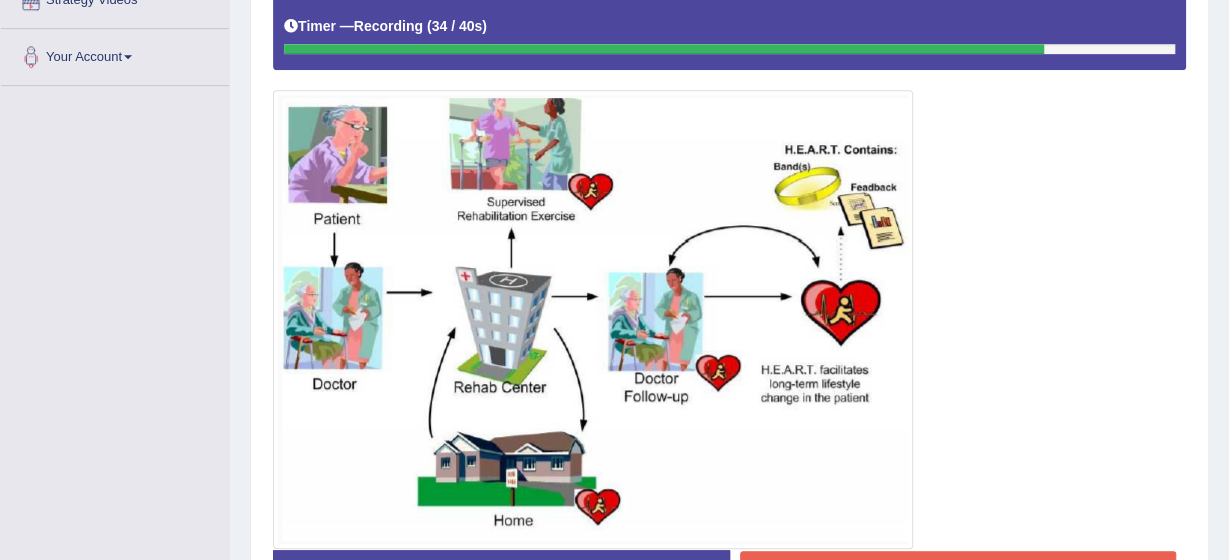click on "Home
Practice
Speaking: Describe Image
Treatment
* Remember to use the device  Communications - Microphone Array (Realtek(R) Audio)  for speaking practice. Or click on [Troubleshoot Recording] button below if facing problems.
« Prev Next »  Report Question  Troubleshoot Recording  Re-Attempt
Practice Speaking: Describe Image
187
Treatment
Instructions:  Look at the image below. In 25 seconds, please speak into the microphone and describe in detail what the image is showing. You will have 40 seconds to give your response.
Timer —  Recording   ( 34 / 40s ) Created with Highcharts 7.1.2 Too low Too high Time Pitch meter: 0 10 20 30 40 Created with Highcharts 7.1.2 Great Too slow Too fast Time Speech pace meter: 0 10 20 30 40 Spoken Keywords: Voice Analysis: Your Response: Sample Answer: . Explanation:" at bounding box center [729, 92] 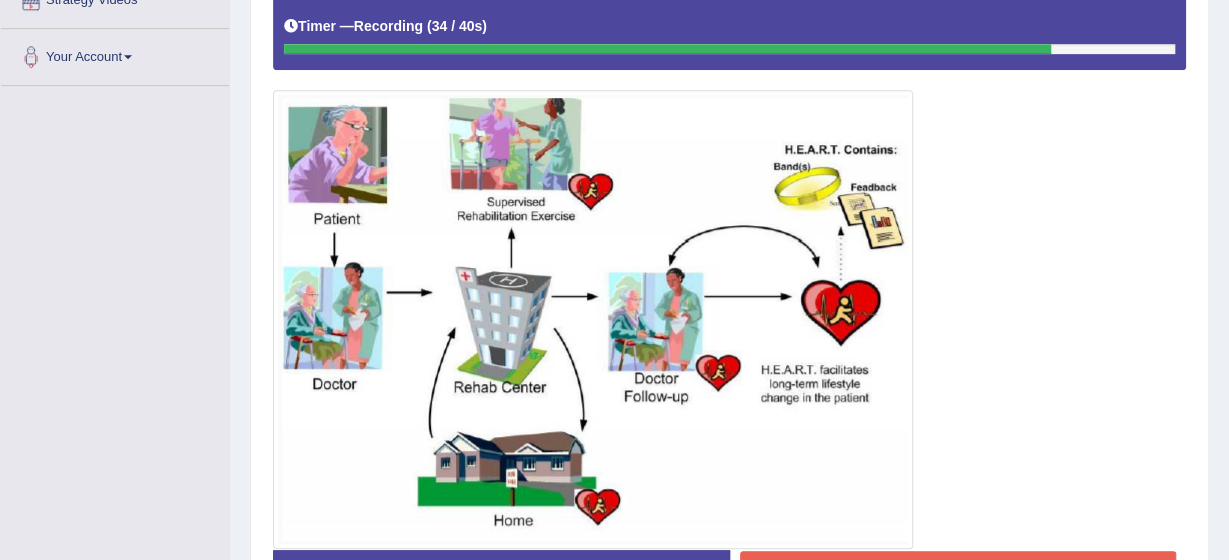 click on "Home
Practice
Speaking: Describe Image
Treatment
* Remember to use the device  Communications - Microphone Array (Realtek(R) Audio)  for speaking practice. Or click on [Troubleshoot Recording] button below if facing problems.
« Prev Next »  Report Question  Troubleshoot Recording  Re-Attempt
Practice Speaking: Describe Image
187
Treatment
Instructions:  Look at the image below. In 25 seconds, please speak into the microphone and describe in detail what the image is showing. You will have 40 seconds to give your response.
Timer —  Recording   ( 34 / 40s ) Created with Highcharts 7.1.2 Too low Too high Time Pitch meter: 0 10 20 30 40 Created with Highcharts 7.1.2 Great Too slow Too fast Time Speech pace meter: 0 10 20 30 40 Spoken Keywords: Voice Analysis: Your Response: Sample Answer: . Explanation:" at bounding box center (729, 92) 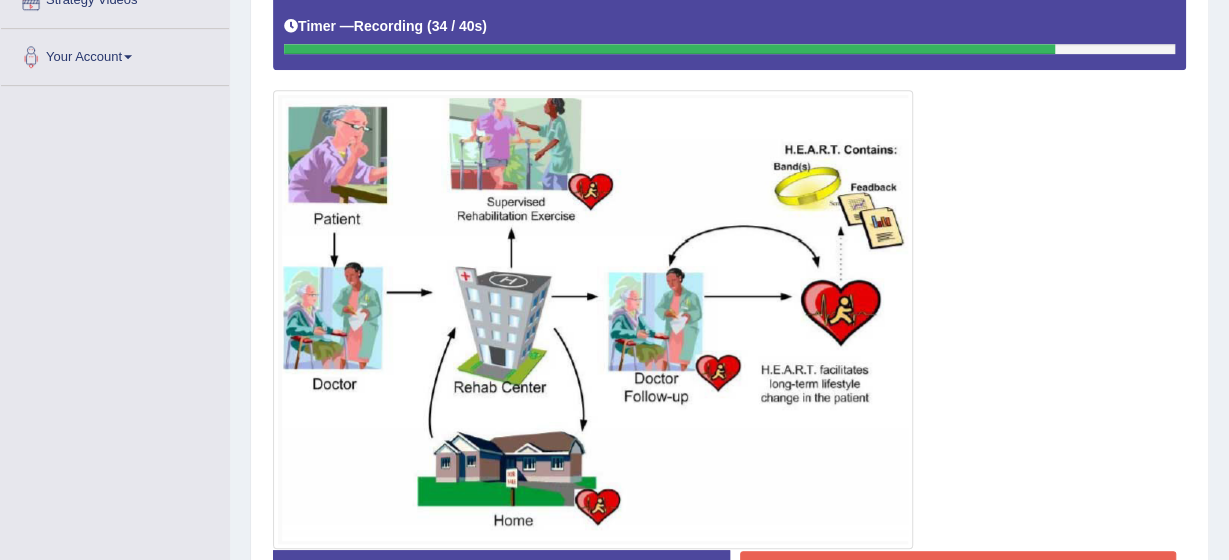 click on "Home
Practice
Speaking: Describe Image
Treatment
* Remember to use the device  Communications - Microphone Array (Realtek(R) Audio)  for speaking practice. Or click on [Troubleshoot Recording] button below if facing problems.
« Prev Next »  Report Question  Troubleshoot Recording  Re-Attempt
Practice Speaking: Describe Image
187
Treatment
Instructions:  Look at the image below. In 25 seconds, please speak into the microphone and describe in detail what the image is showing. You will have 40 seconds to give your response.
Timer —  Recording   ( 34 / 40s ) Created with Highcharts 7.1.2 Too low Too high Time Pitch meter: 0 10 20 30 40 Created with Highcharts 7.1.2 Great Too slow Too fast Time Speech pace meter: 0 10 20 30 40 Spoken Keywords: Voice Analysis: Your Response: Sample Answer: . Explanation:" at bounding box center (729, 92) 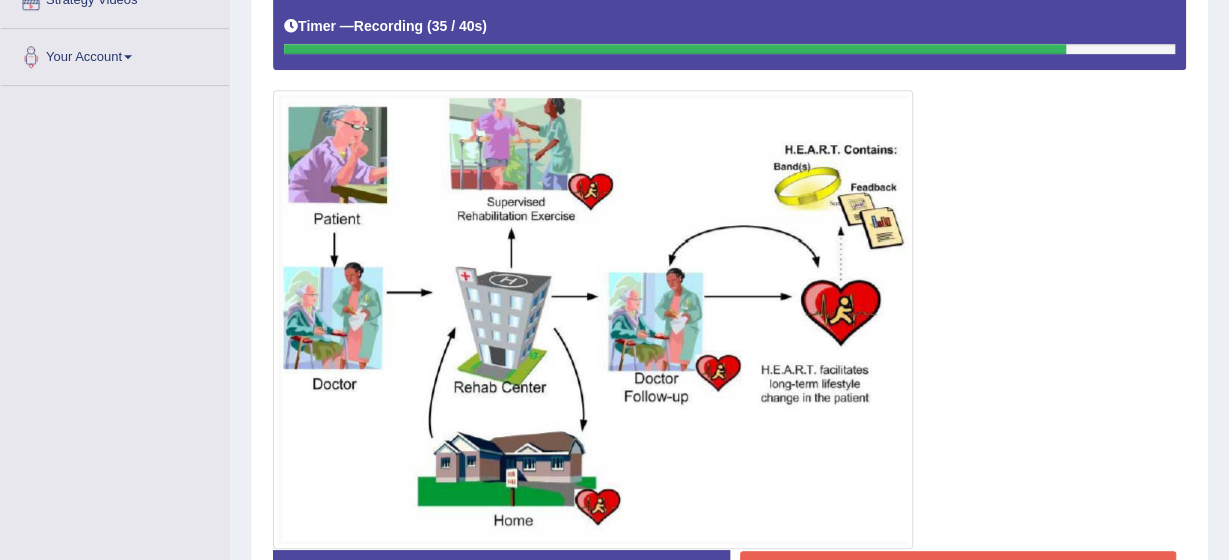 click on "Toggle navigation
Home
Practice Questions   Speaking Practice Read Aloud
Repeat Sentence
Describe Image
Re-tell Lecture
Answer Short Question
Summarize Group Discussion
Respond To A Situation
Writing Practice  Summarize Written Text
Write Essay
Reading Practice  Reading & Writing: Fill In The Blanks
Choose Multiple Answers
Re-order Paragraphs
Fill In The Blanks
Choose Single Answer
Listening Practice  Summarize Spoken Text
Highlight Incorrect Words
Highlight Correct Summary
Select Missing Word
Choose Single Answer
Choose Multiple Answers
Fill In The Blanks
Write From Dictation
Pronunciation
Tests
Take Mock Test" at bounding box center [614, -189] 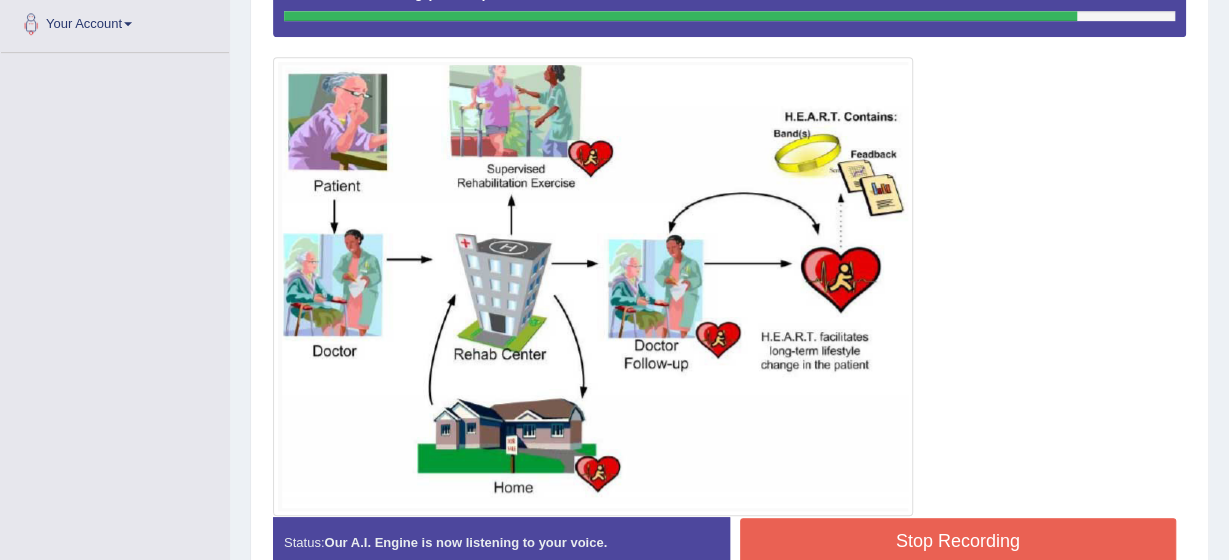 scroll, scrollTop: 549, scrollLeft: 0, axis: vertical 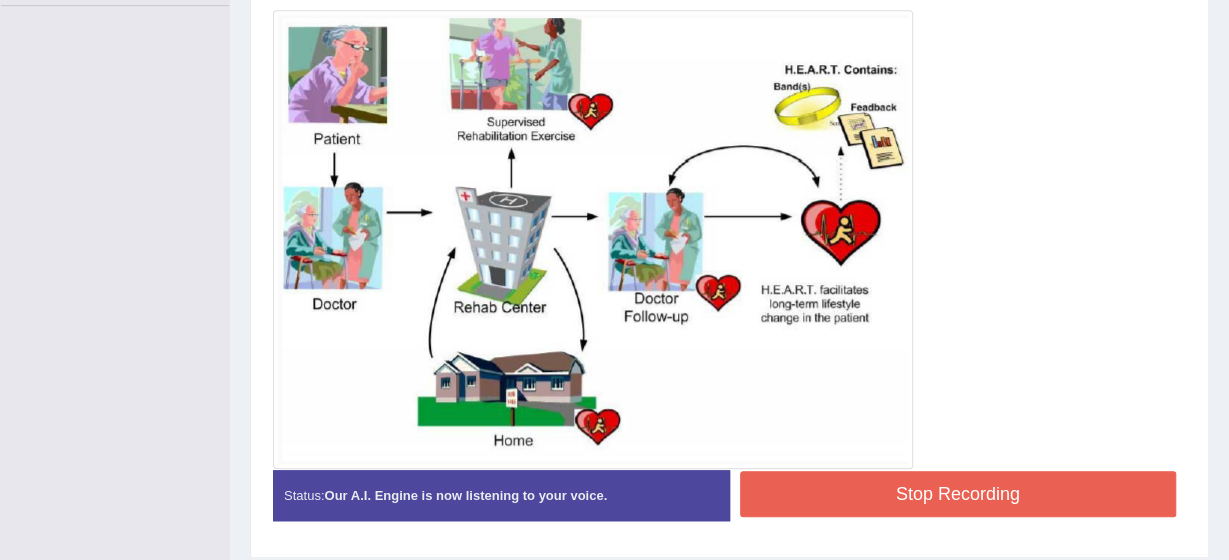 click on "Stop Recording" at bounding box center [958, 494] 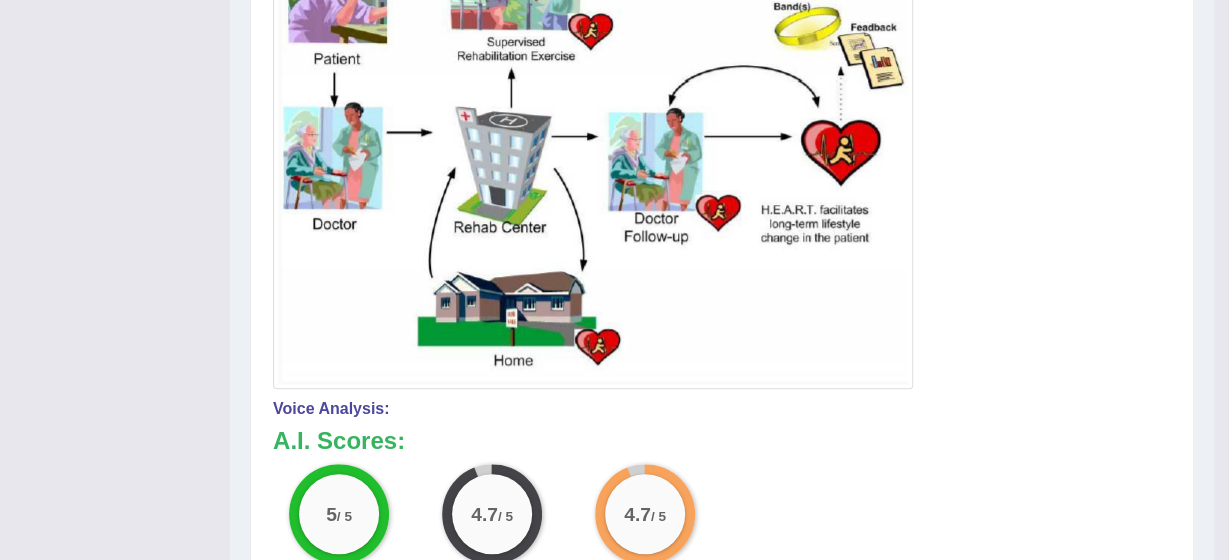 scroll, scrollTop: 669, scrollLeft: 0, axis: vertical 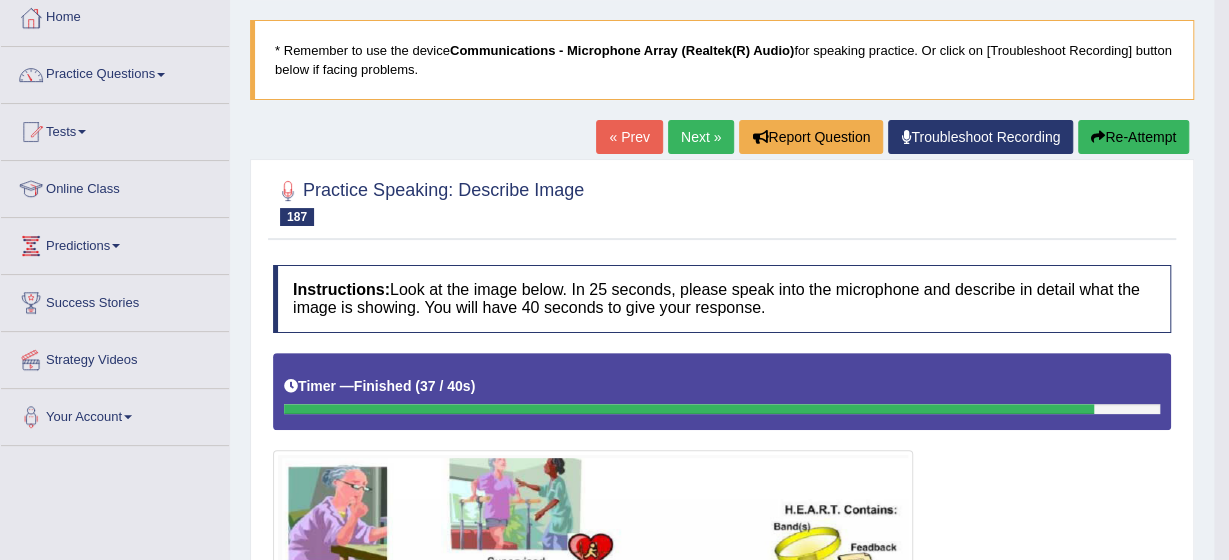click on "Next »" at bounding box center (701, 137) 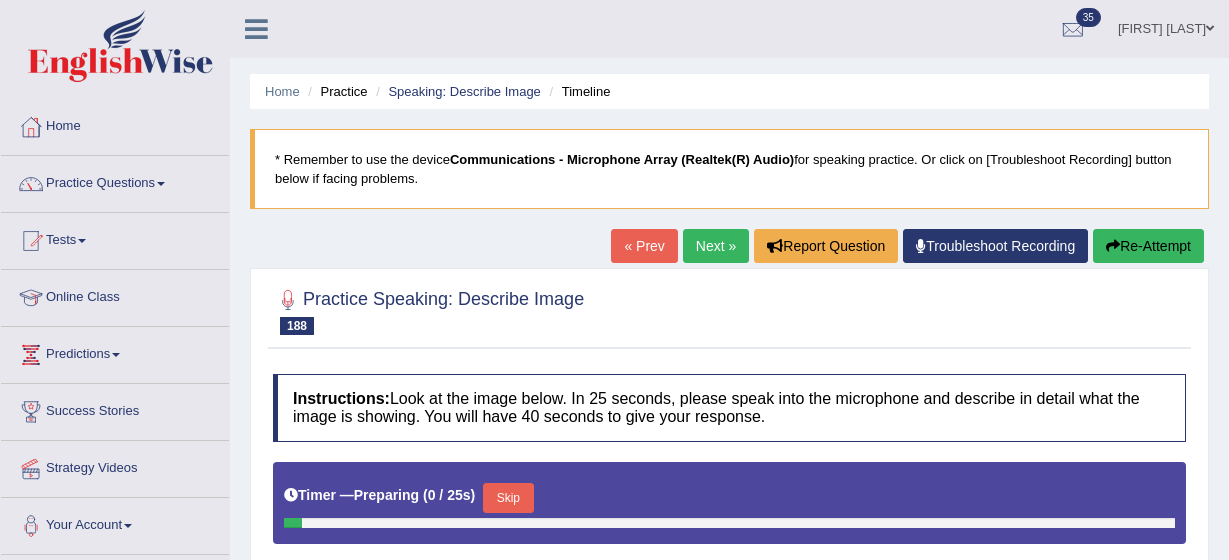 scroll, scrollTop: 312, scrollLeft: 0, axis: vertical 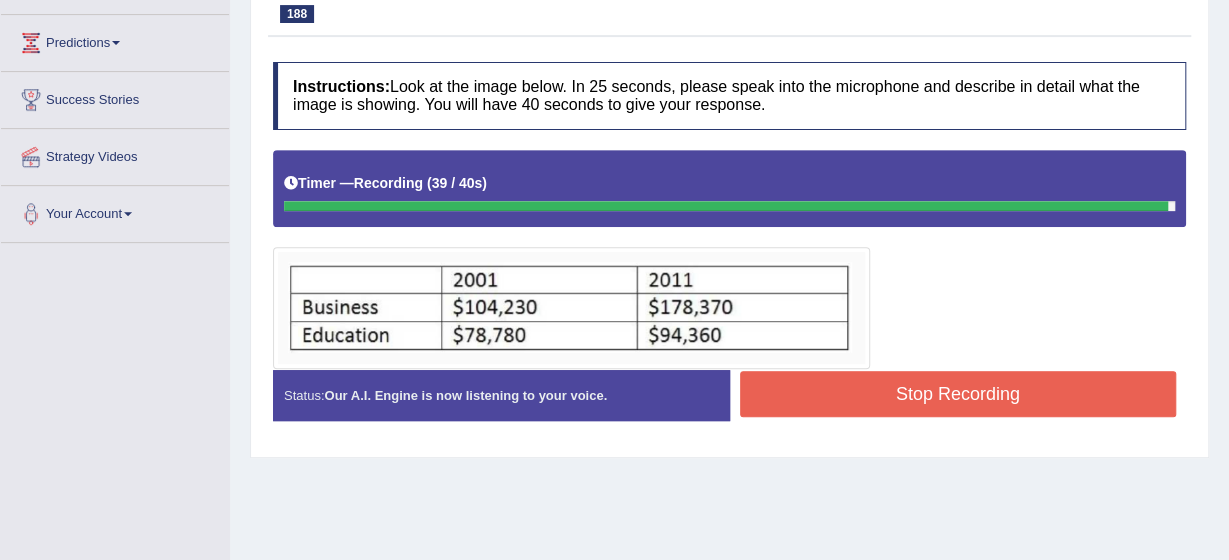 click on "Stop Recording" at bounding box center [958, 394] 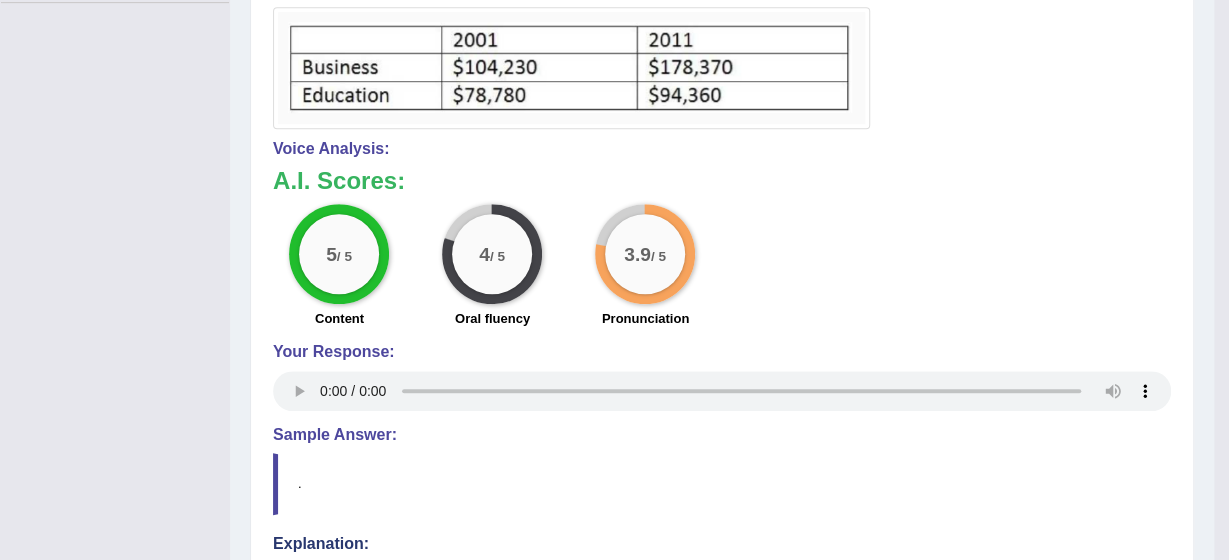 scroll, scrollTop: 552, scrollLeft: 0, axis: vertical 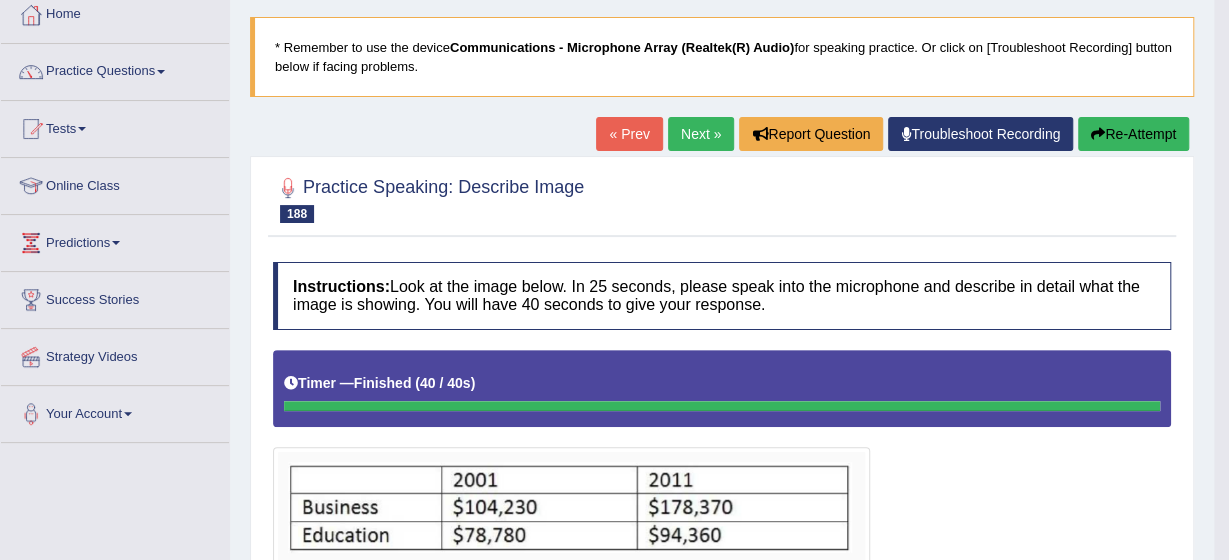 click on "Next »" at bounding box center [701, 134] 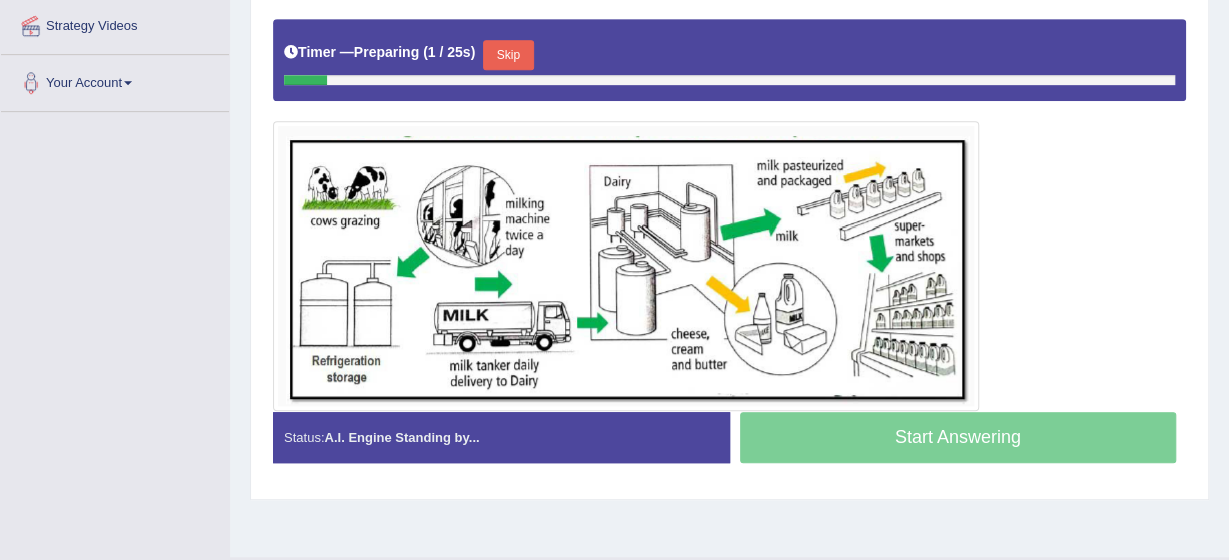scroll, scrollTop: 443, scrollLeft: 0, axis: vertical 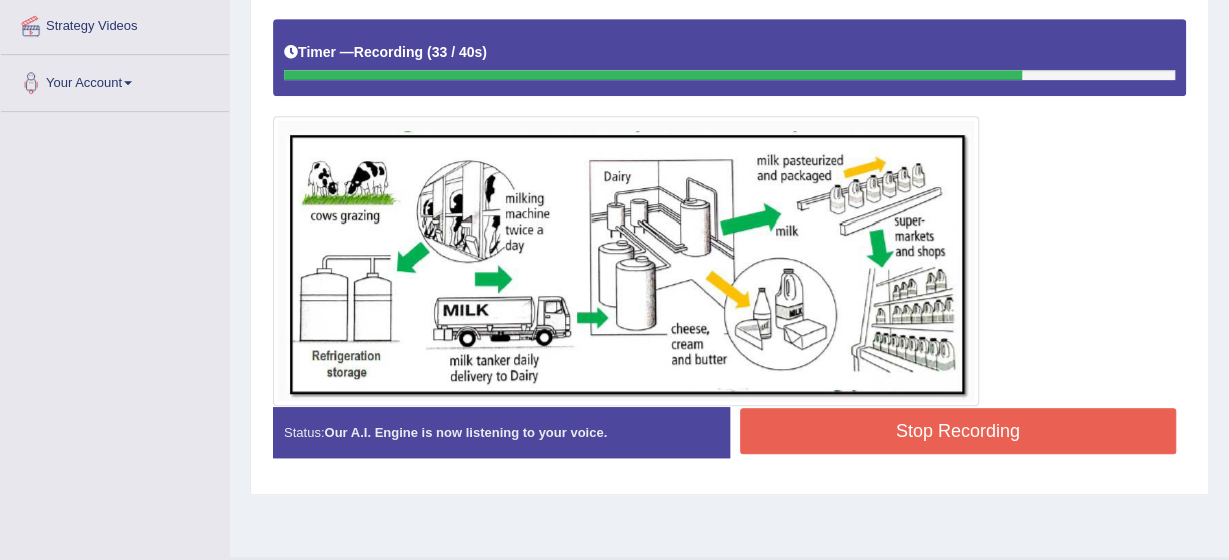 click on "Stop Recording" at bounding box center [958, 431] 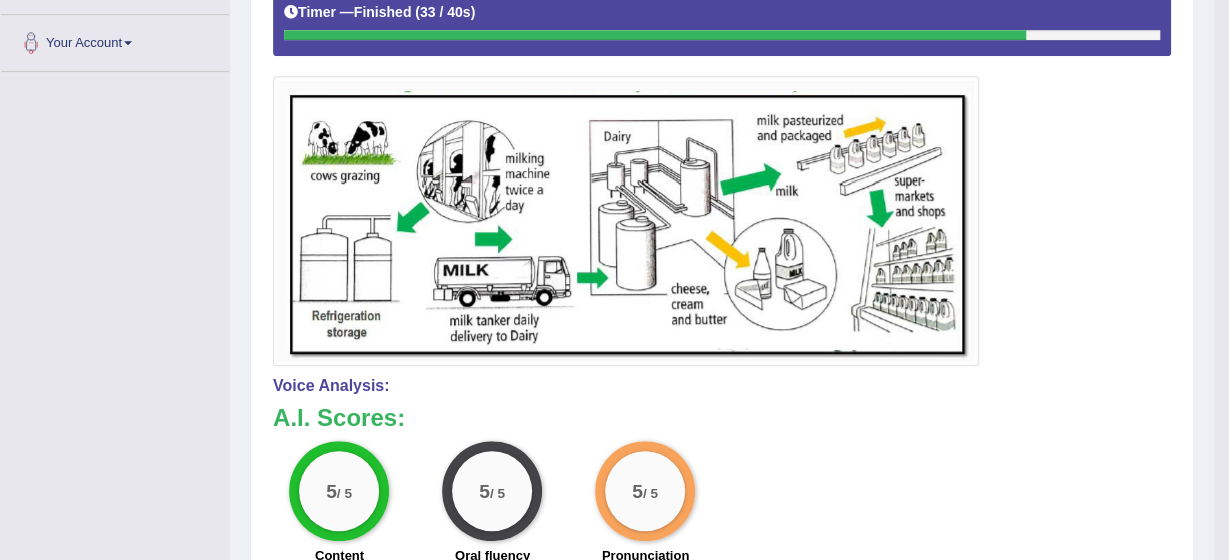 scroll, scrollTop: 523, scrollLeft: 0, axis: vertical 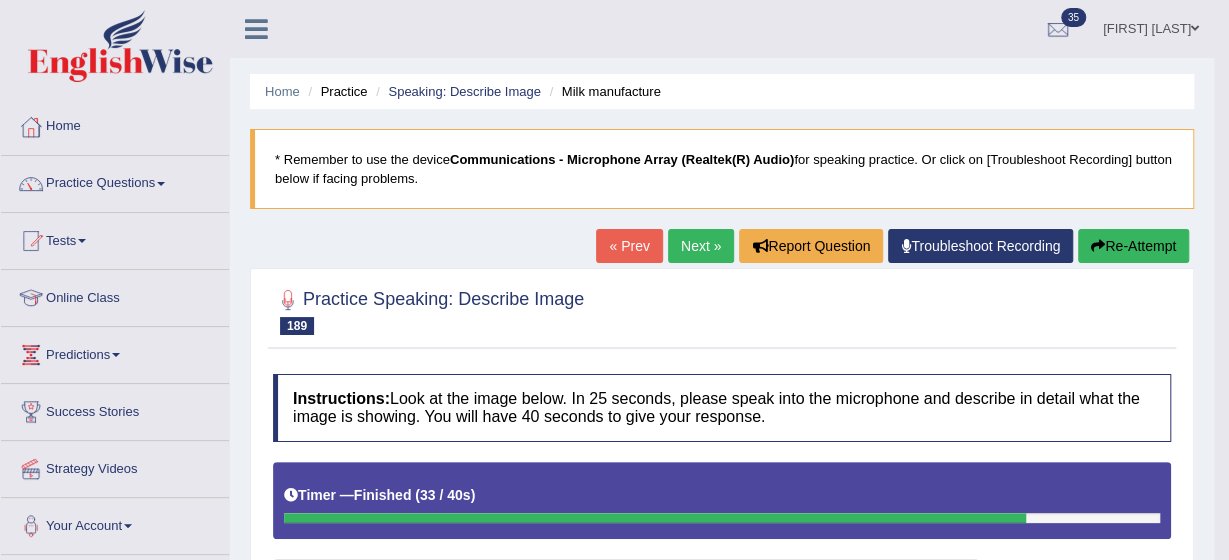 click on "Next »" at bounding box center [701, 246] 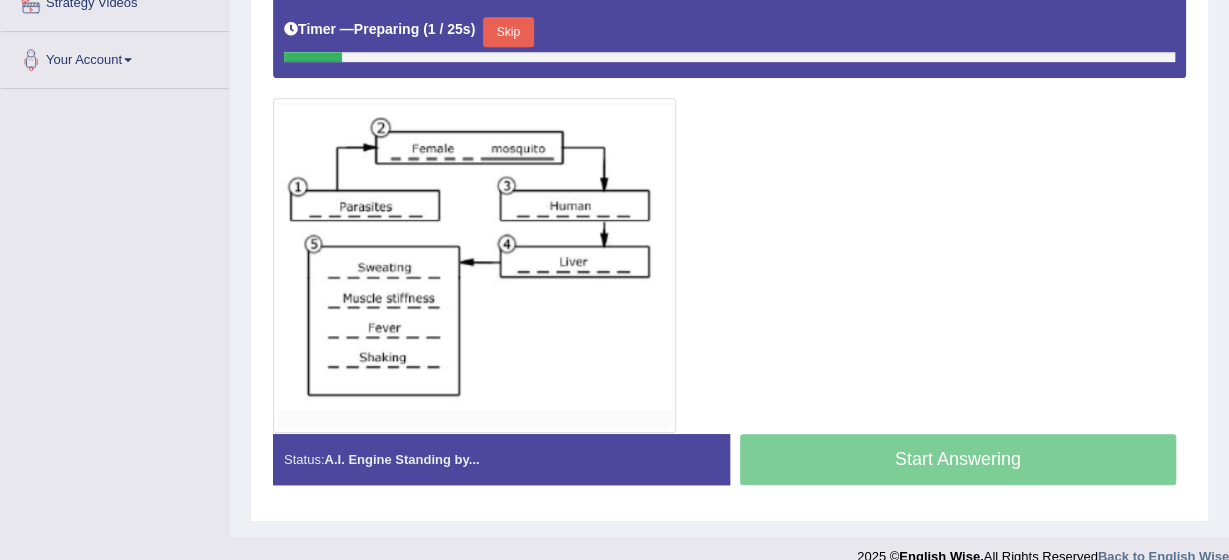 scroll, scrollTop: 466, scrollLeft: 0, axis: vertical 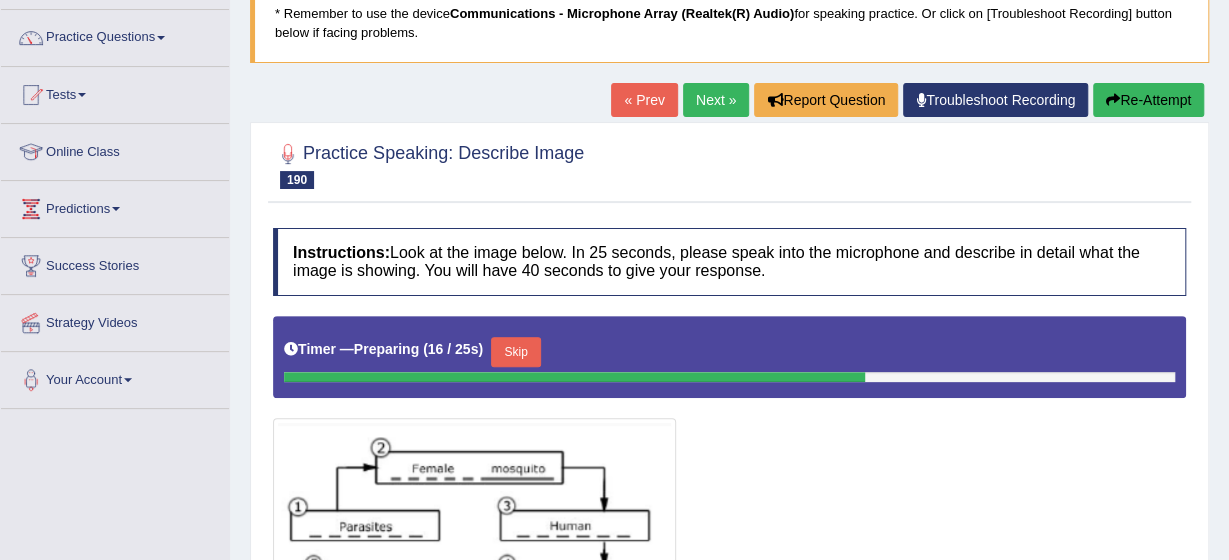 click on "Next »" at bounding box center (716, 100) 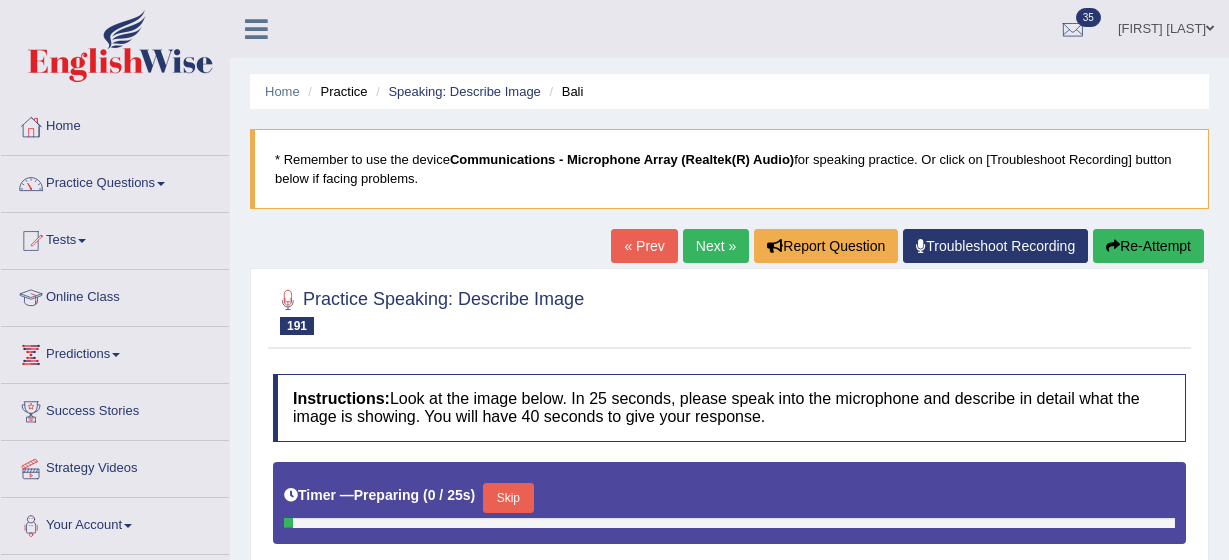 scroll, scrollTop: 0, scrollLeft: 0, axis: both 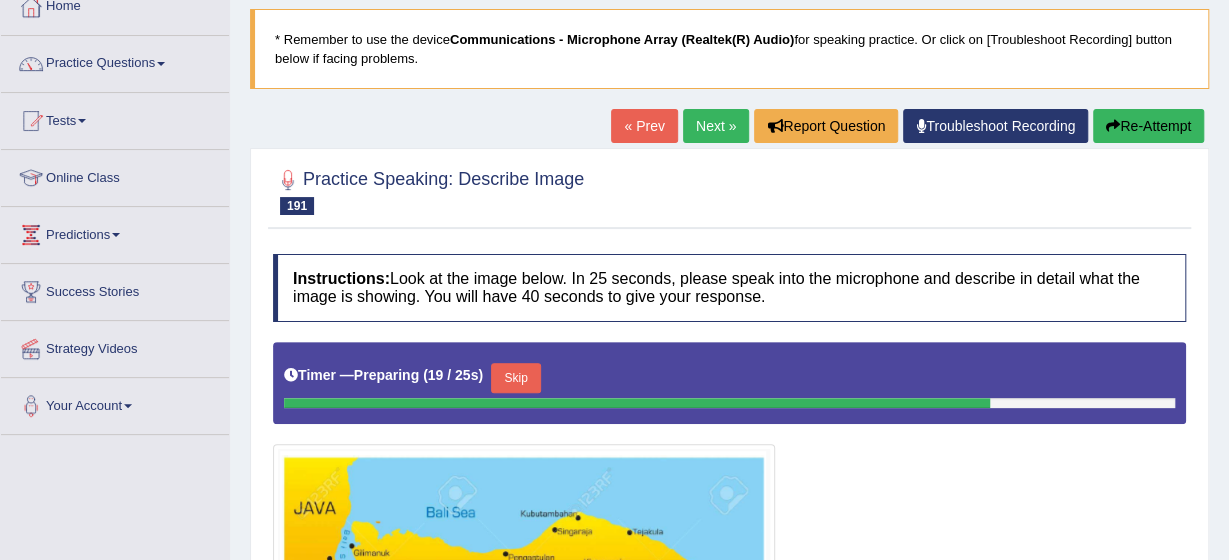 click on "Next »" at bounding box center [716, 126] 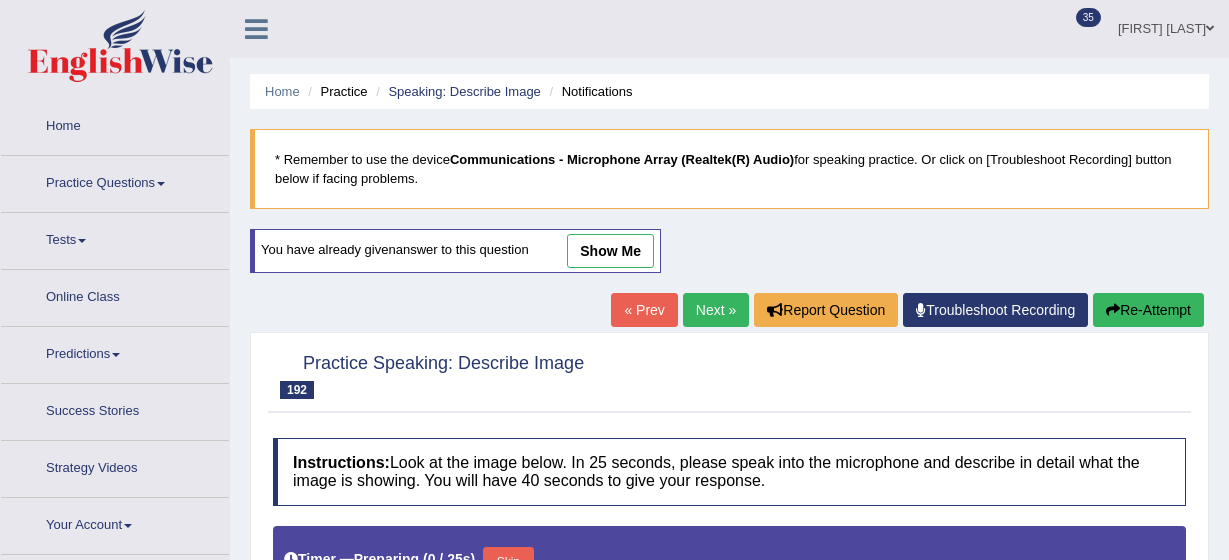 scroll, scrollTop: 0, scrollLeft: 0, axis: both 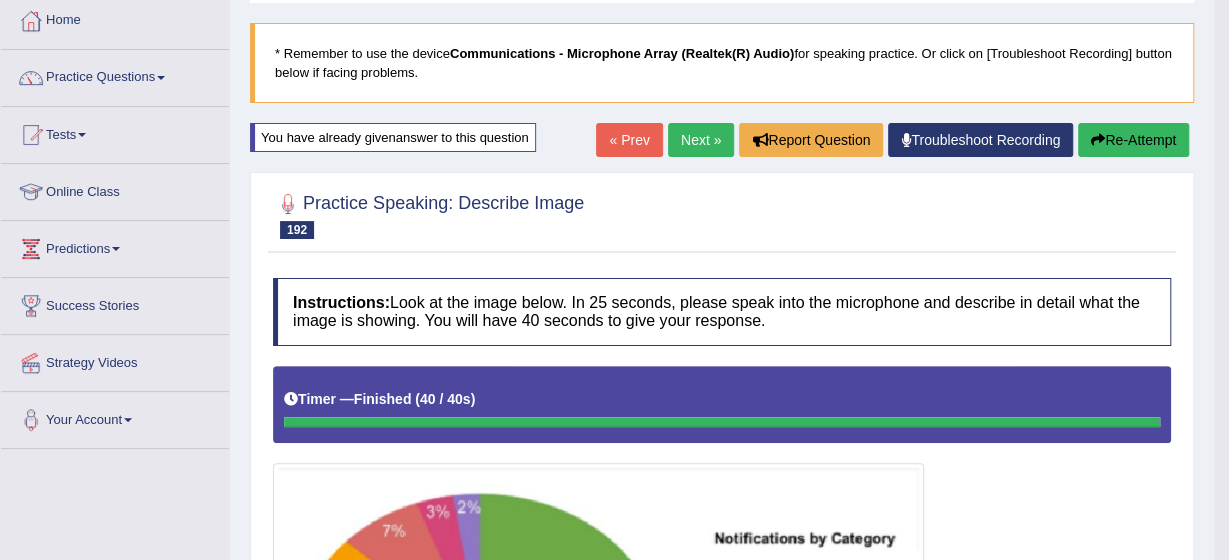 click on "Next »" at bounding box center [701, 140] 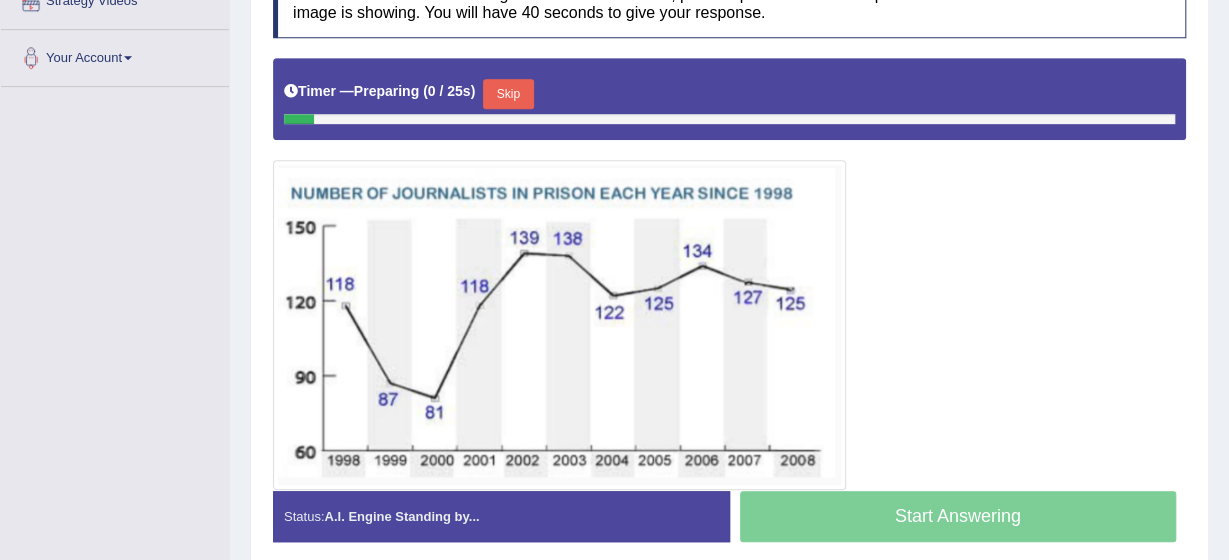 scroll, scrollTop: 500, scrollLeft: 0, axis: vertical 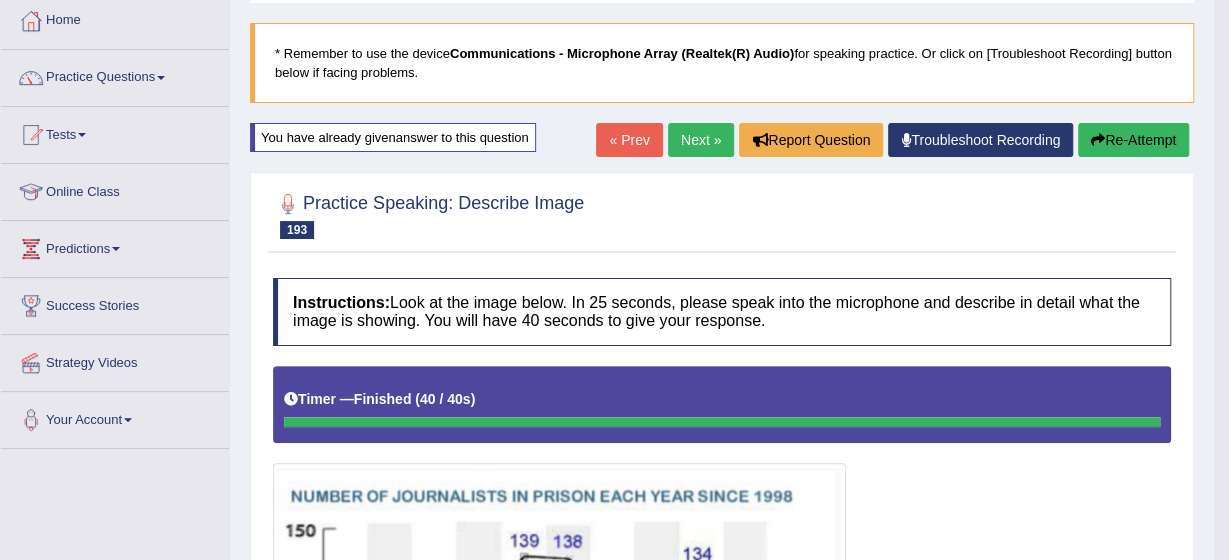 click on "Re-Attempt" at bounding box center [1133, 140] 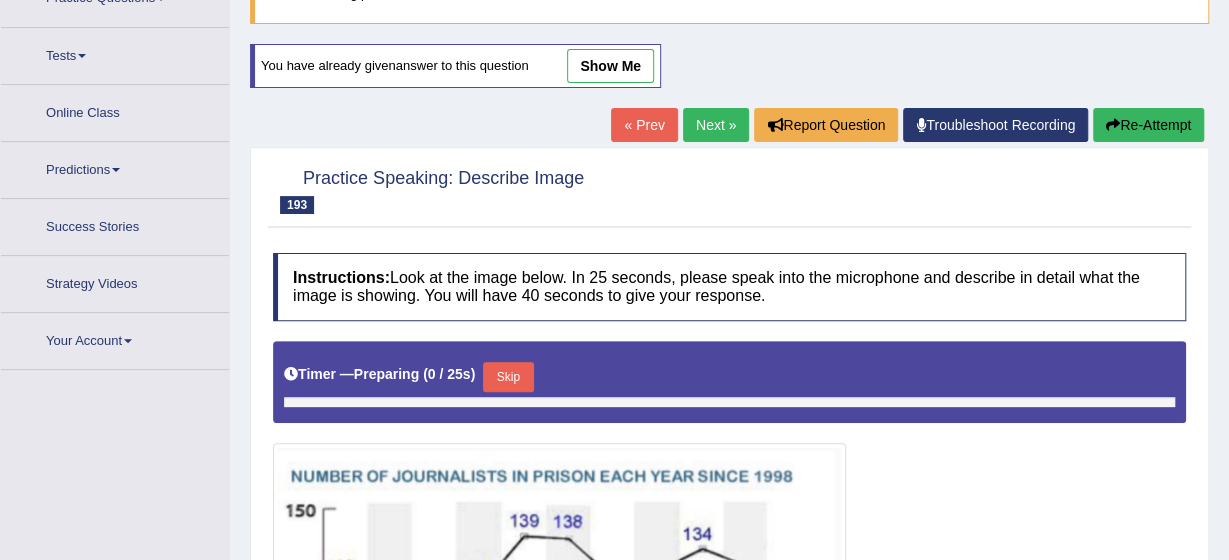 scroll, scrollTop: 0, scrollLeft: 0, axis: both 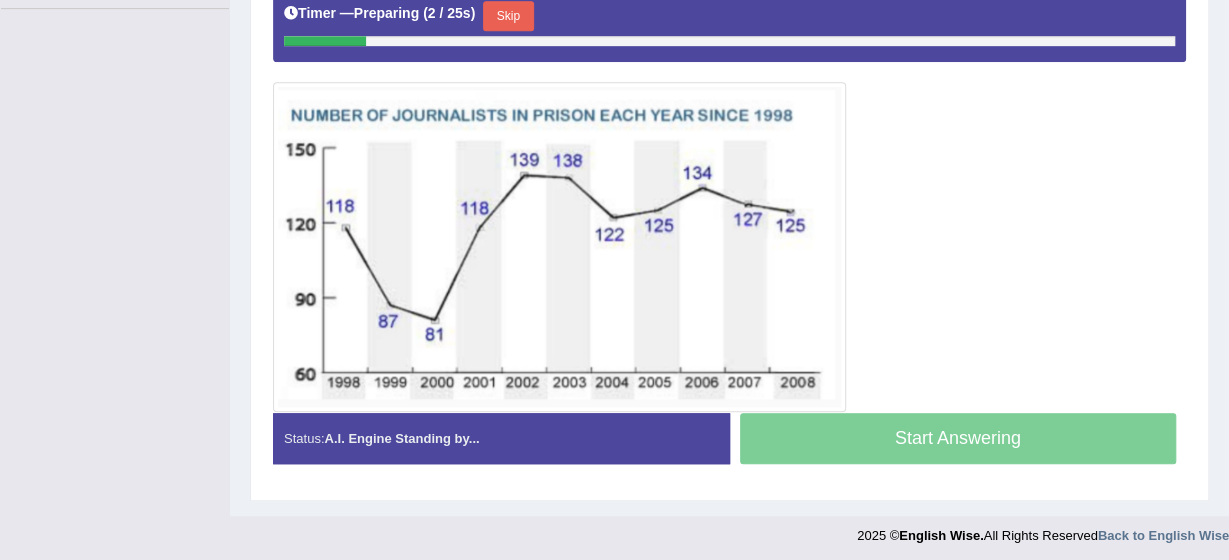 click on "Home
Practice
Speaking: Describe Image
Number of journalists
* Remember to use the device  Communications - Microphone Array (Realtek(R) Audio)  for speaking practice. Or click on [Troubleshoot Recording] button below if facing problems.
You have already given   answer to this question
show me
« Prev Next »  Report Question  Troubleshoot Recording  Re-Attempt
Practice Speaking: Describe Image
193
Number of journalists
Instructions:  Look at the image below. In 25 seconds, please speak into the microphone and describe in detail what the image is showing. You will have 40 seconds to give your response.
Timer —  Preparing   ( 2 / 25s ) Skip Created with Highcharts 7.1.2 Too low Too high Time Pitch meter: 0 10 20 30 40 Created with Highcharts 7.1.2 Great Too slow Too fast Time 0" at bounding box center [729, -15] 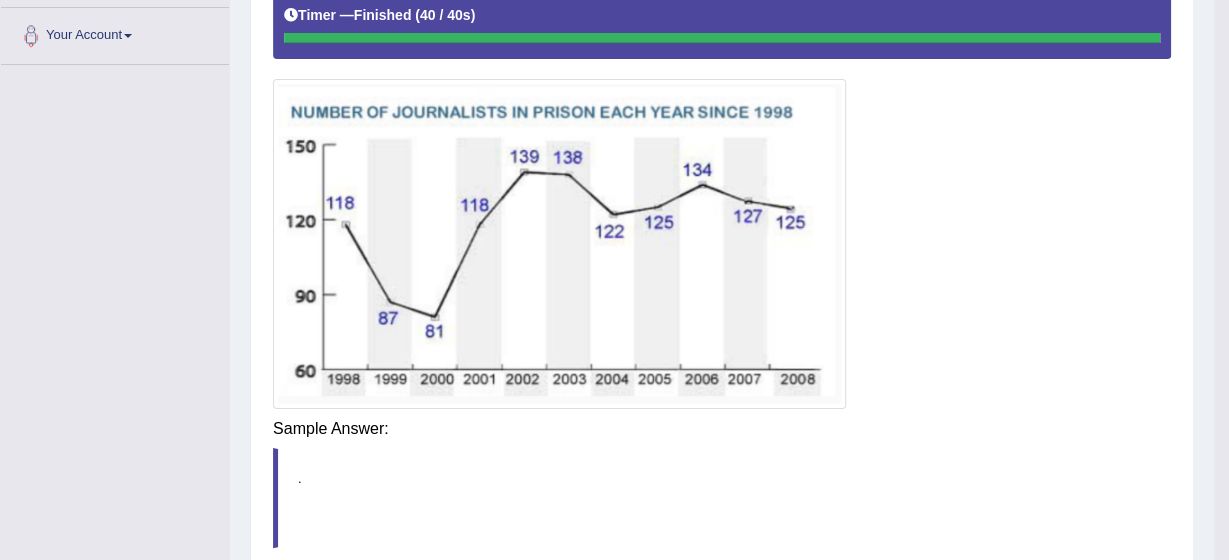 scroll, scrollTop: 506, scrollLeft: 0, axis: vertical 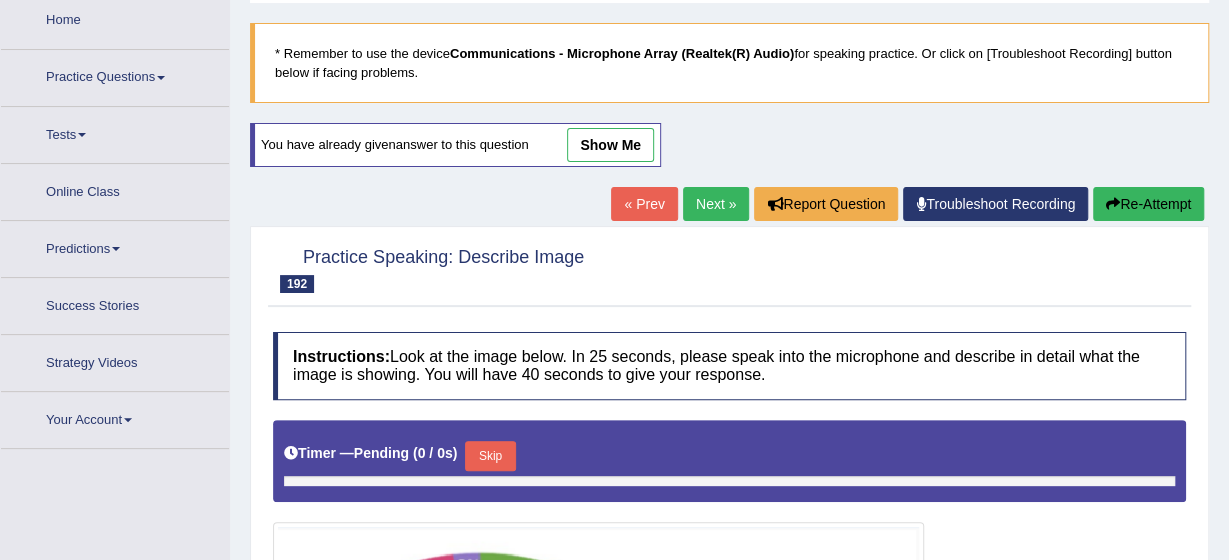 click on "Practice Questions" at bounding box center (115, 75) 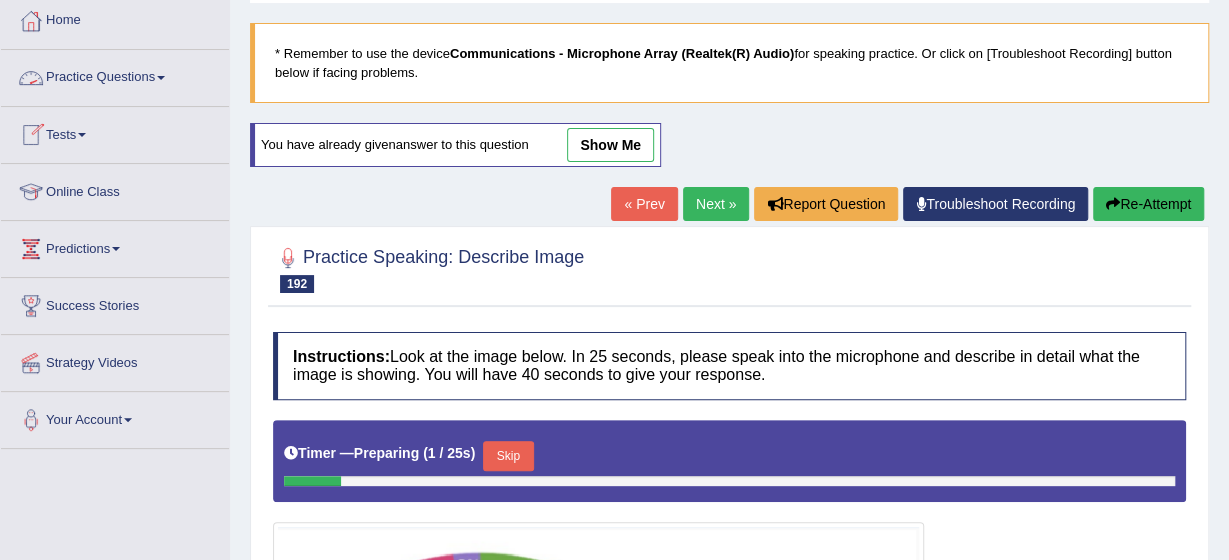 click on "Practice Questions" at bounding box center [115, 75] 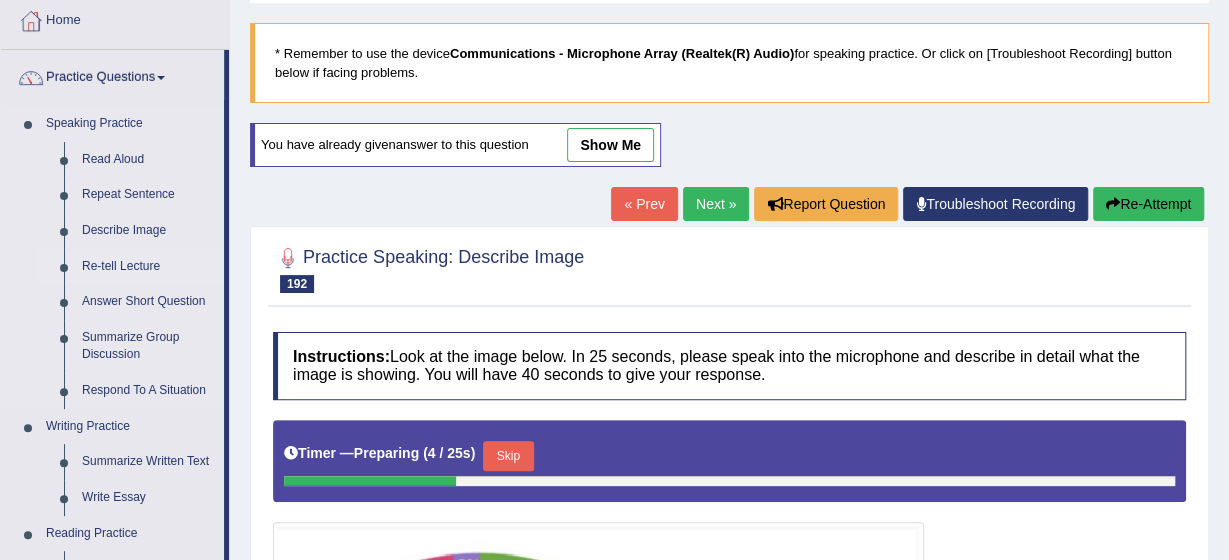 click on "Re-tell Lecture" at bounding box center [148, 267] 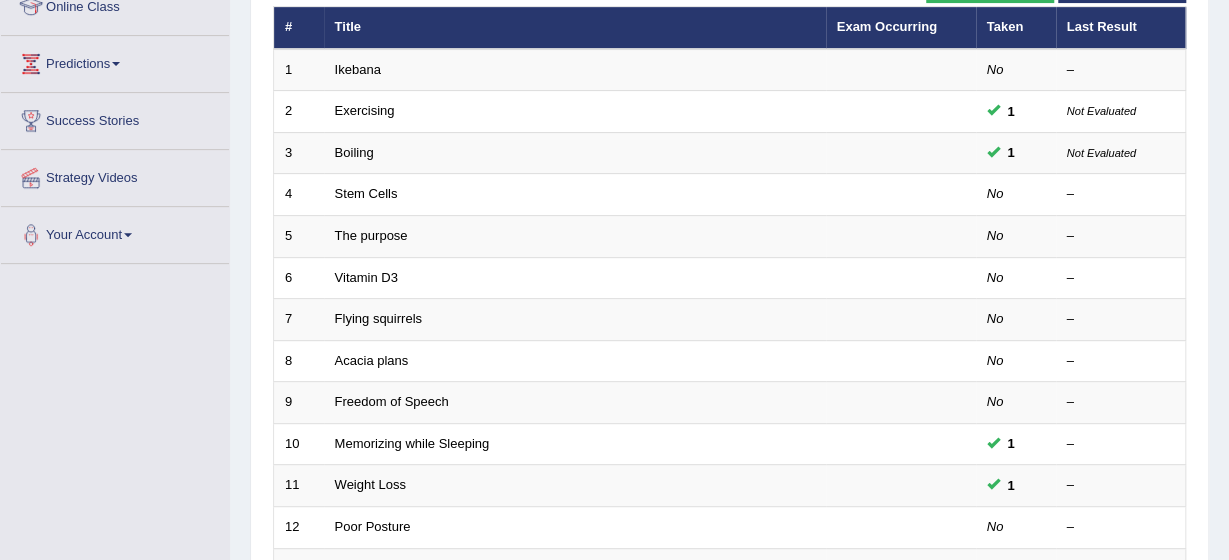 scroll, scrollTop: 320, scrollLeft: 0, axis: vertical 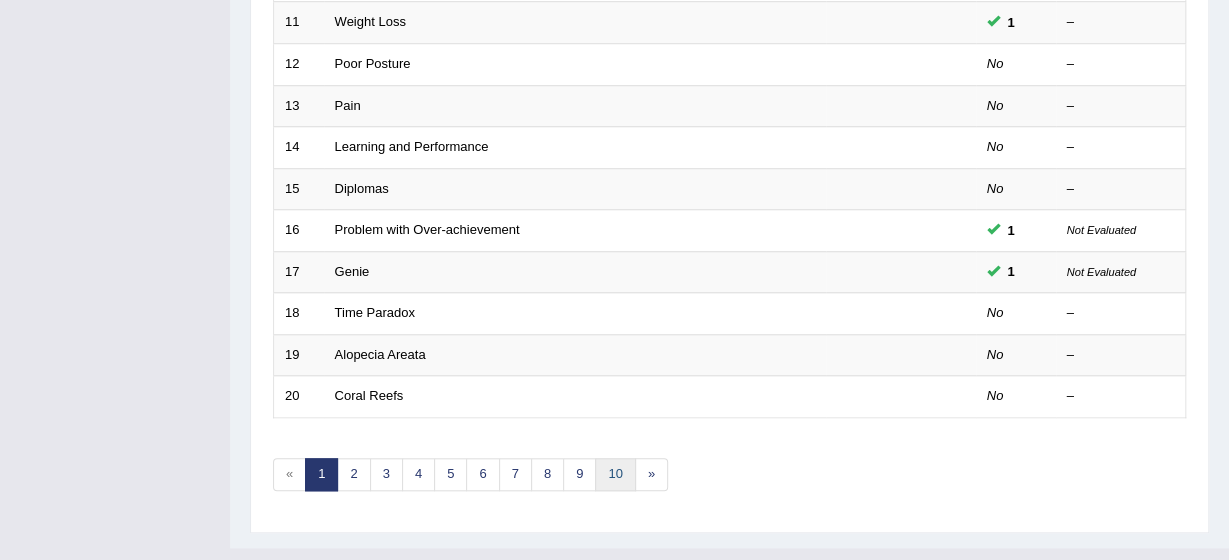 click on "10" at bounding box center (615, 474) 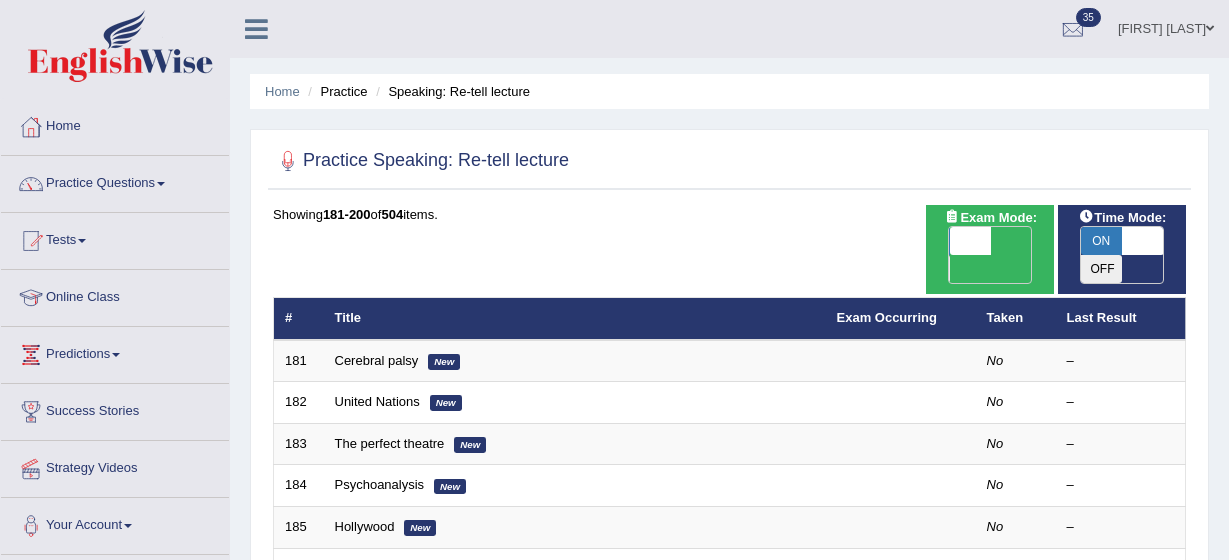 scroll, scrollTop: 0, scrollLeft: 0, axis: both 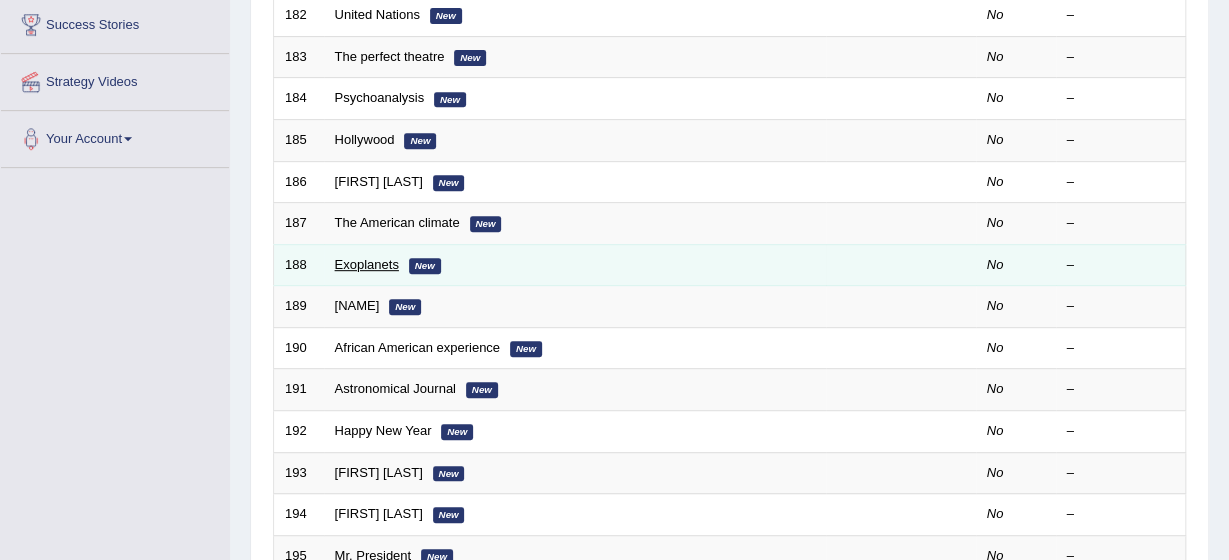 click on "Exoplanets" at bounding box center [367, 264] 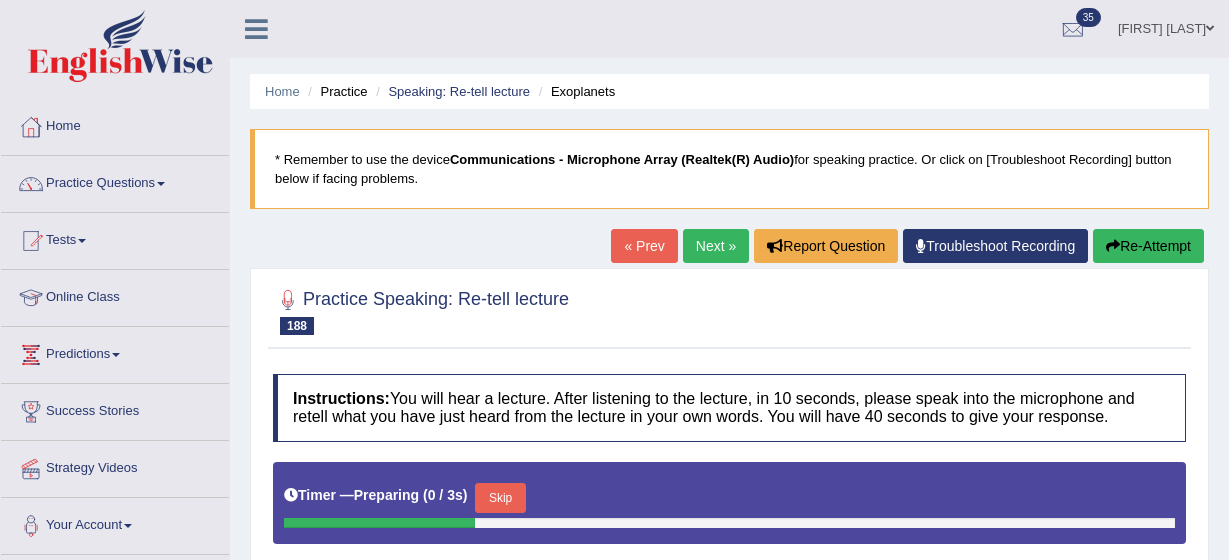 scroll, scrollTop: 0, scrollLeft: 0, axis: both 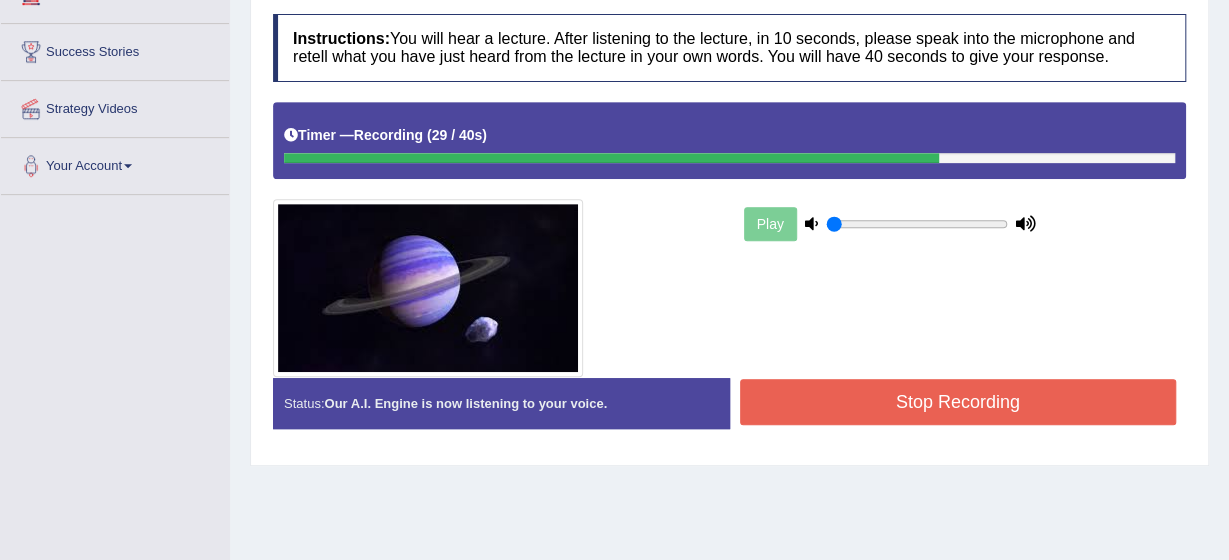 click on "Stop Recording" at bounding box center [958, 402] 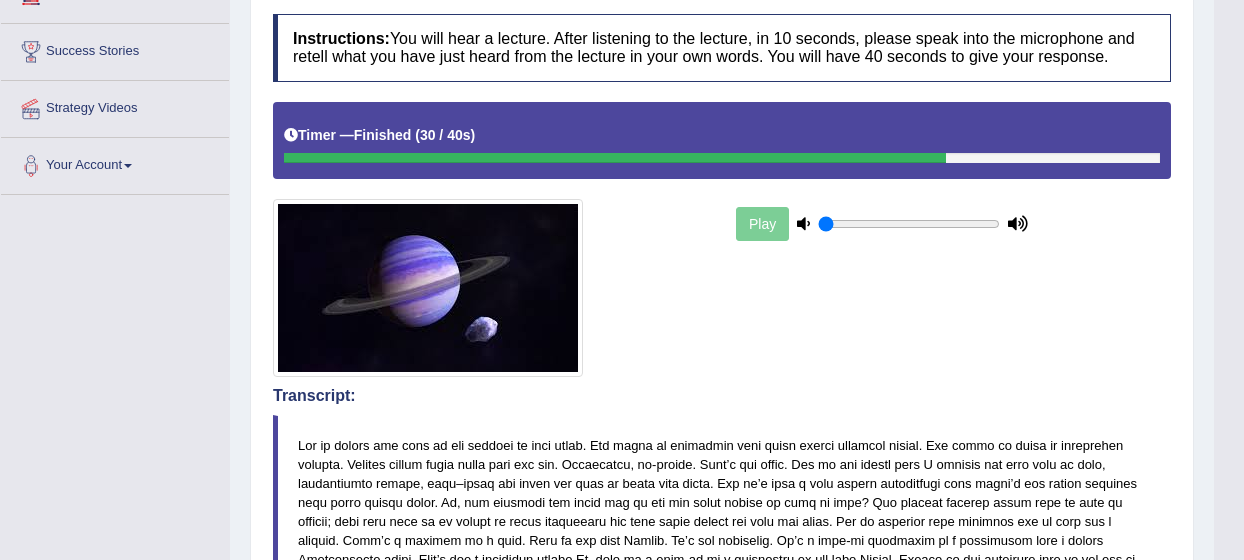 click on "Toggle navigation
Home
Practice Questions   Speaking Practice Read Aloud
Repeat Sentence
Describe Image
Re-tell Lecture
Answer Short Question
Summarize Group Discussion
Respond To A Situation
Writing Practice  Summarize Written Text
Write Essay
Reading Practice  Reading & Writing: Fill In The Blanks
Choose Multiple Answers
Re-order Paragraphs
Fill In The Blanks
Choose Single Answer
Listening Practice  Summarize Spoken Text
Highlight Incorrect Words
Highlight Correct Summary
Select Missing Word
Choose Single Answer
Choose Multiple Answers
Fill In The Blanks
Write From Dictation
Pronunciation
Tests
Take Mock Test" at bounding box center (622, -80) 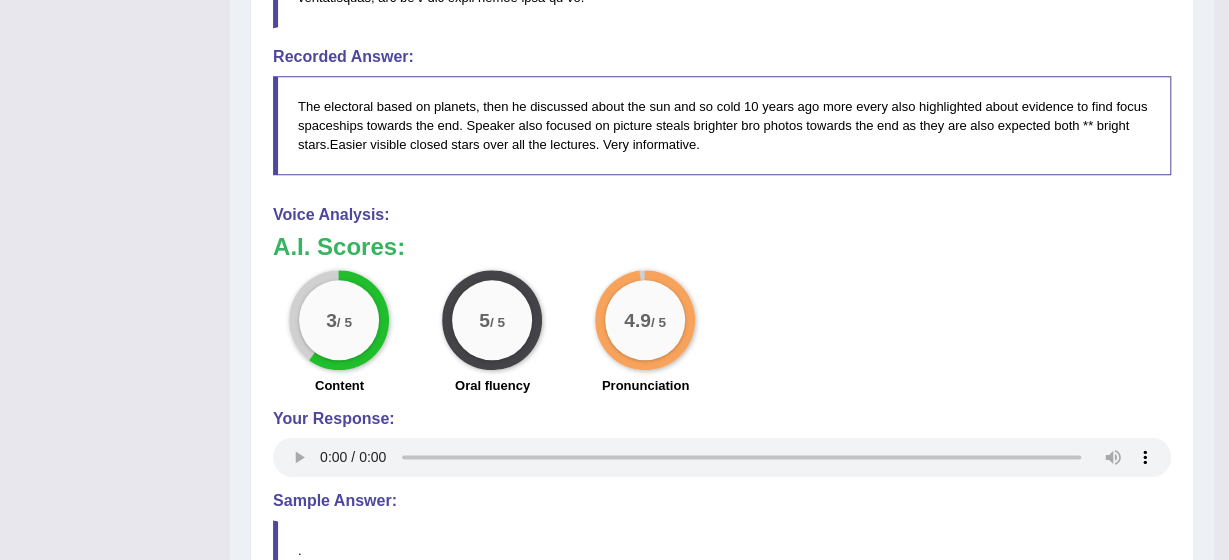 scroll, scrollTop: 973, scrollLeft: 0, axis: vertical 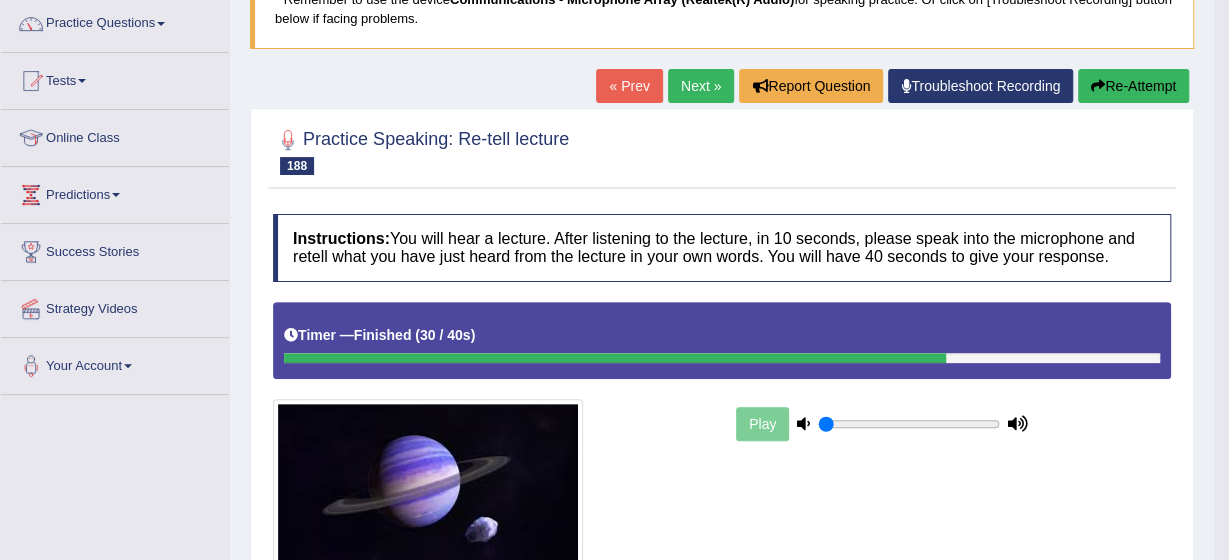 click on "Next »" at bounding box center [701, 86] 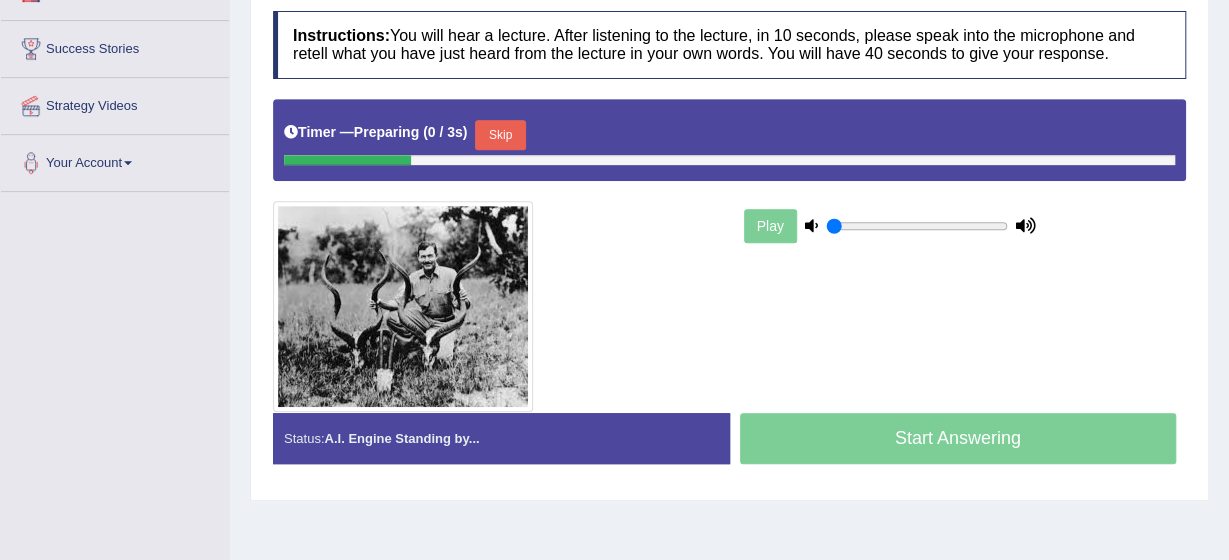 scroll, scrollTop: 363, scrollLeft: 0, axis: vertical 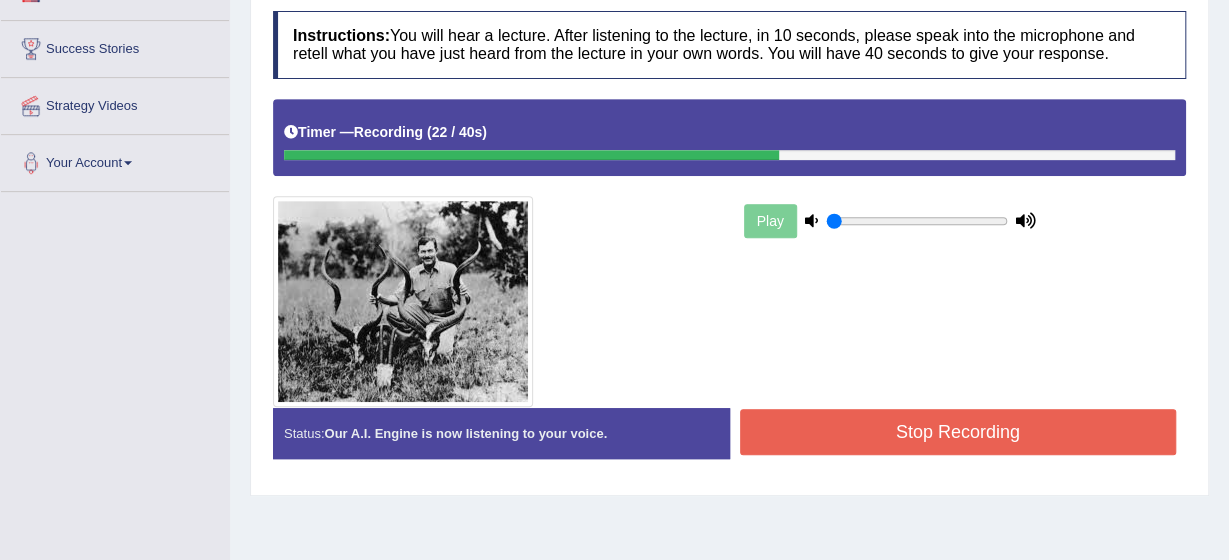 click on "Stop Recording" at bounding box center [958, 432] 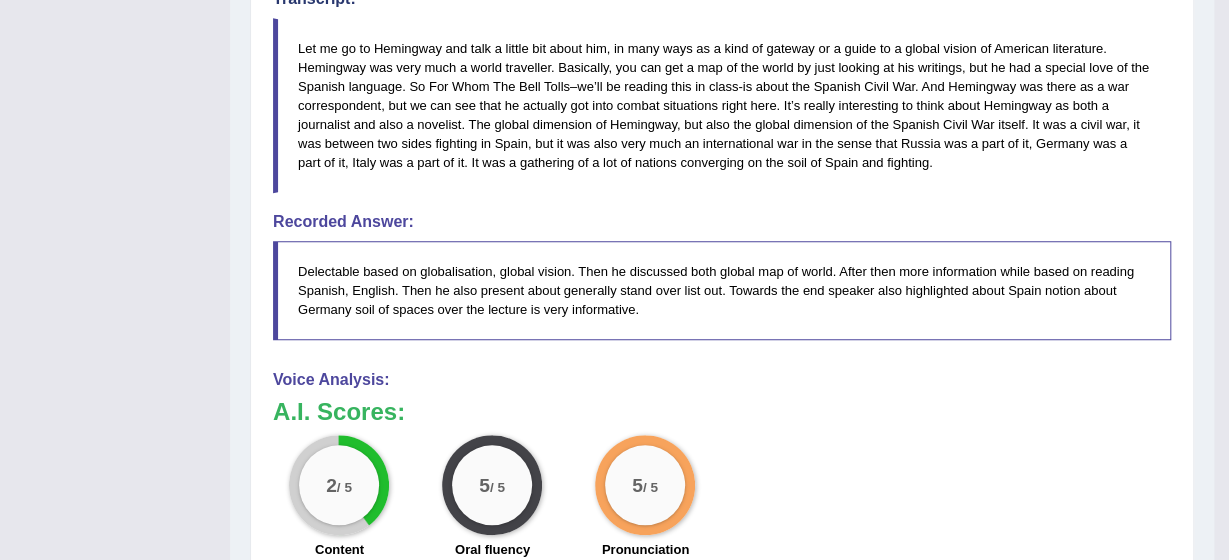 scroll, scrollTop: 803, scrollLeft: 0, axis: vertical 